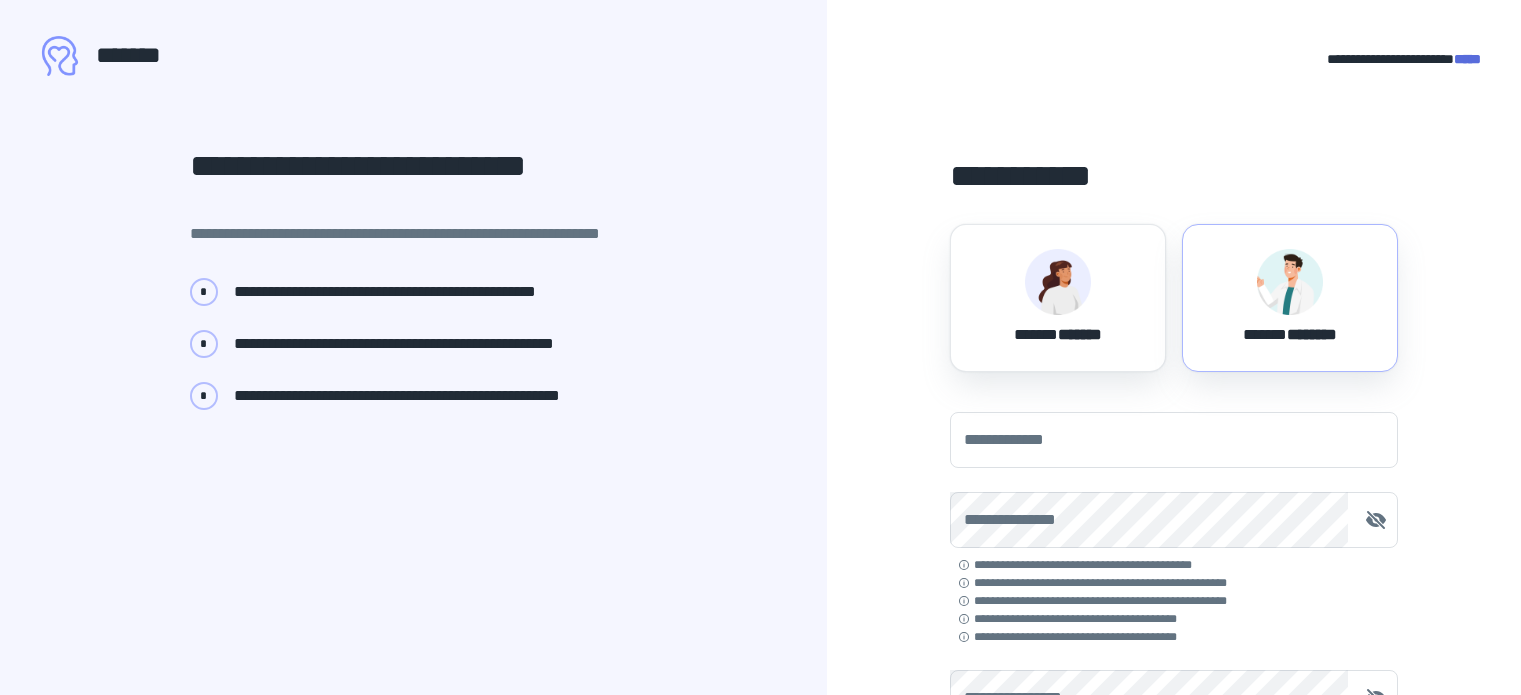scroll, scrollTop: 0, scrollLeft: 0, axis: both 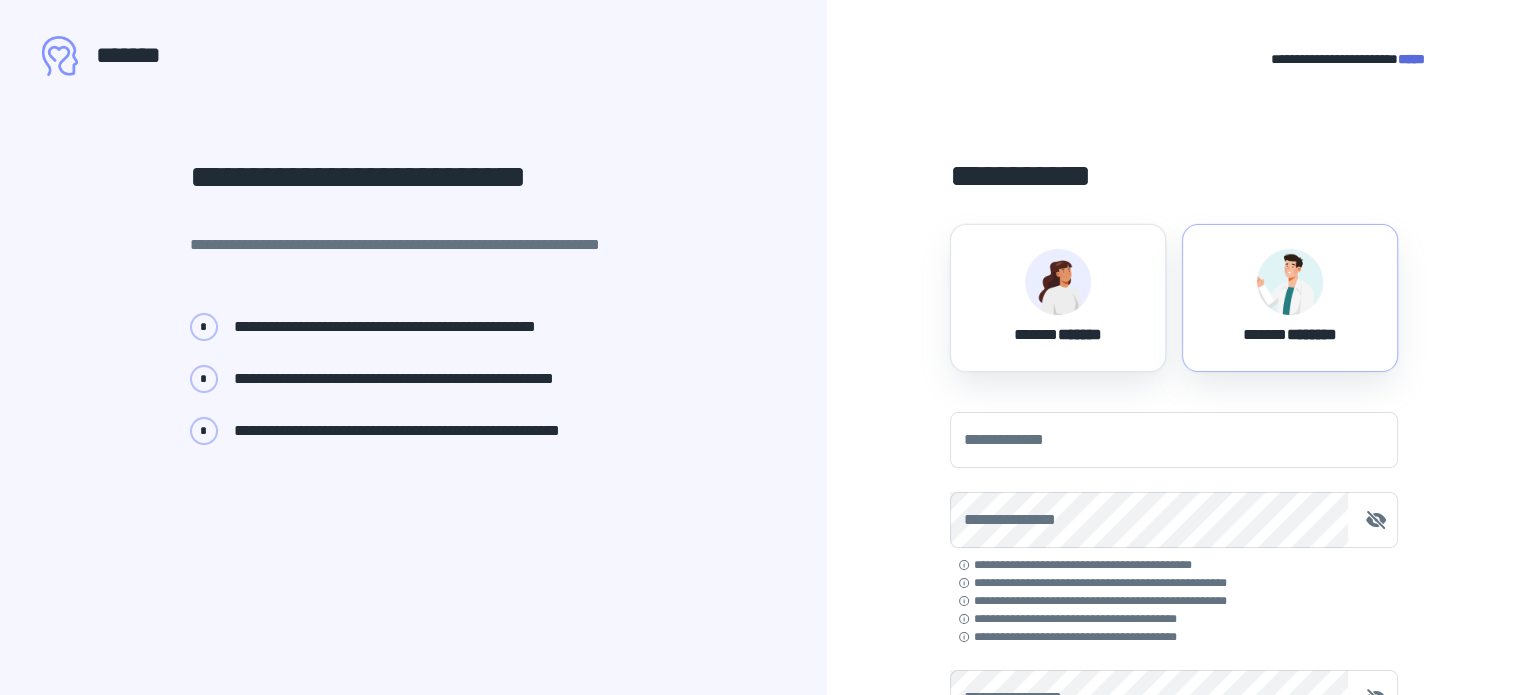 click at bounding box center [1290, 282] 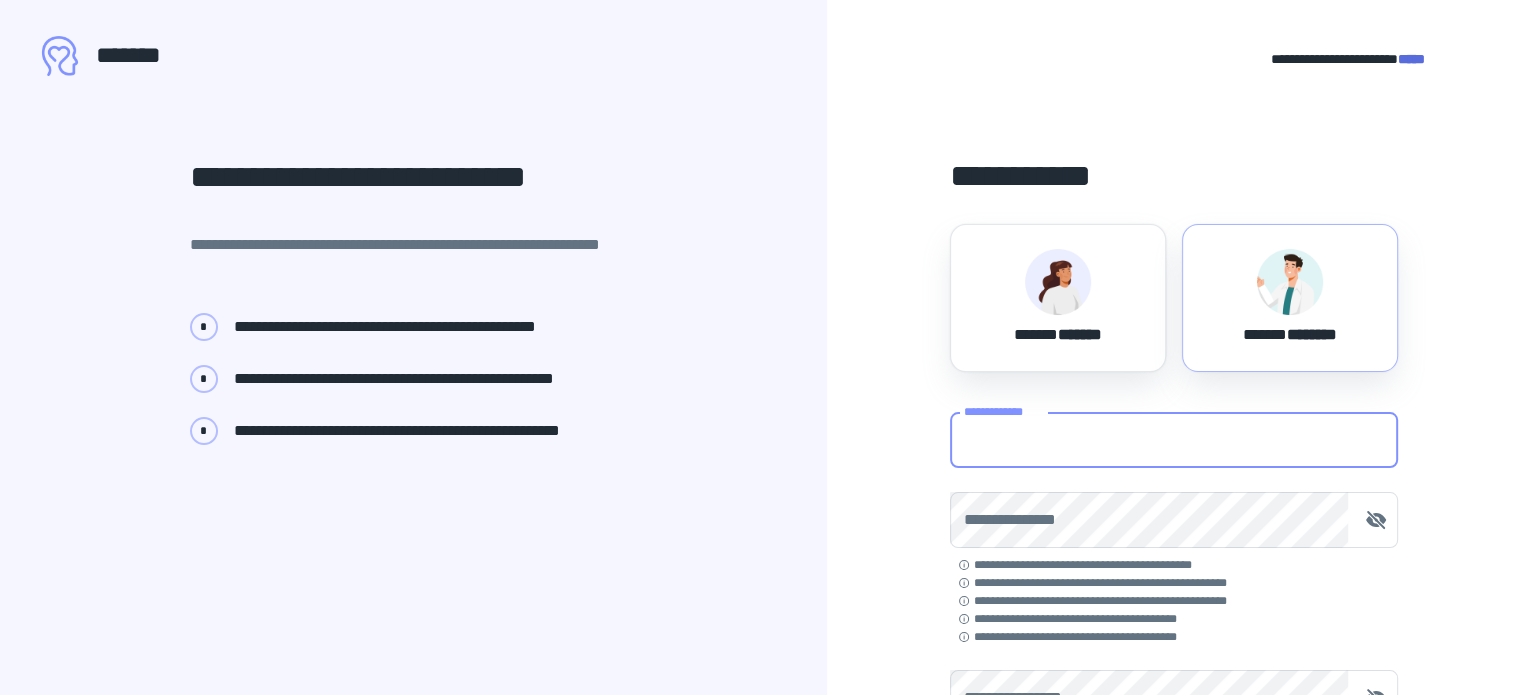 click on "**********" at bounding box center (1174, 440) 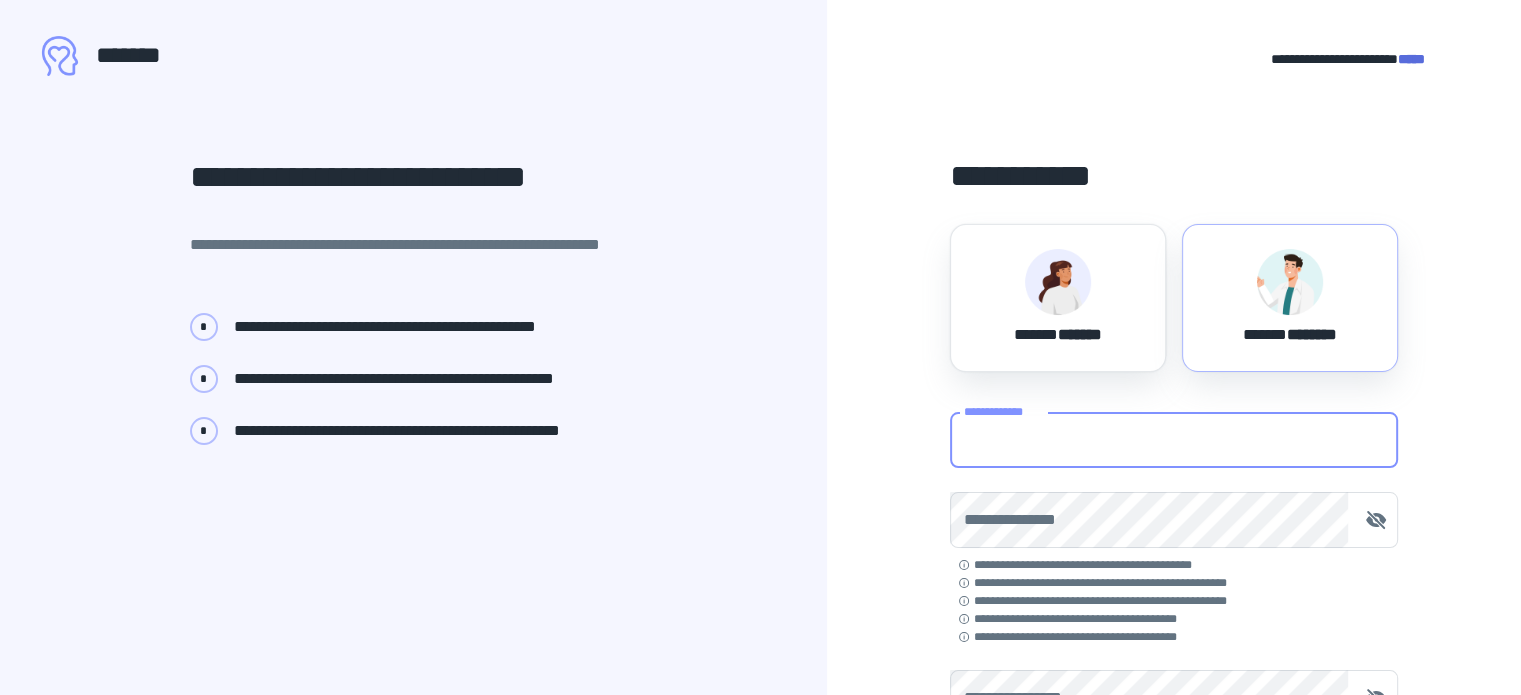 click on "******   ********" at bounding box center [1290, 331] 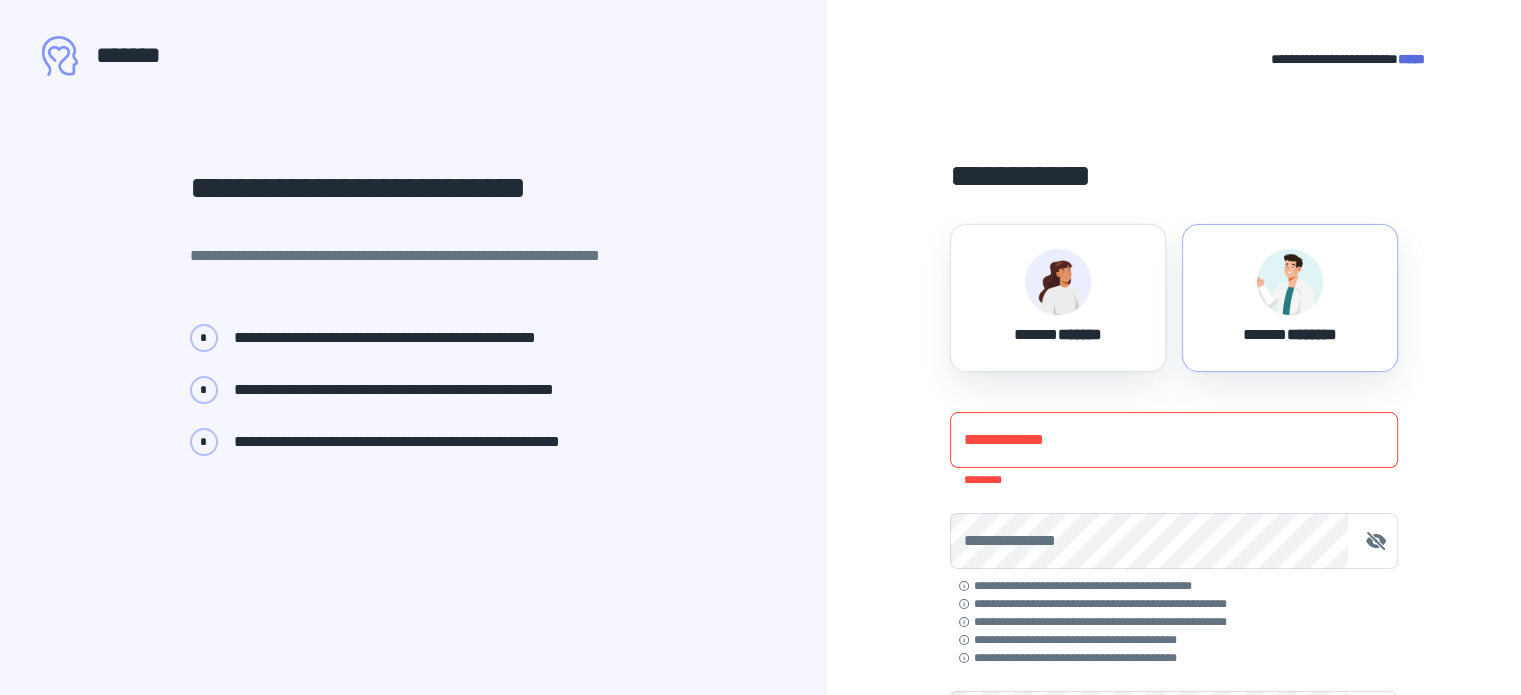 click on "**********" at bounding box center [1174, 440] 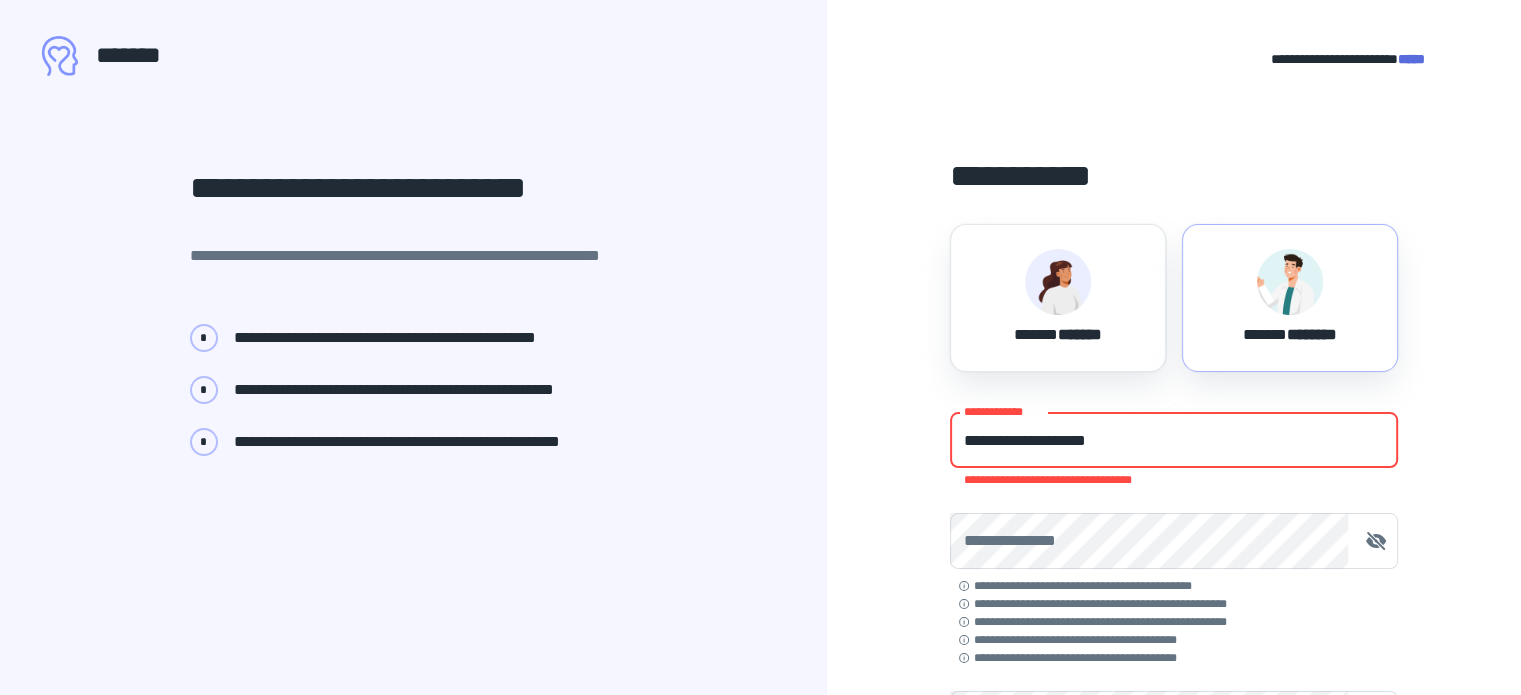 type on "**********" 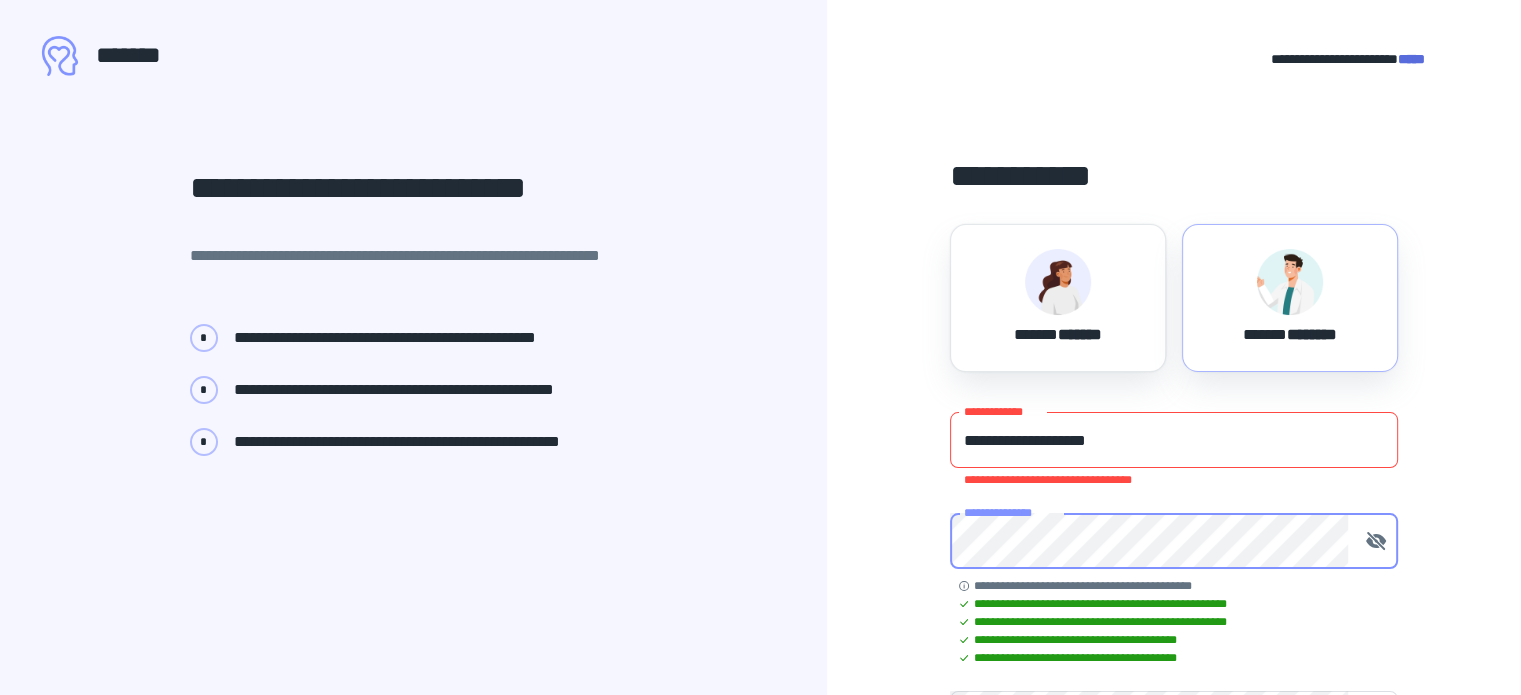 scroll, scrollTop: 86, scrollLeft: 0, axis: vertical 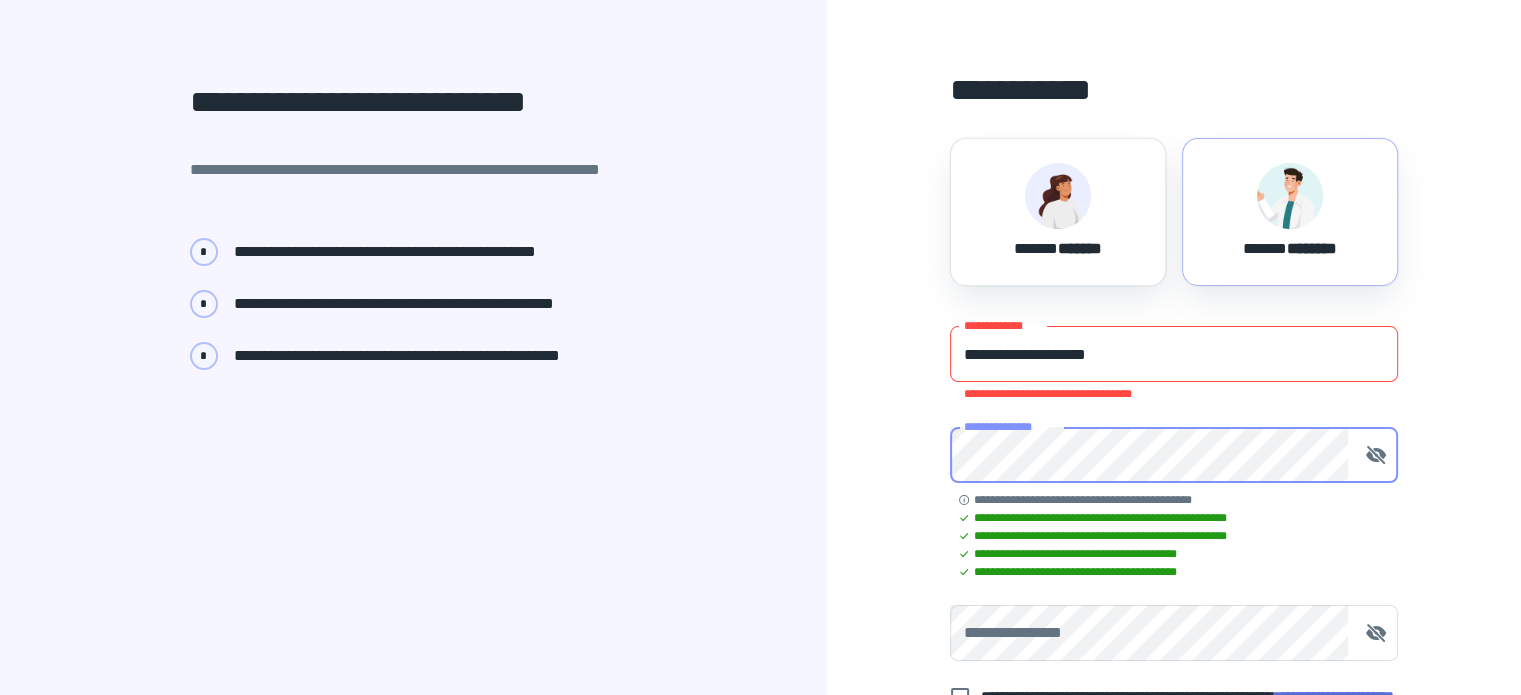 click on "**********" at bounding box center (1174, 432) 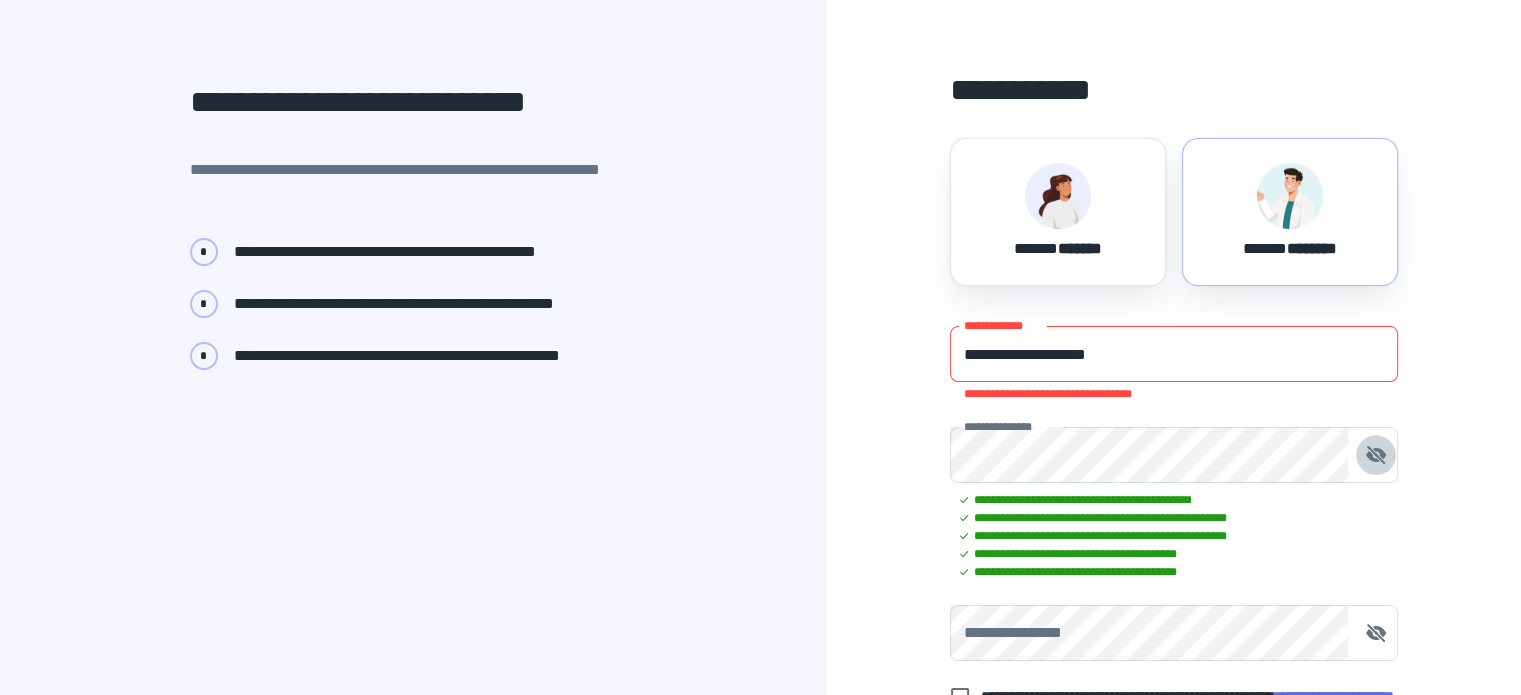 type 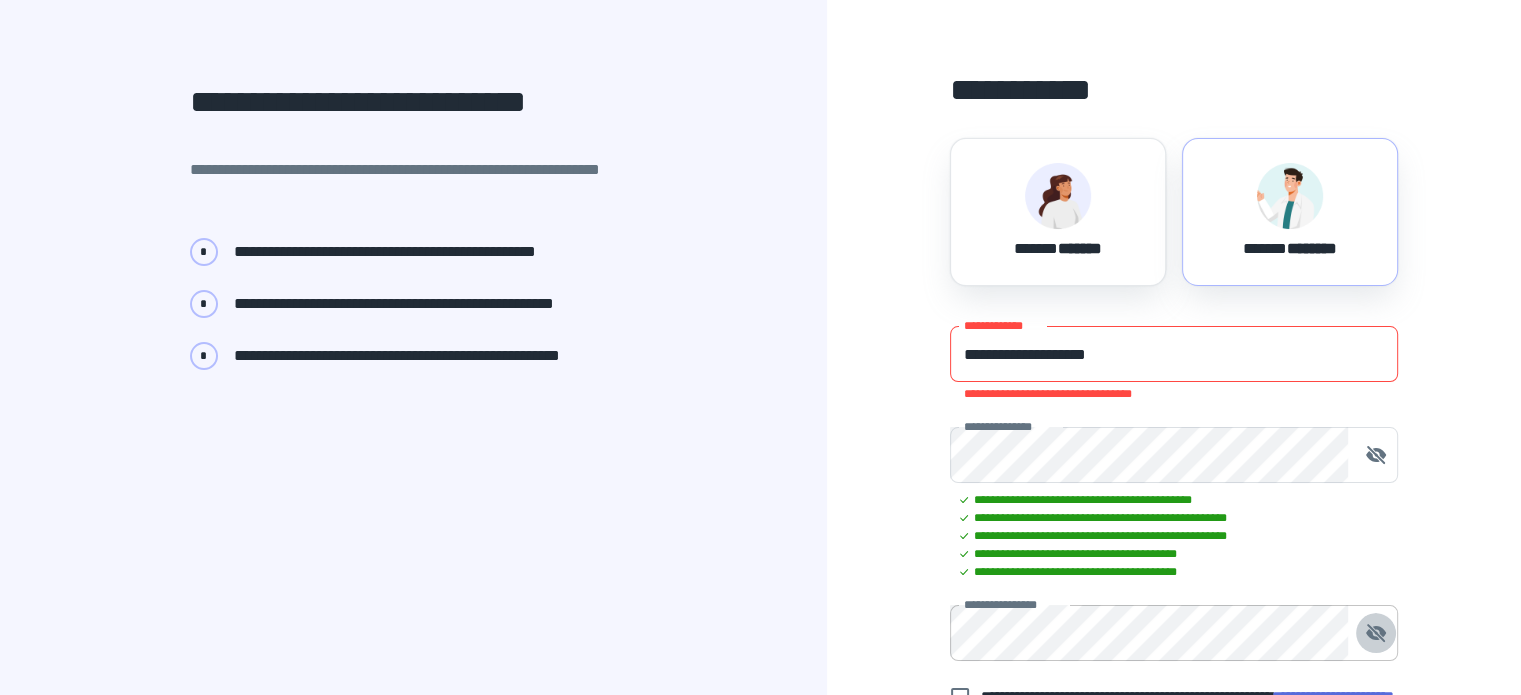 click 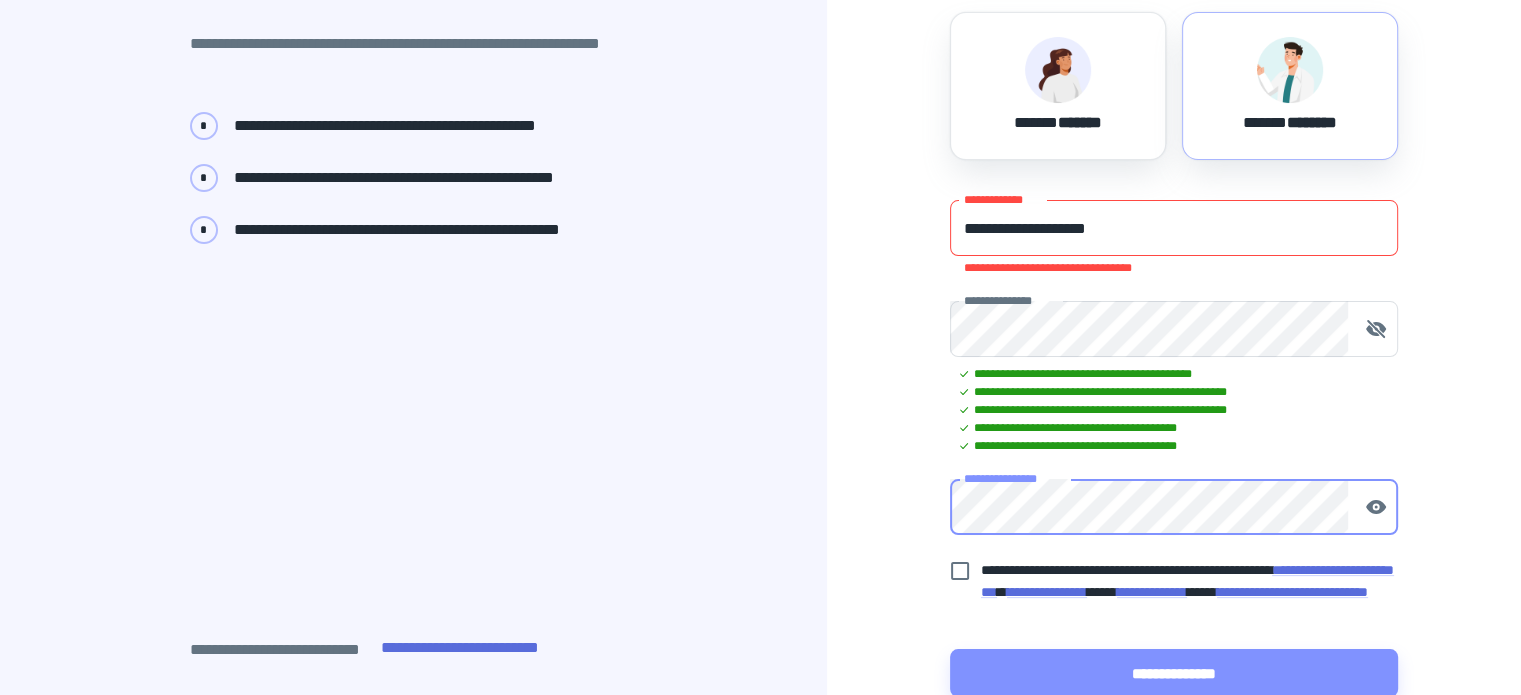 scroll, scrollTop: 214, scrollLeft: 0, axis: vertical 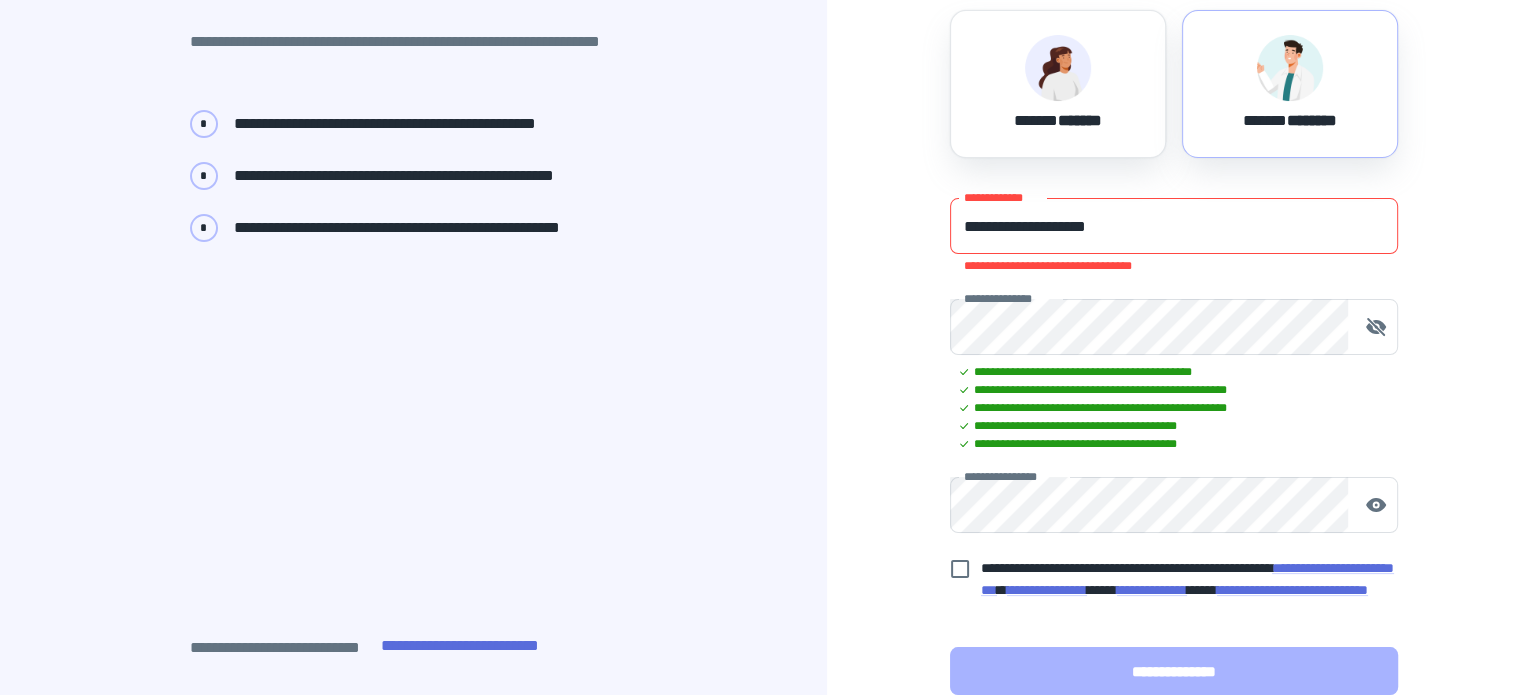 click on "**********" at bounding box center [1174, 671] 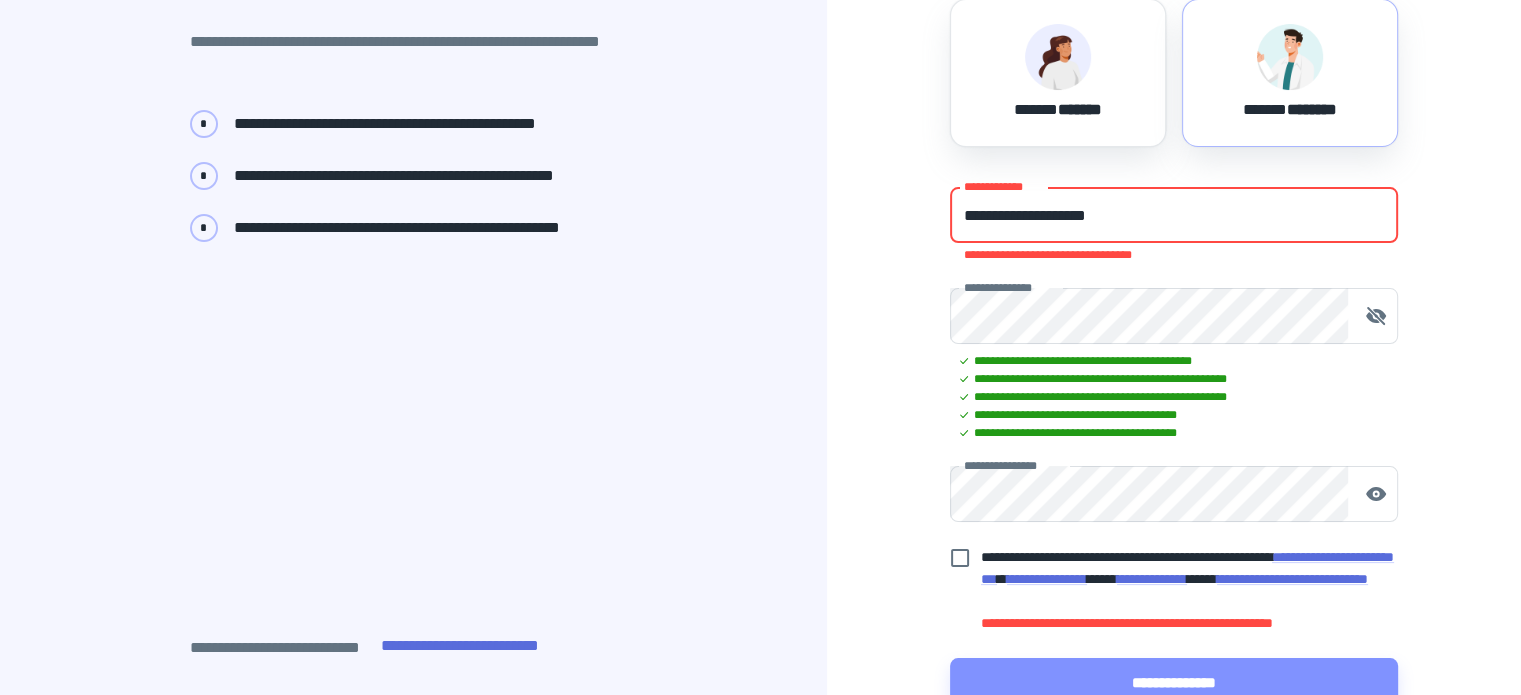 drag, startPoint x: 1135, startPoint y: 212, endPoint x: 897, endPoint y: 212, distance: 238 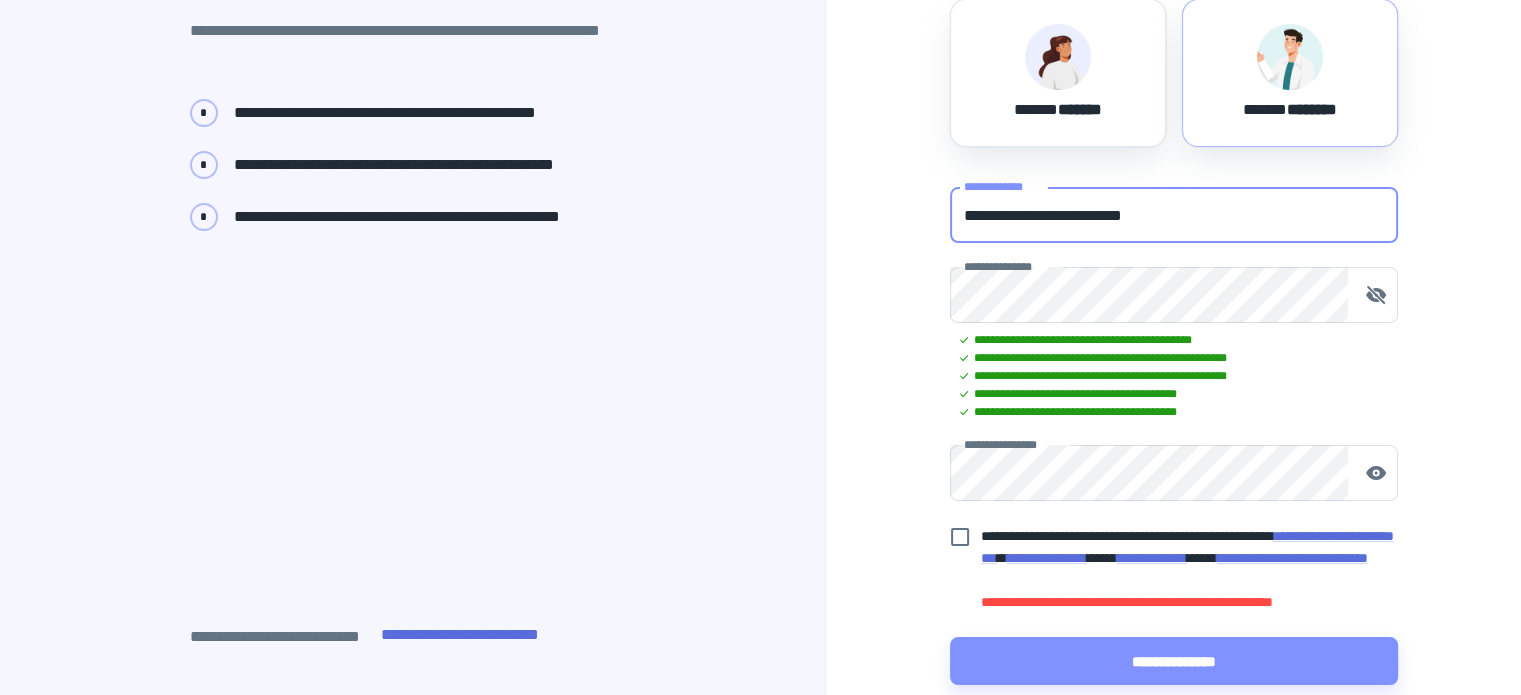 scroll, scrollTop: 215, scrollLeft: 0, axis: vertical 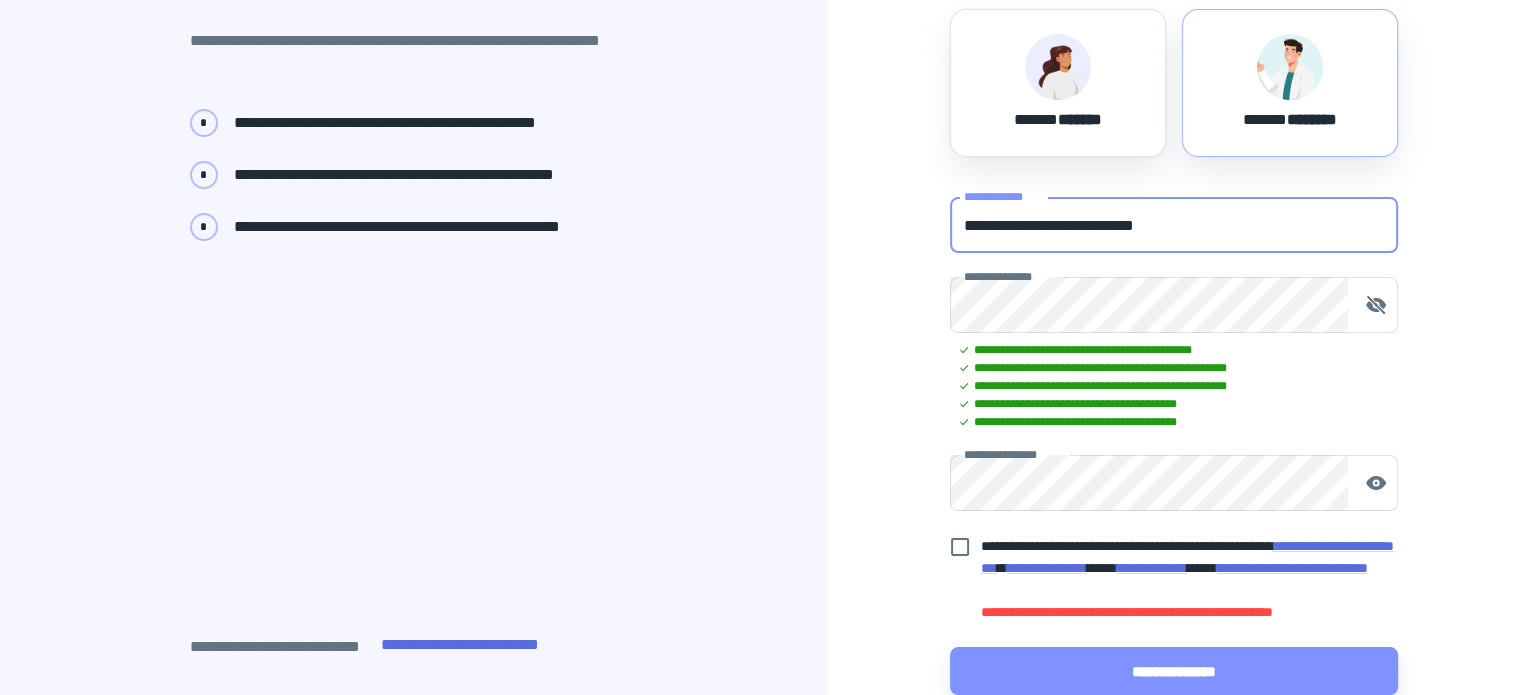 type on "**********" 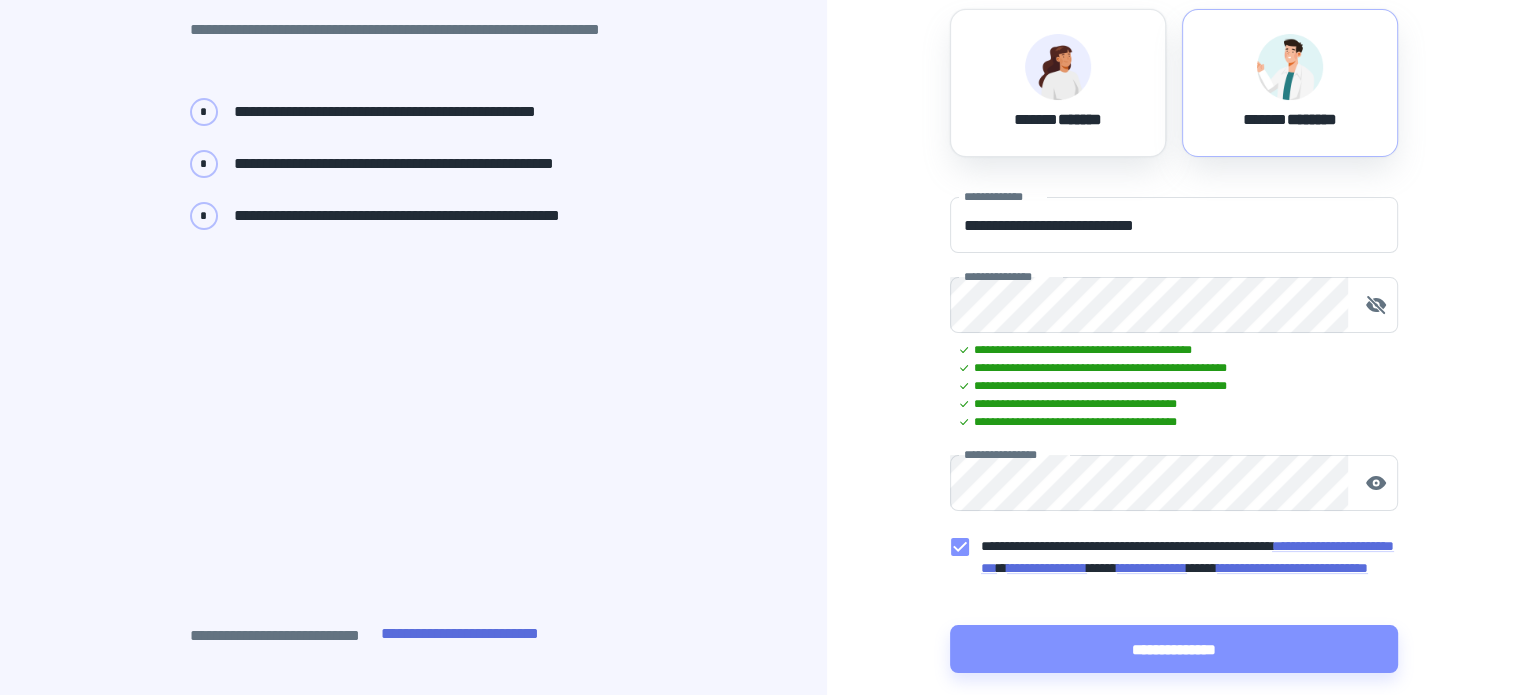 scroll, scrollTop: 204, scrollLeft: 0, axis: vertical 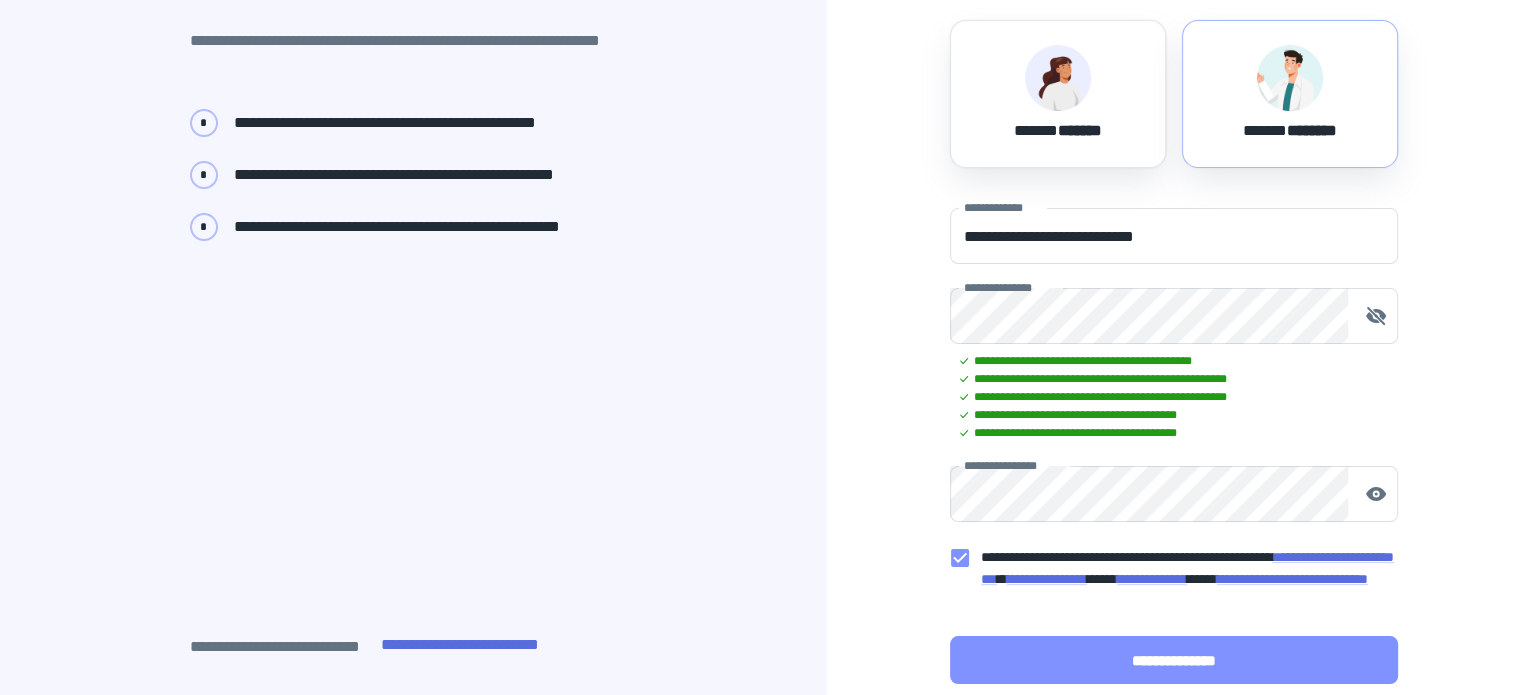 click on "**********" at bounding box center (1174, 660) 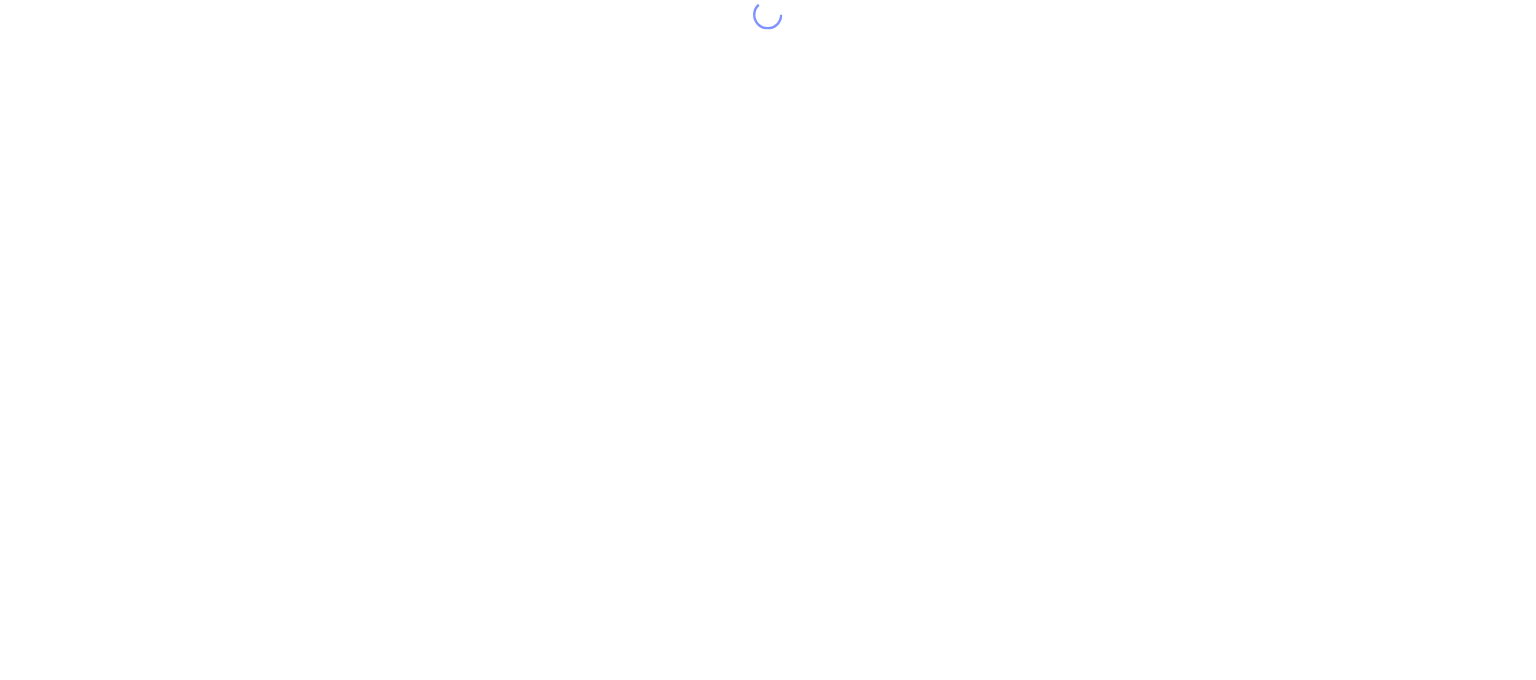 scroll, scrollTop: 0, scrollLeft: 0, axis: both 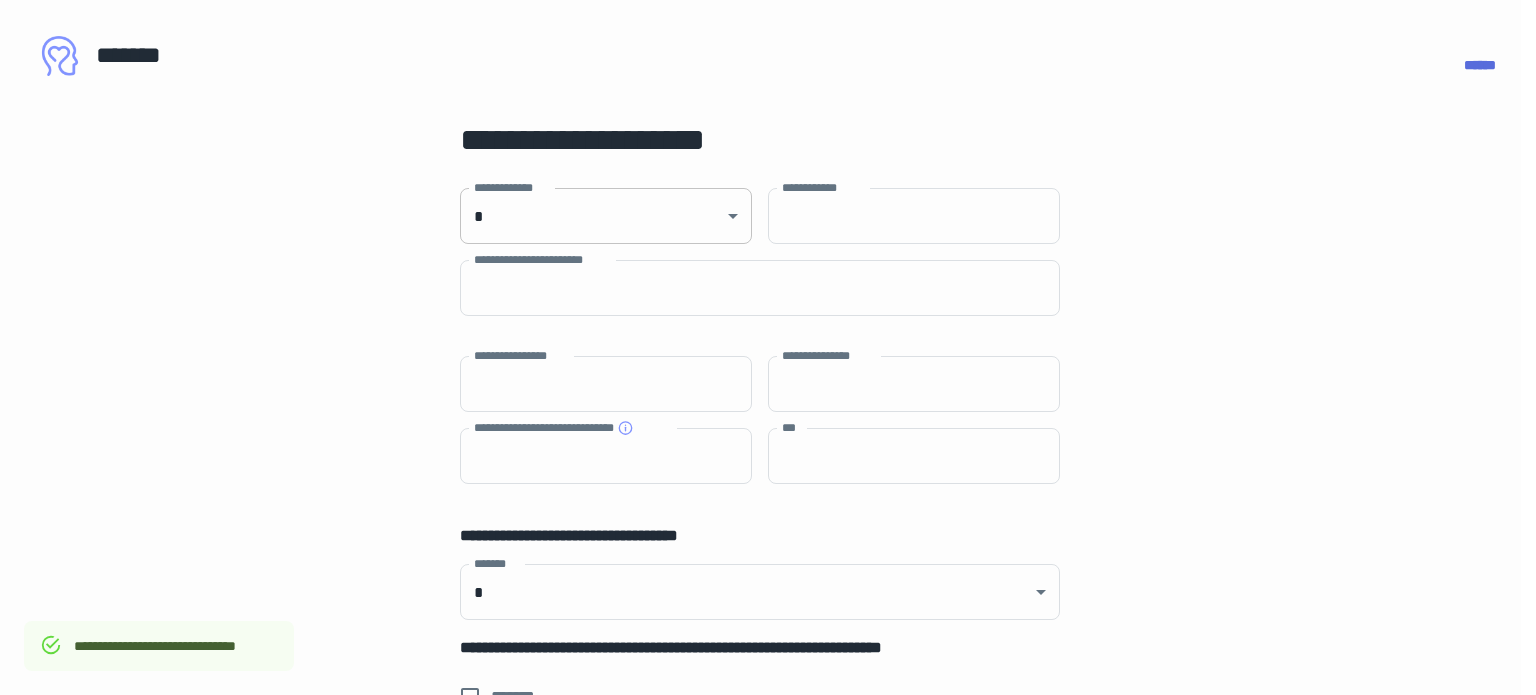 click on "**********" at bounding box center [760, 340] 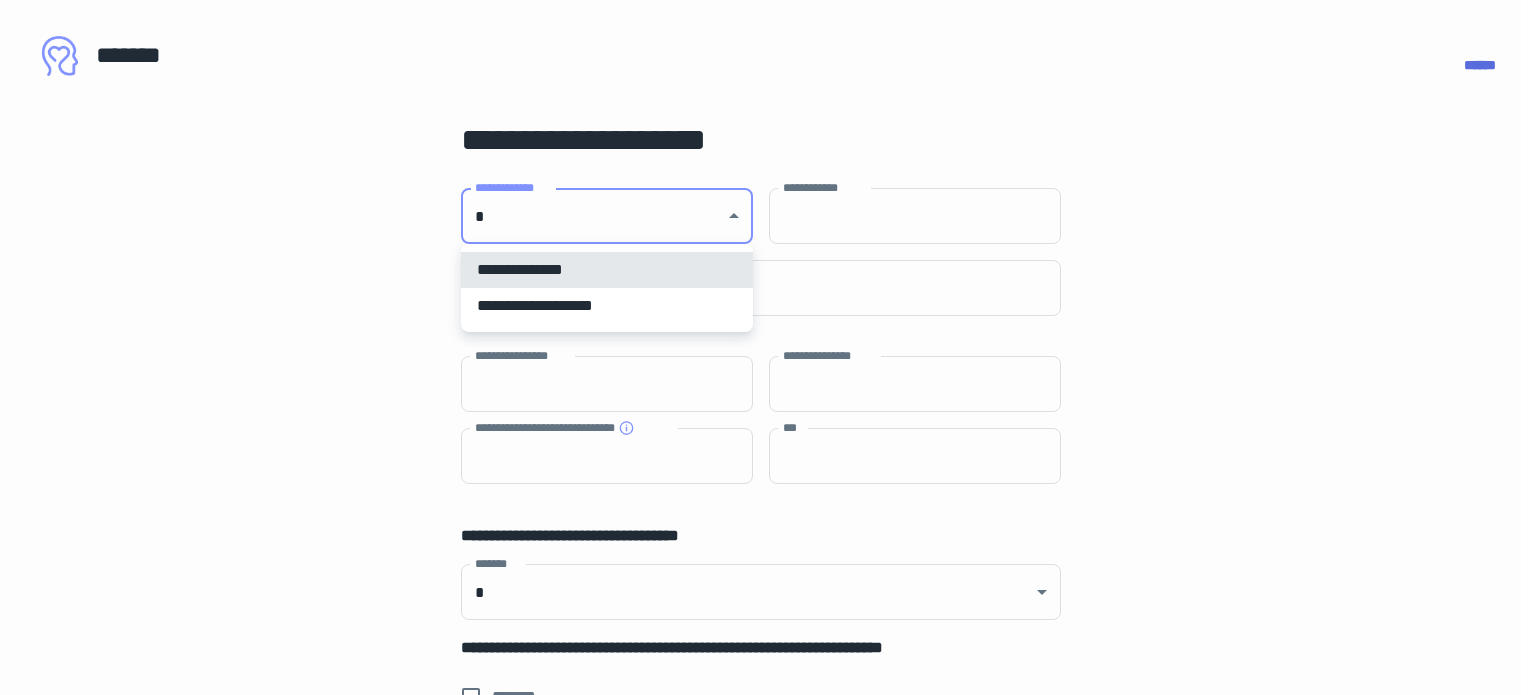 click on "**********" at bounding box center (607, 306) 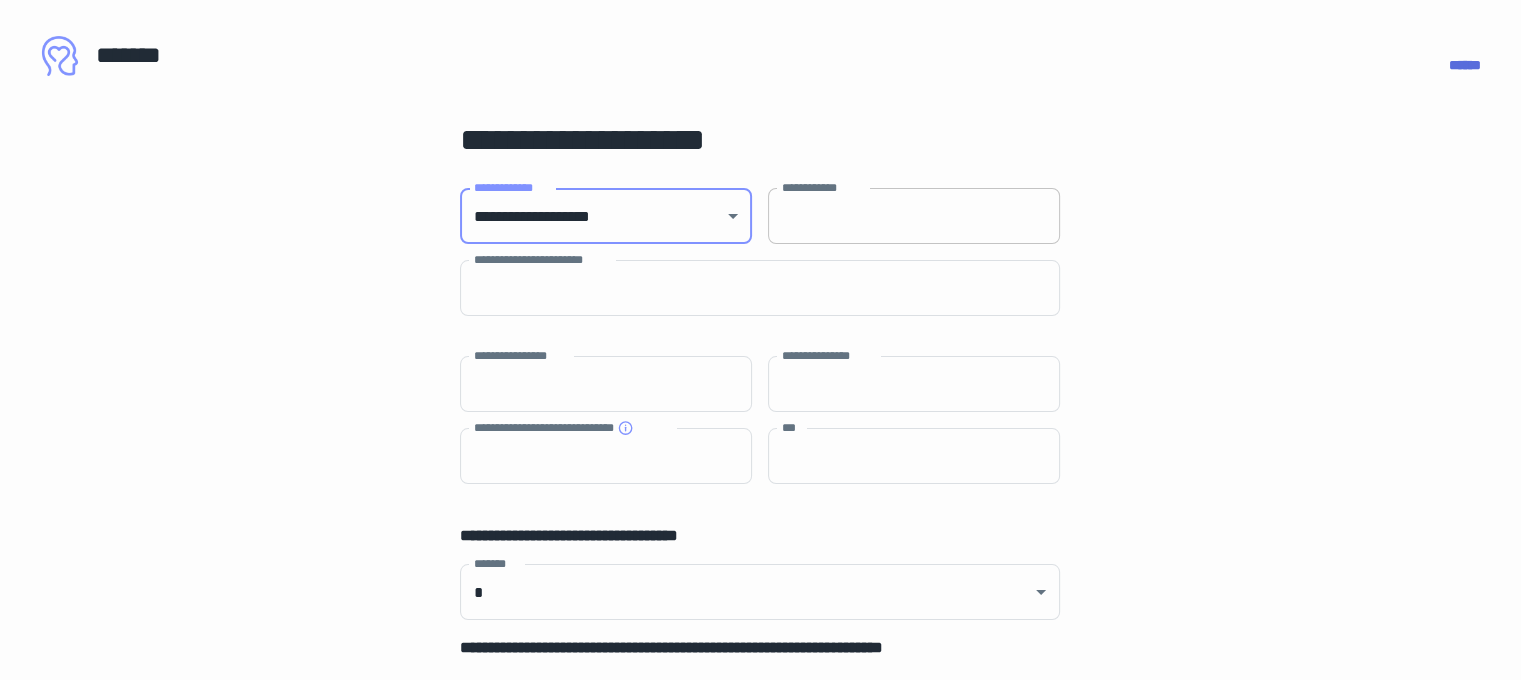 click on "**********" at bounding box center [914, 216] 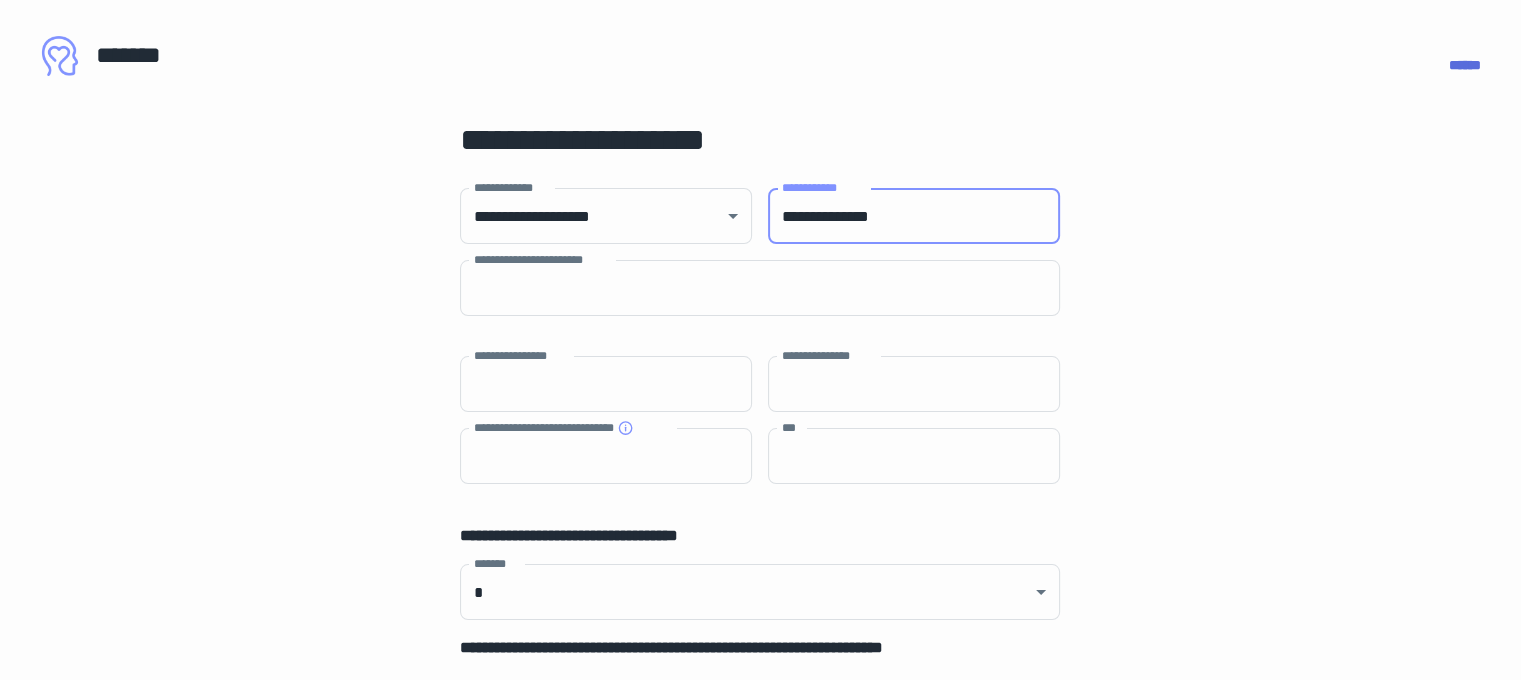 type on "**********" 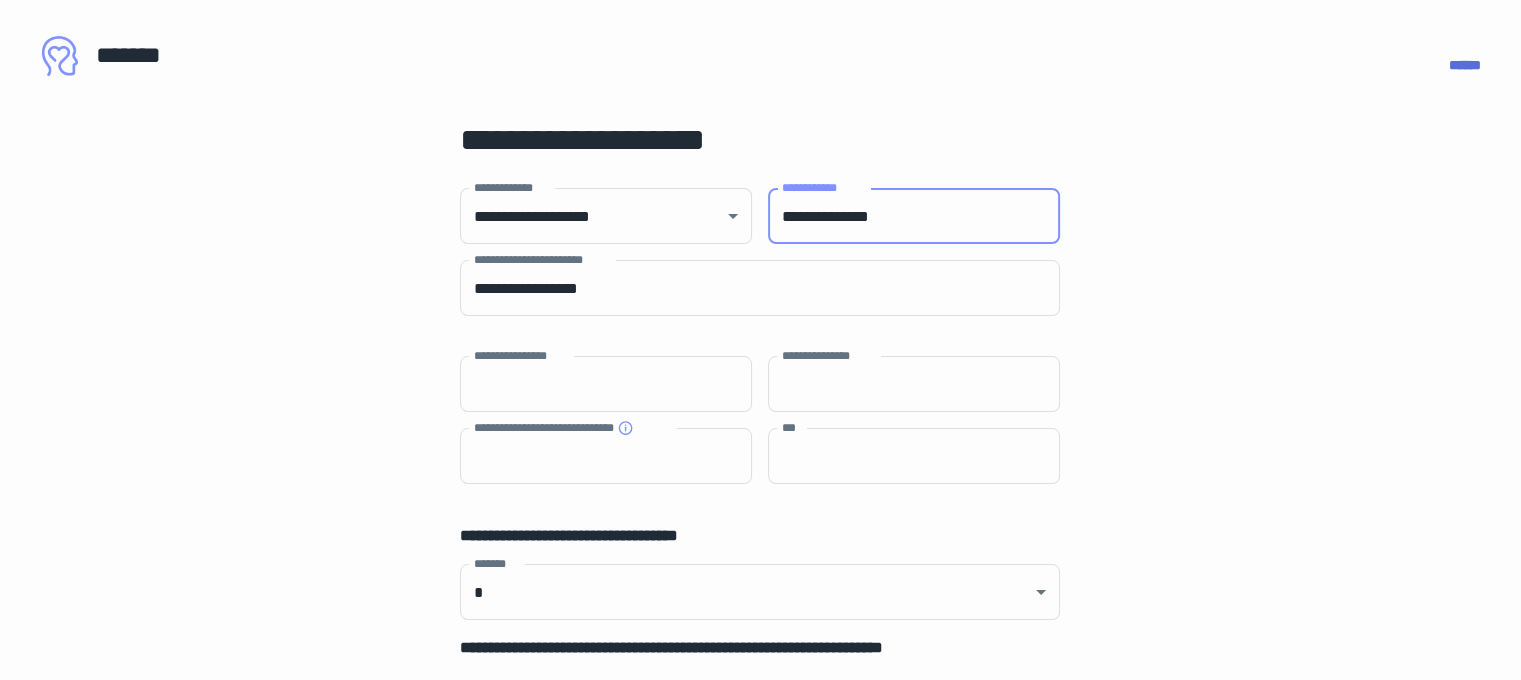 type on "*******" 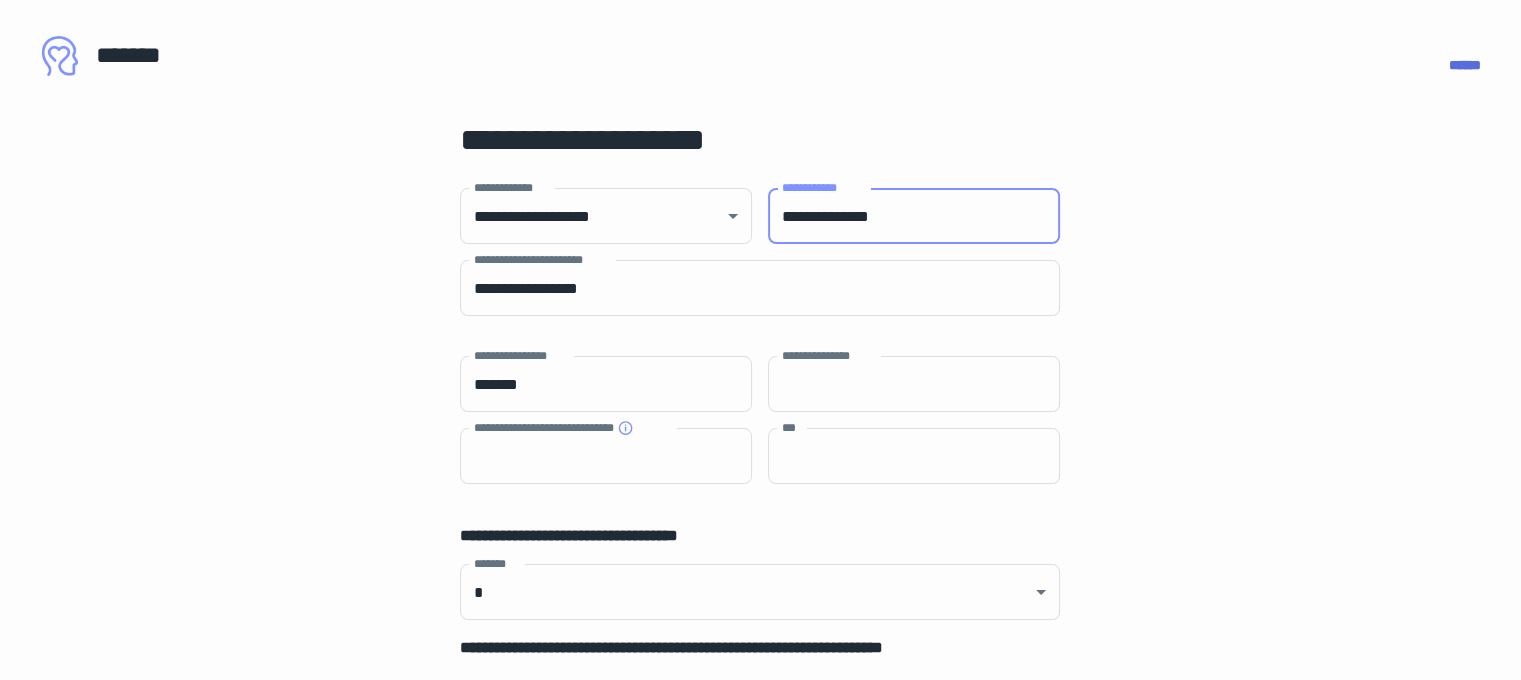 type on "*******" 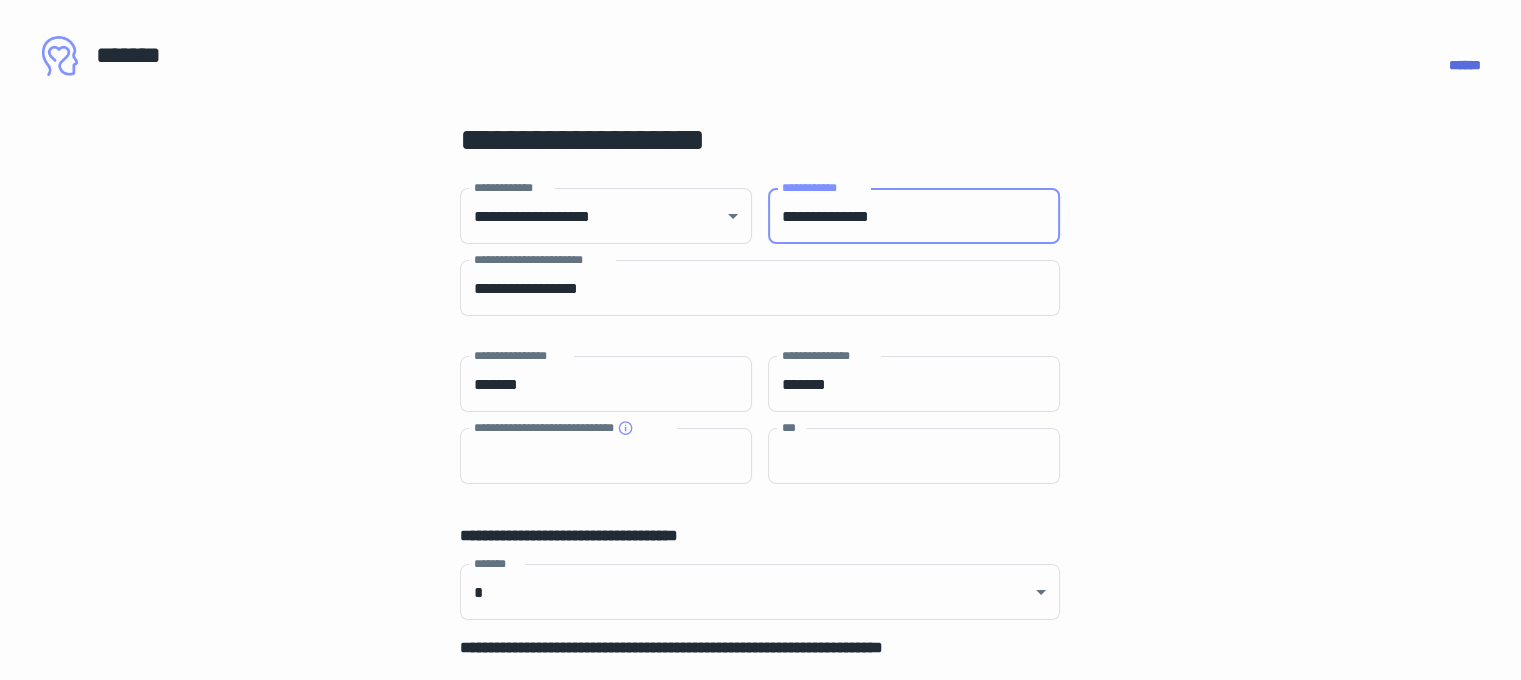 type on "*******" 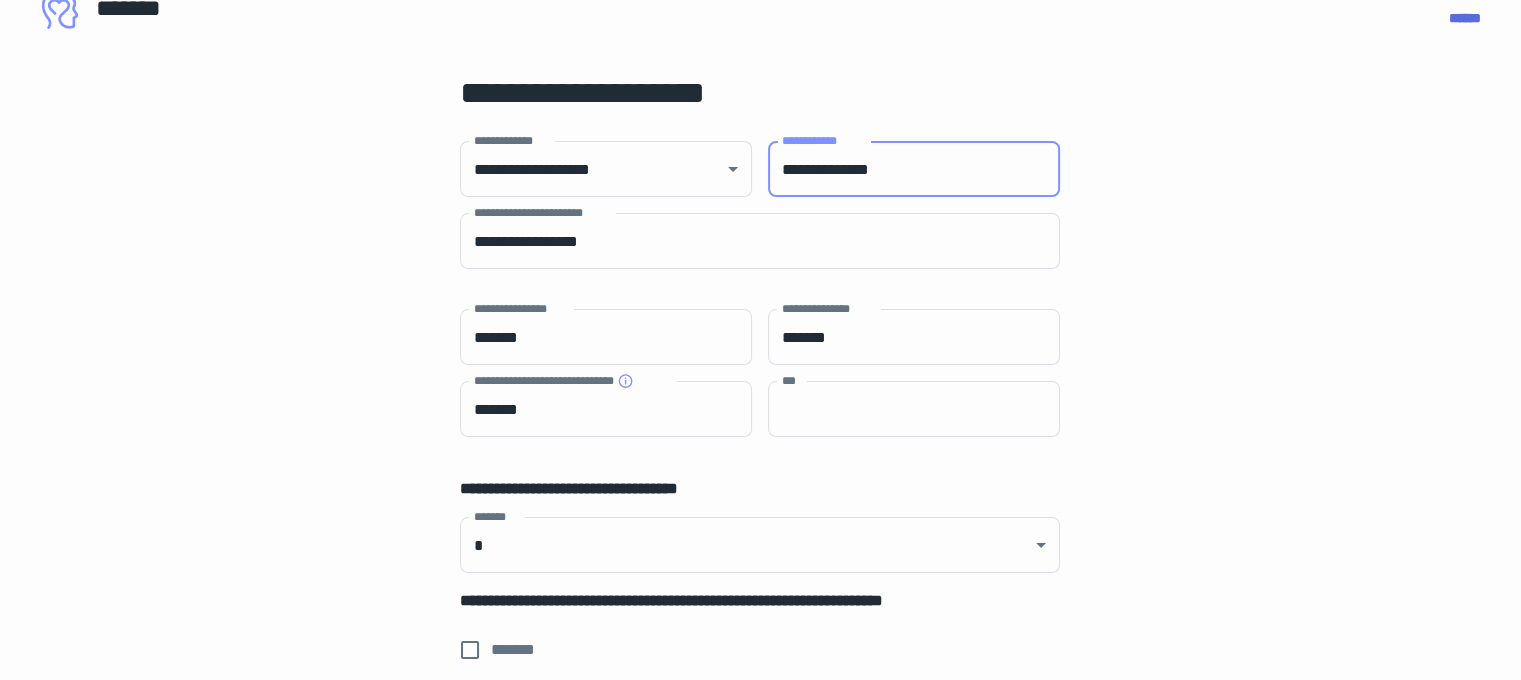 scroll, scrollTop: 51, scrollLeft: 0, axis: vertical 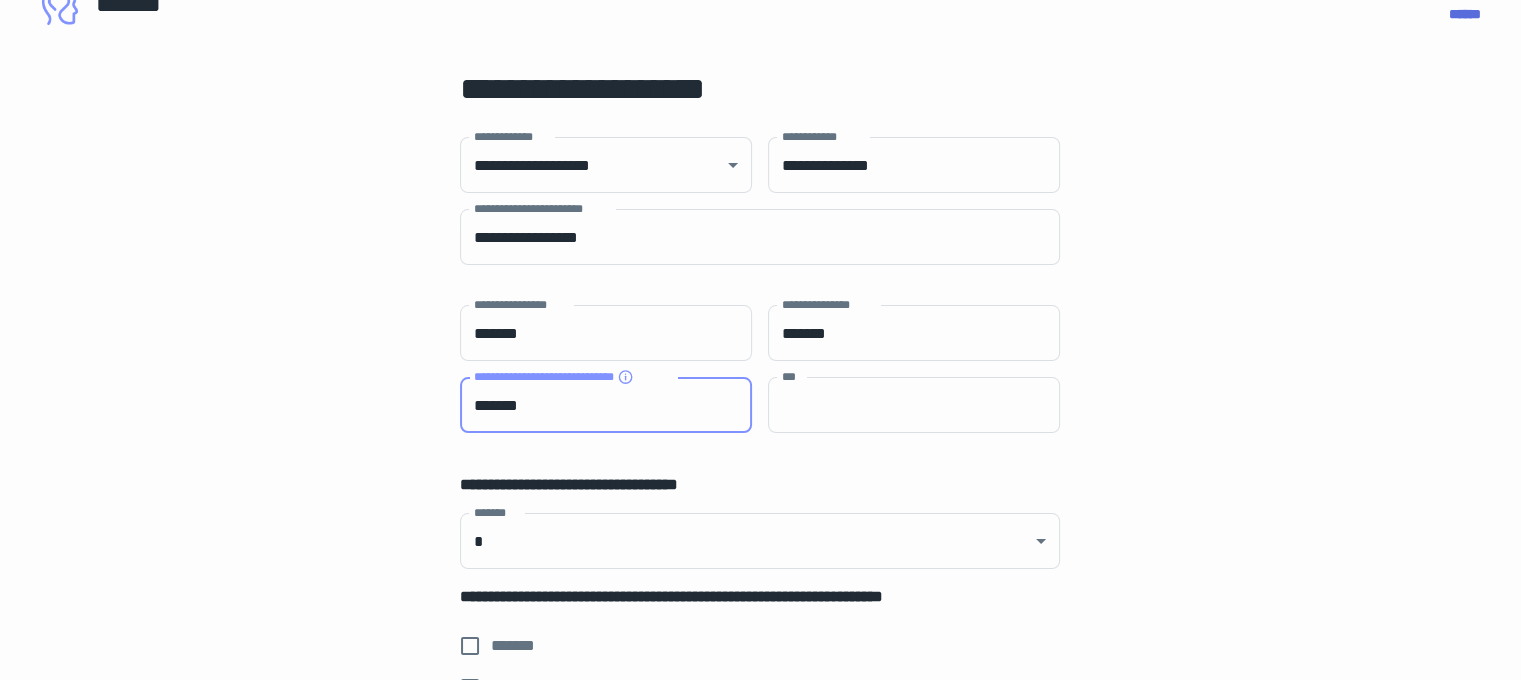 drag, startPoint x: 627, startPoint y: 405, endPoint x: 235, endPoint y: 376, distance: 393.07123 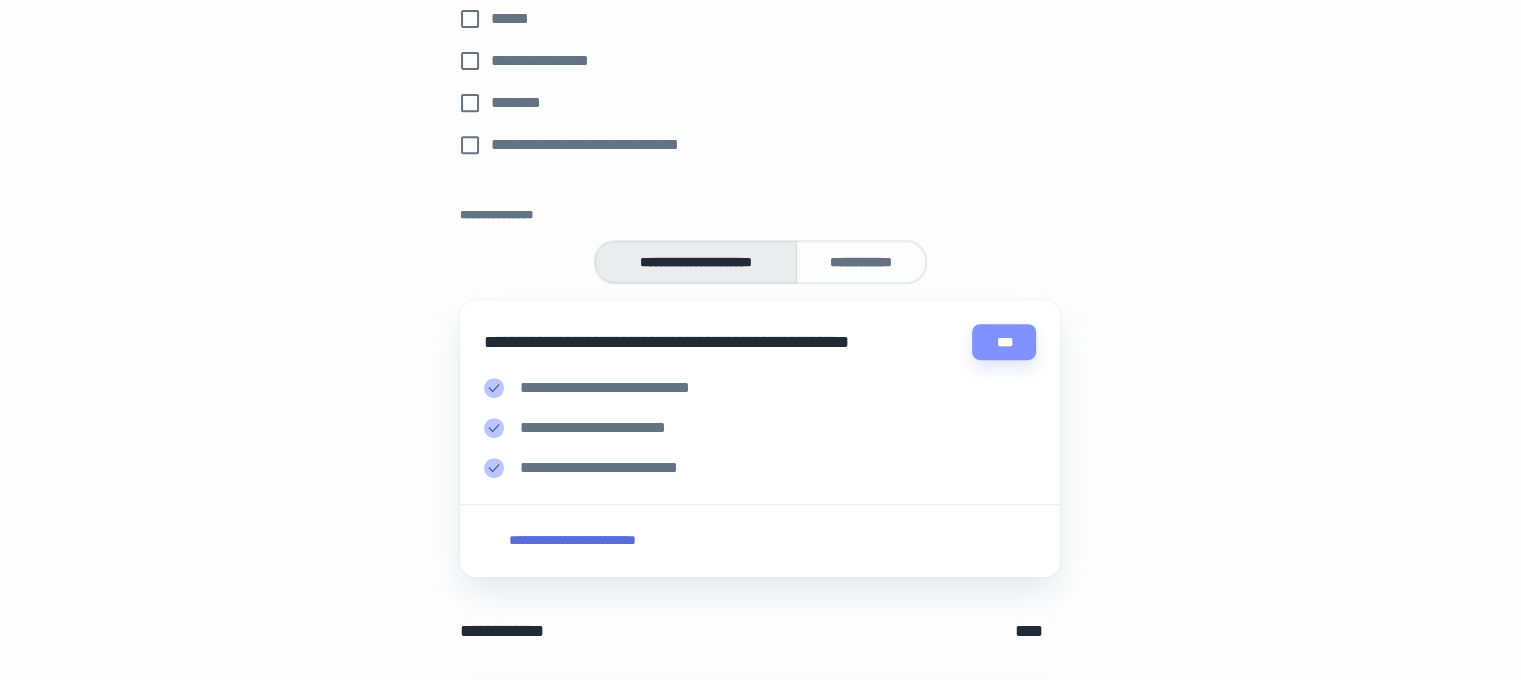 scroll, scrollTop: 978, scrollLeft: 0, axis: vertical 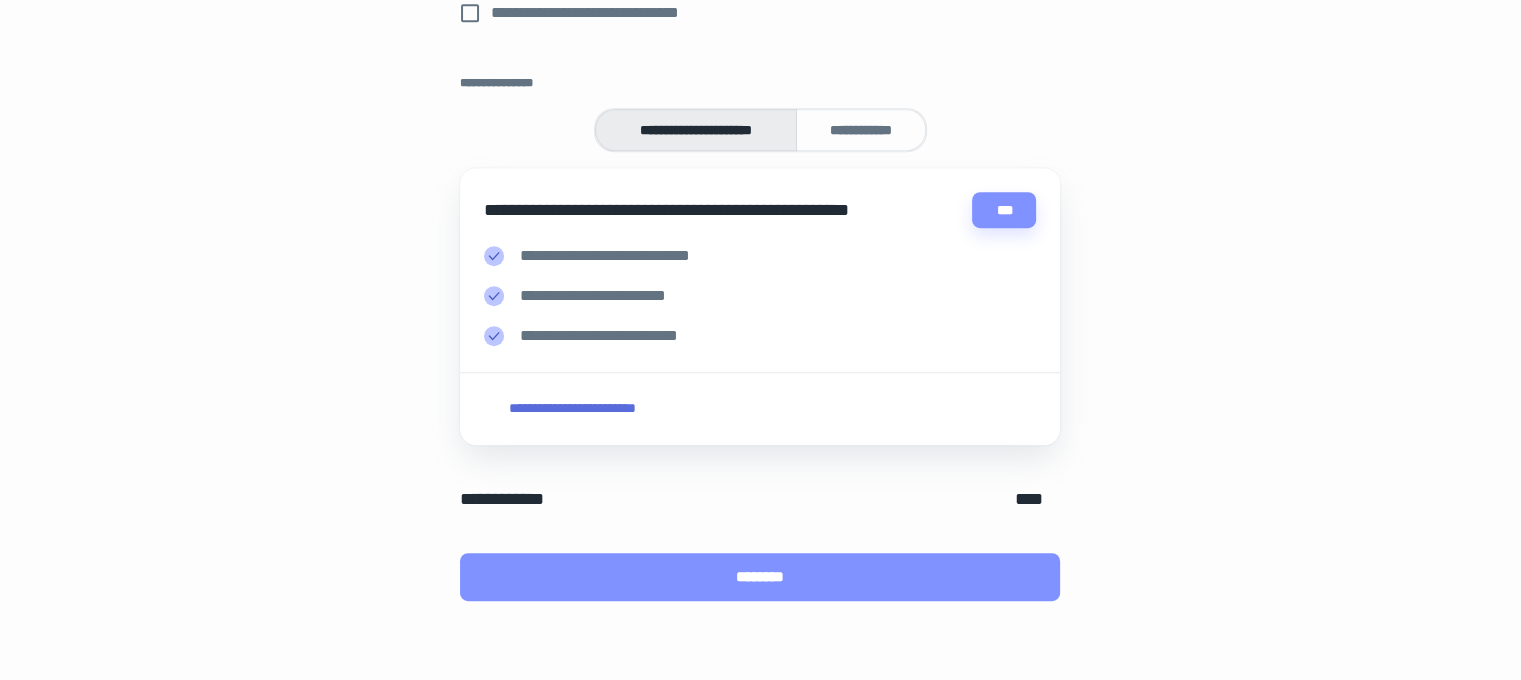 type 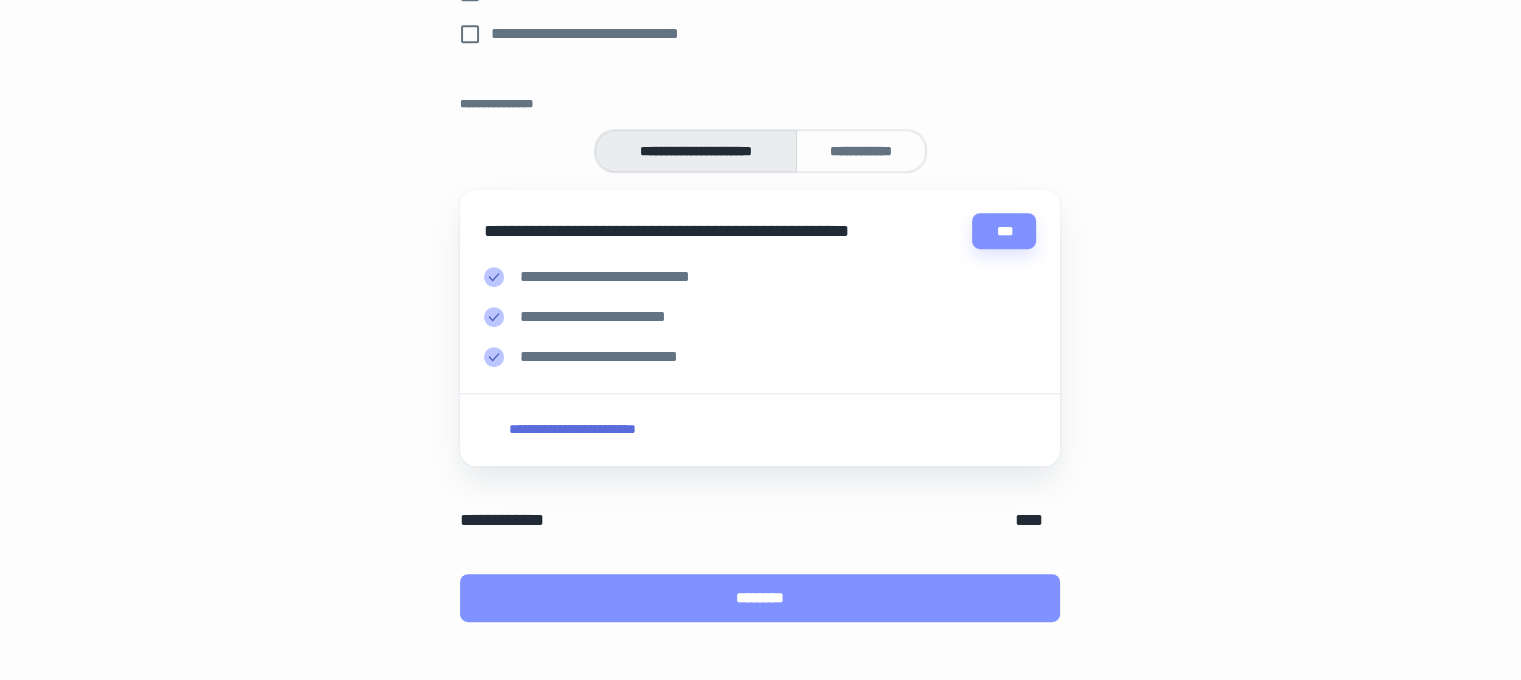 scroll, scrollTop: 999, scrollLeft: 0, axis: vertical 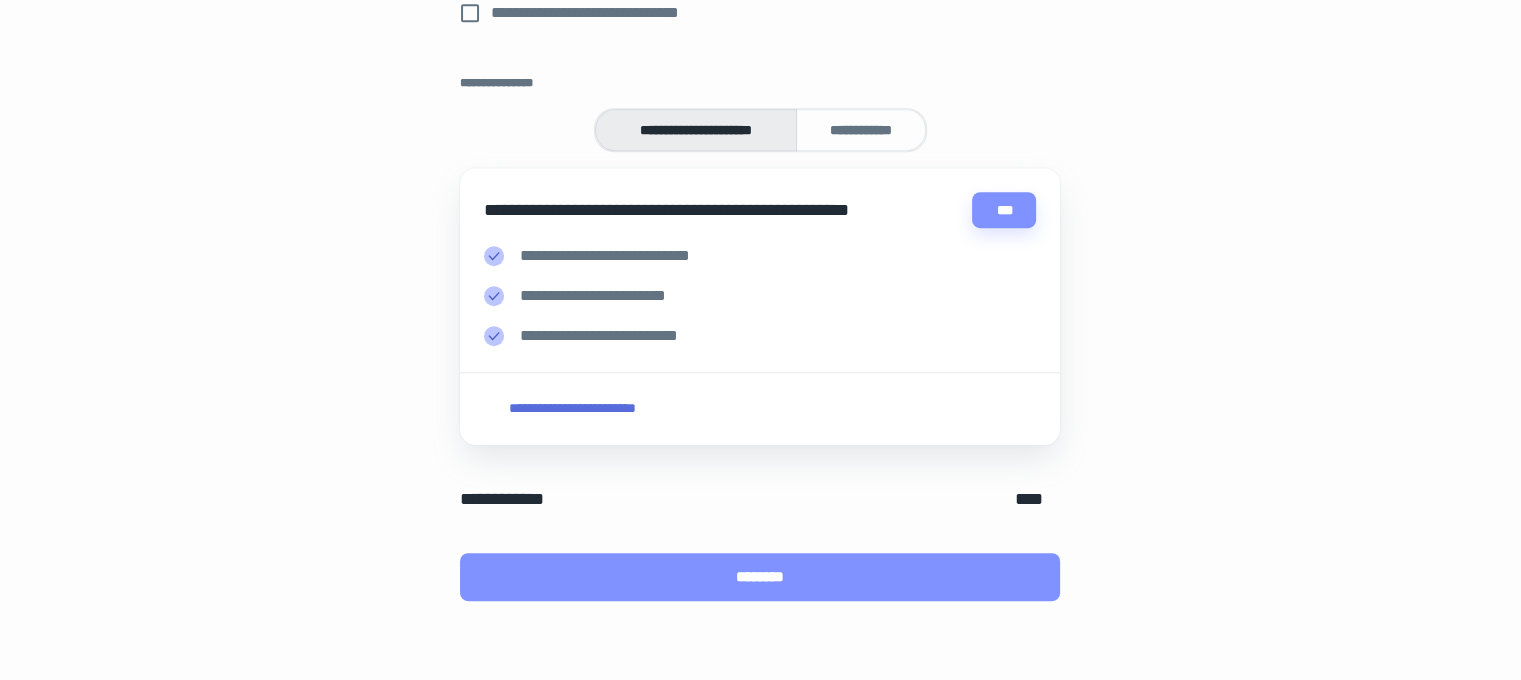 click on "********" at bounding box center (760, 577) 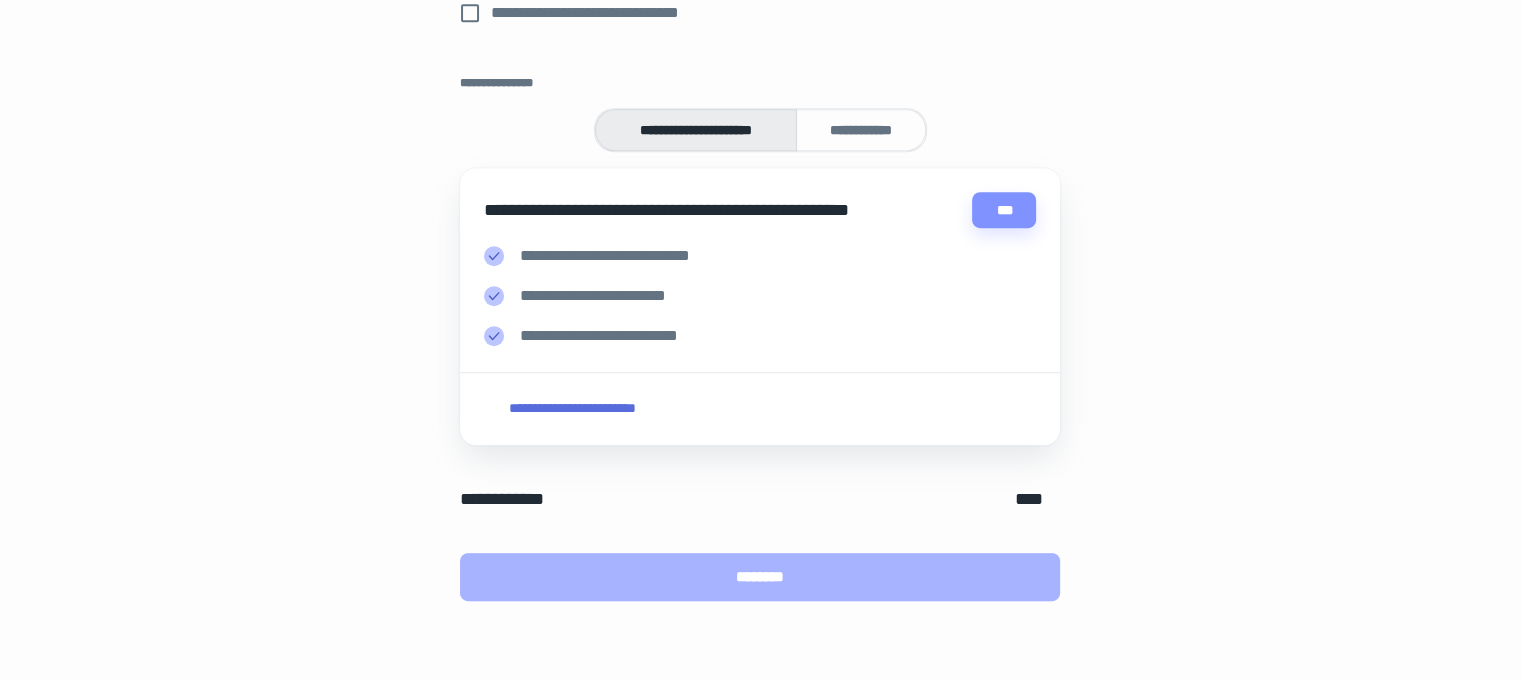 click on "********" at bounding box center [760, 577] 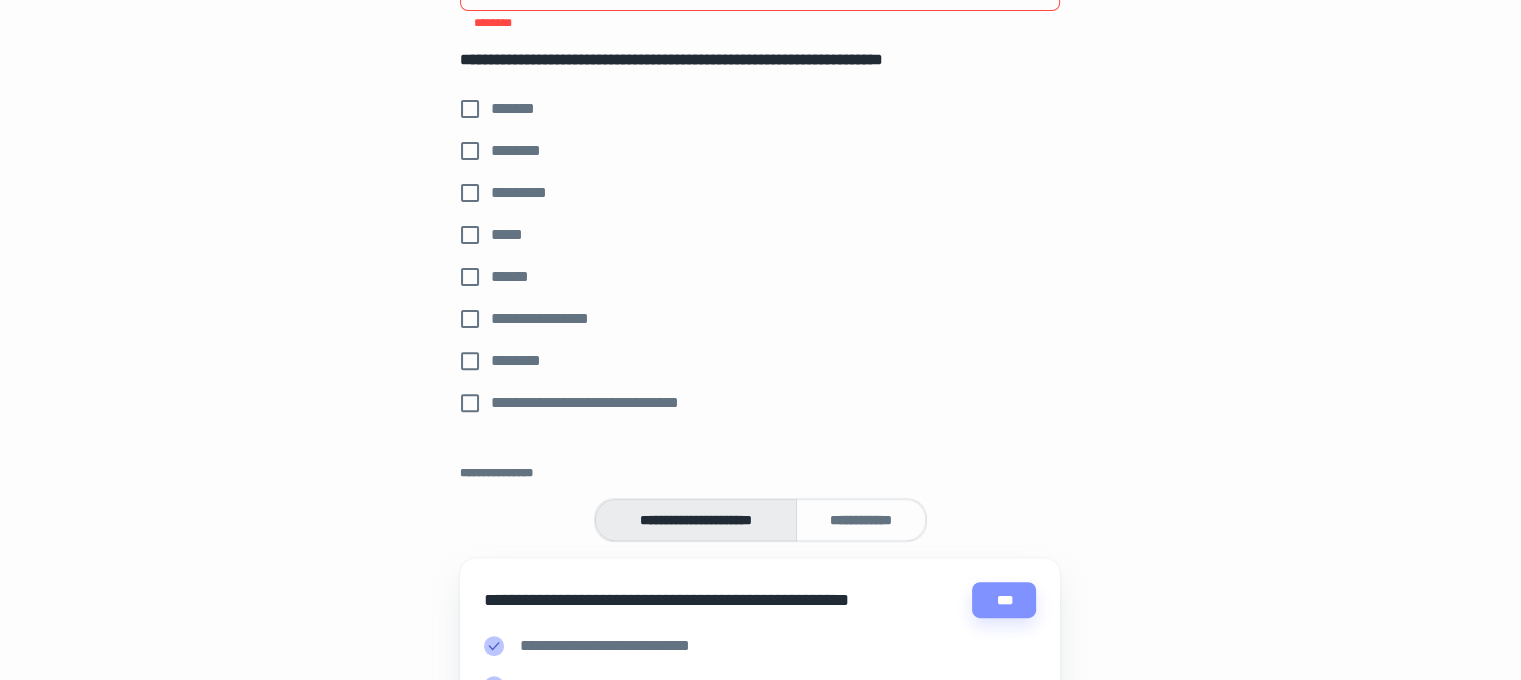 scroll, scrollTop: 360, scrollLeft: 0, axis: vertical 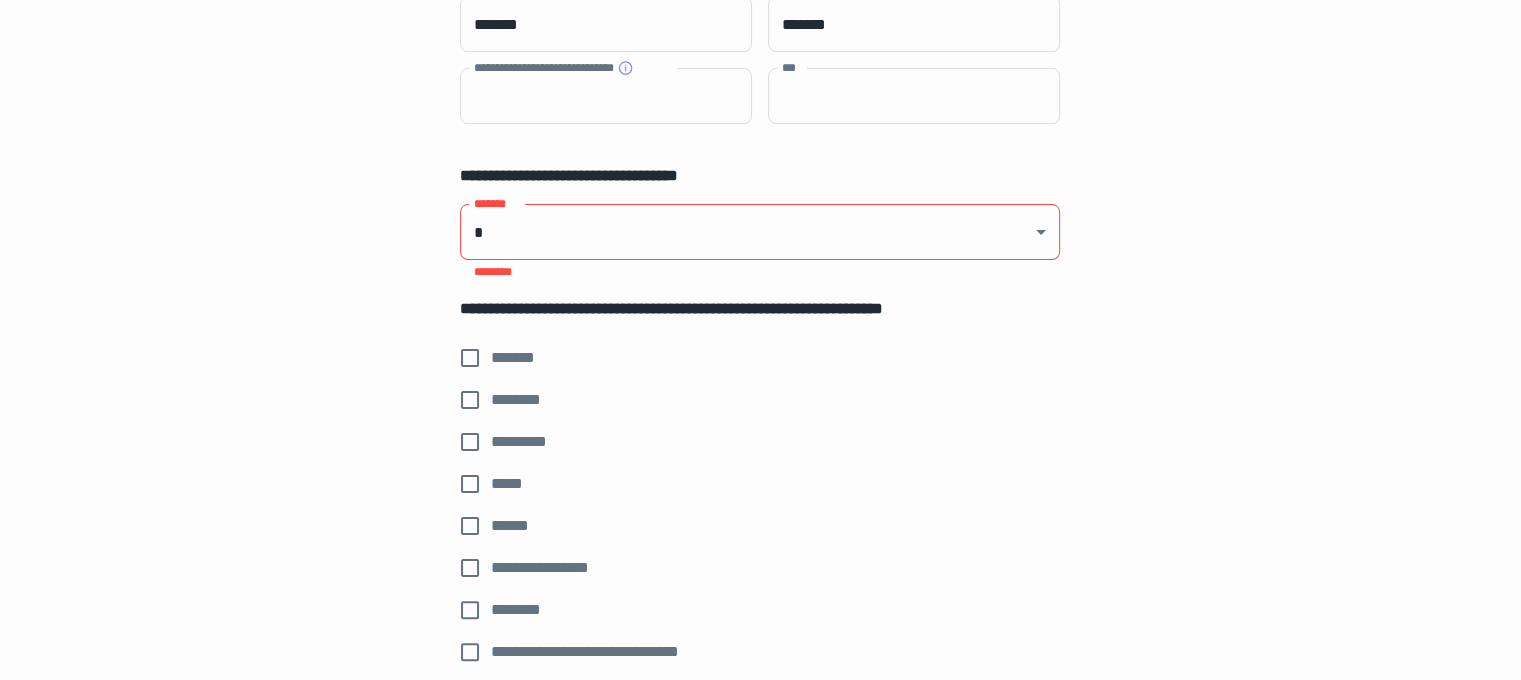 click on "**********" at bounding box center (760, -20) 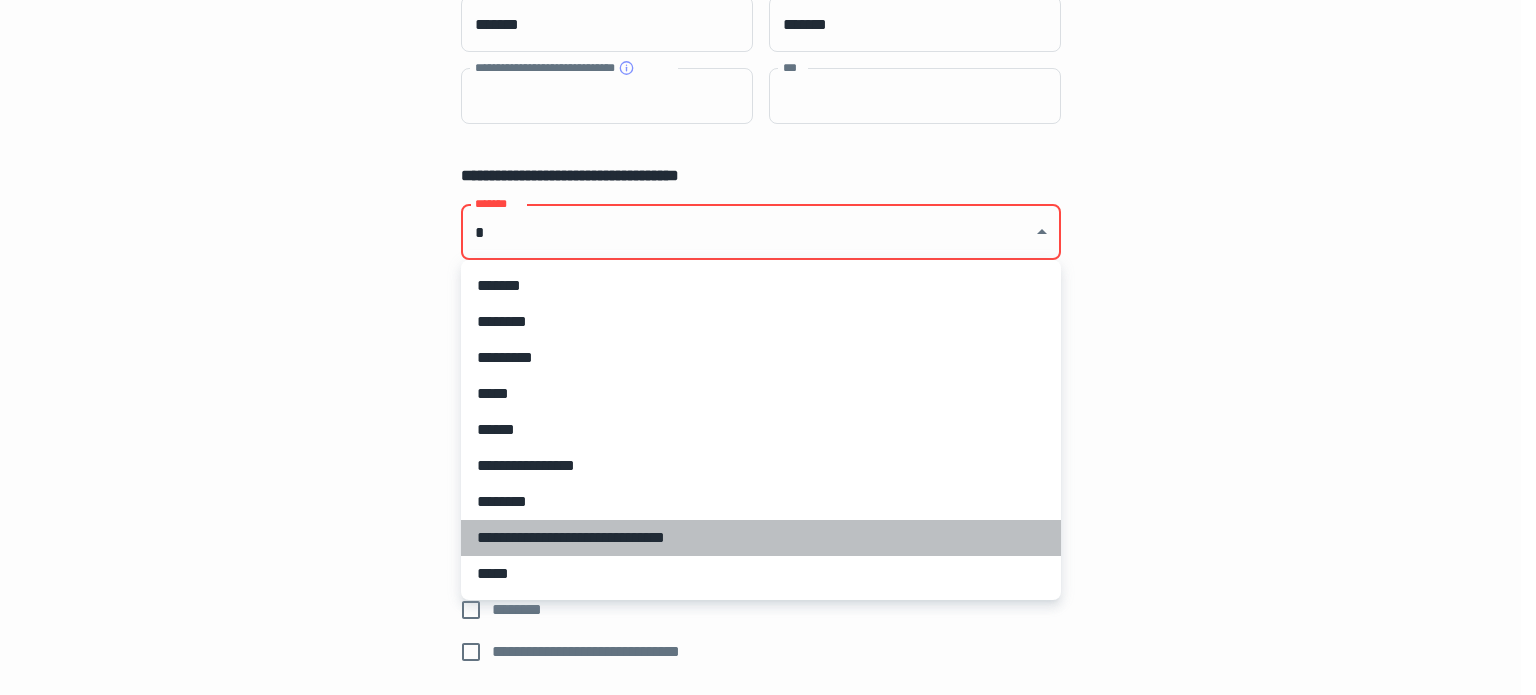 click on "**********" at bounding box center [761, 538] 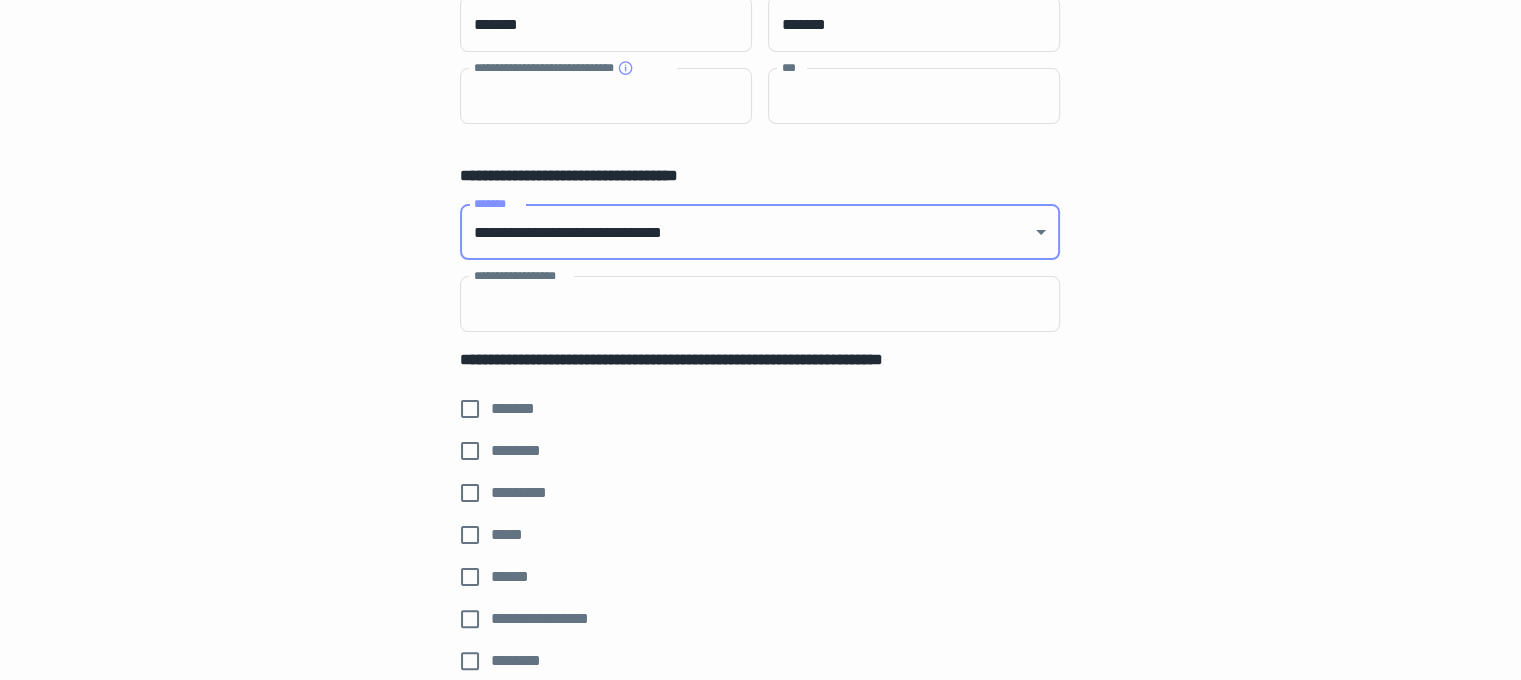 scroll, scrollTop: 1008, scrollLeft: 0, axis: vertical 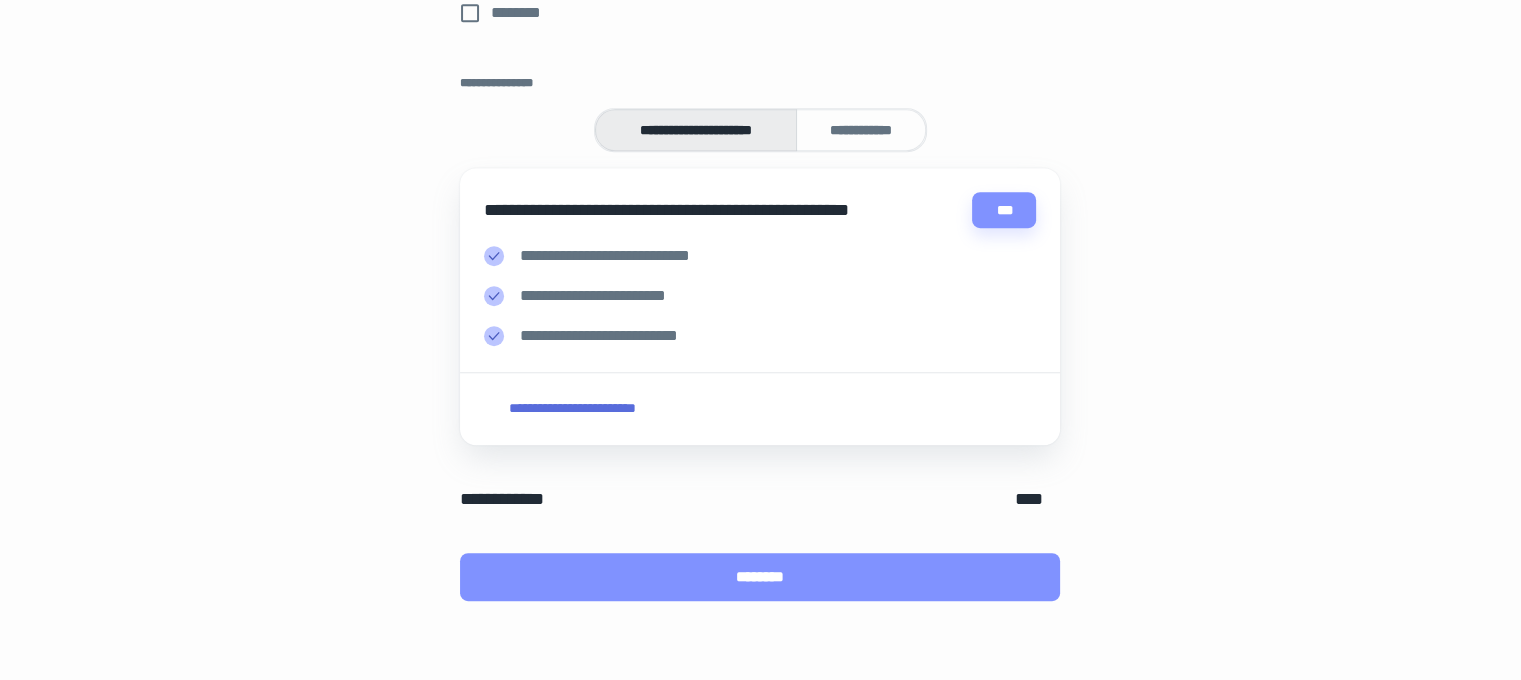 click on "********" at bounding box center [760, 577] 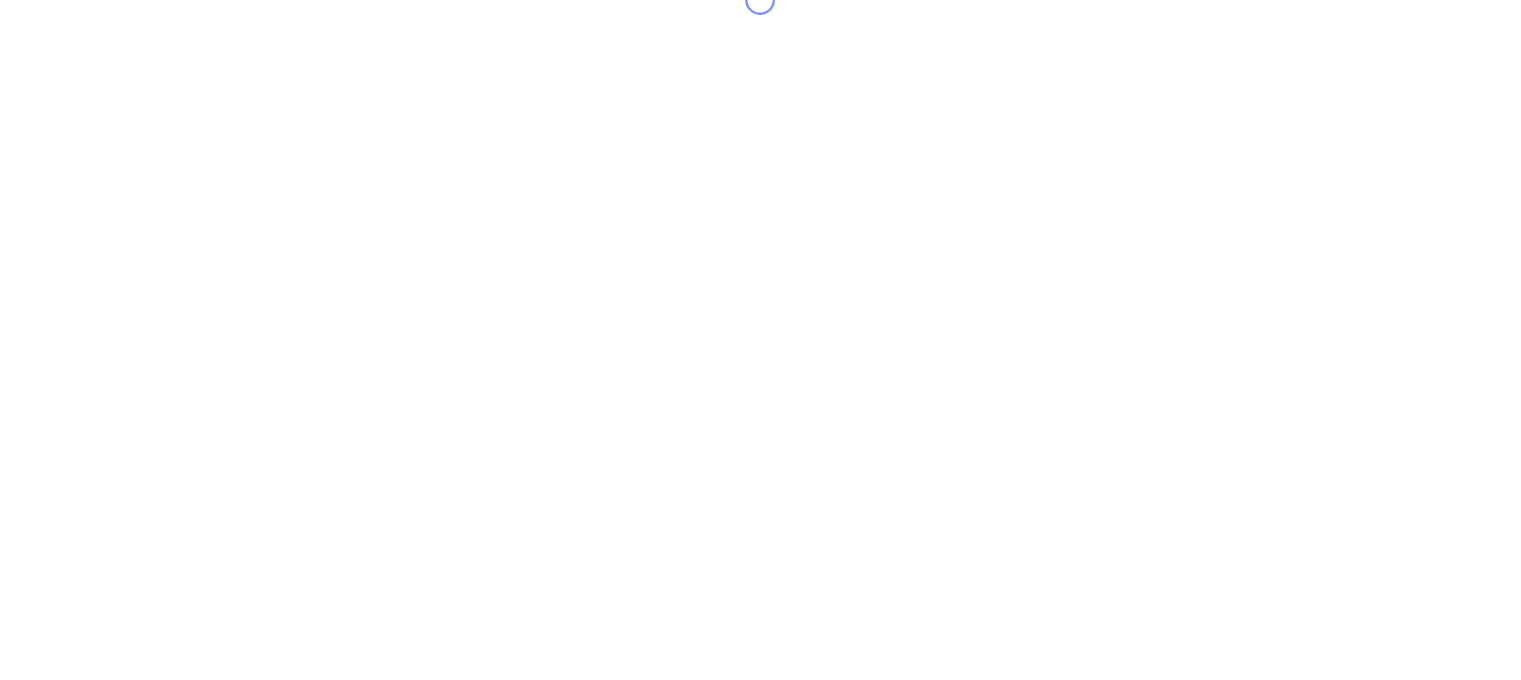 scroll, scrollTop: 0, scrollLeft: 0, axis: both 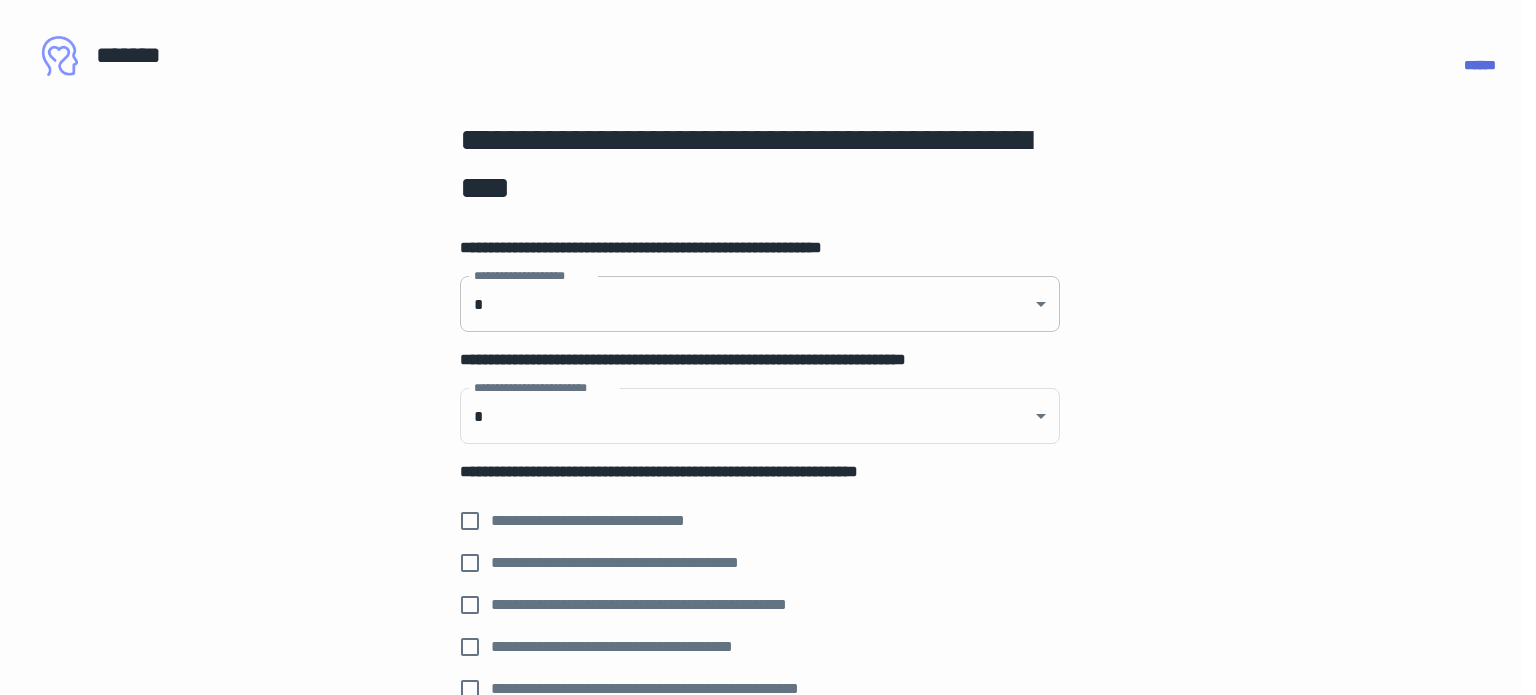click on "**********" at bounding box center [760, 340] 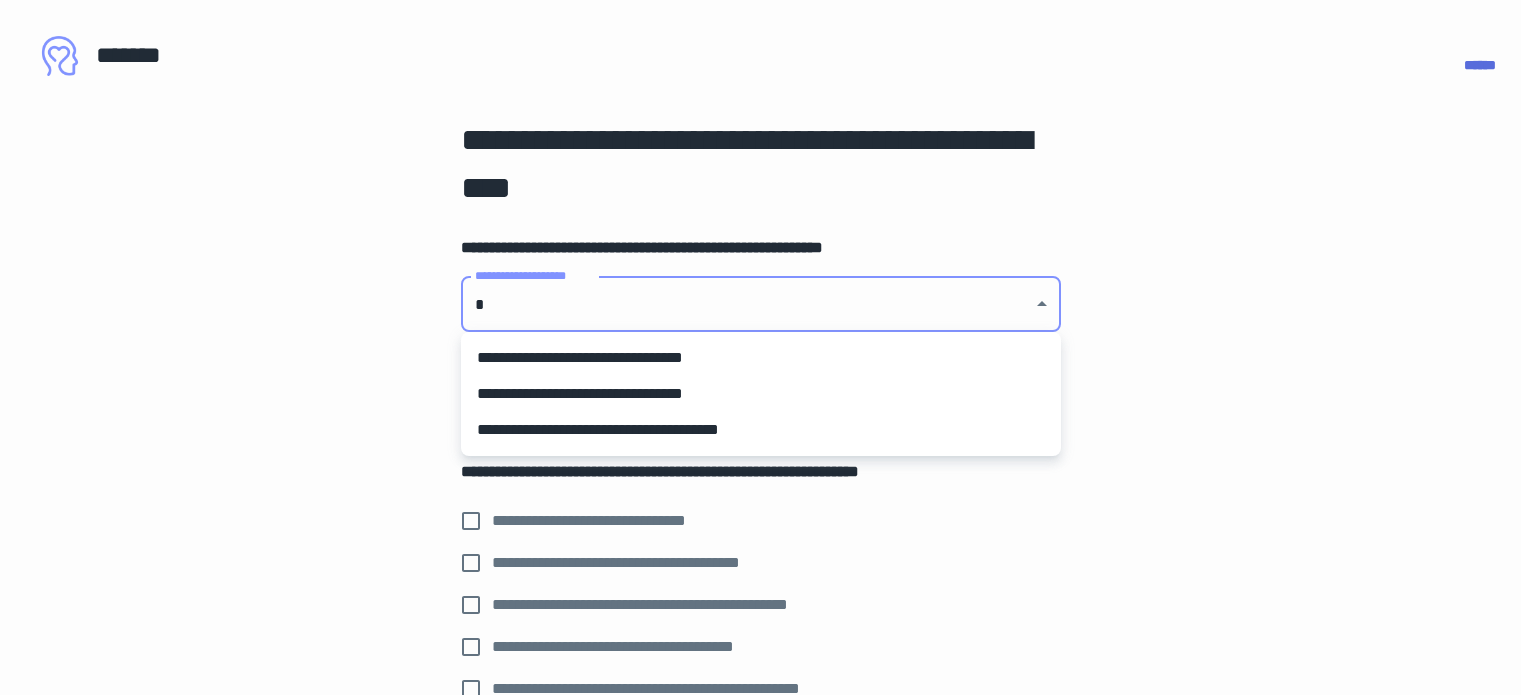 click on "**********" at bounding box center [761, 358] 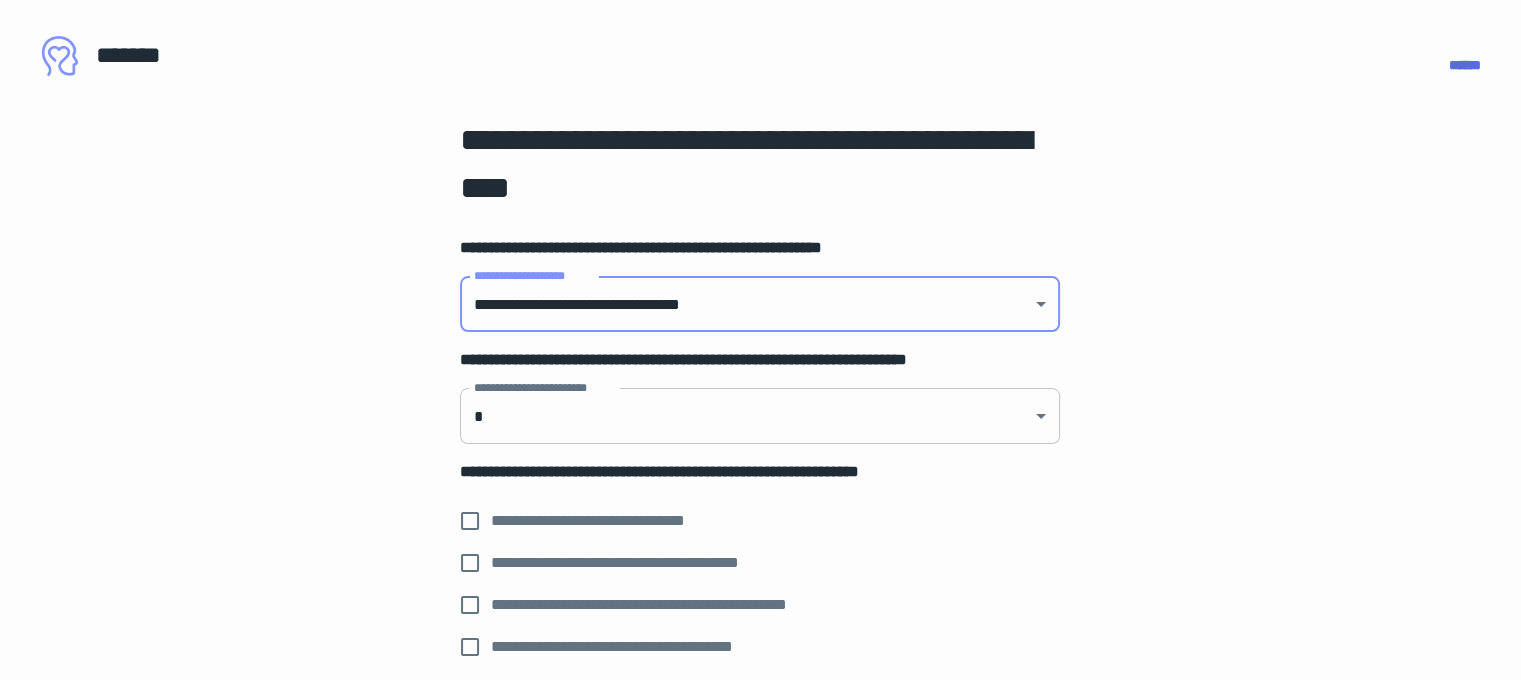 click on "**********" at bounding box center [760, 340] 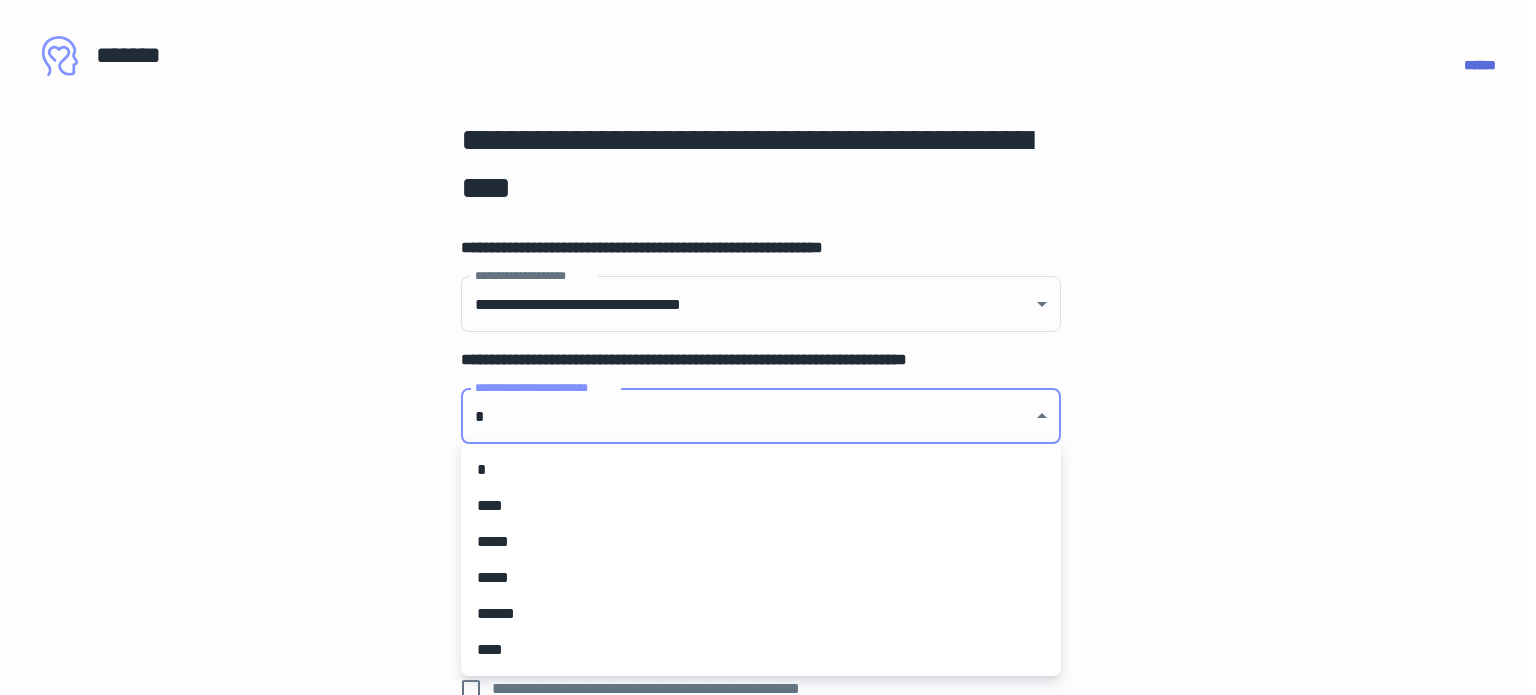 click on "****" at bounding box center (761, 506) 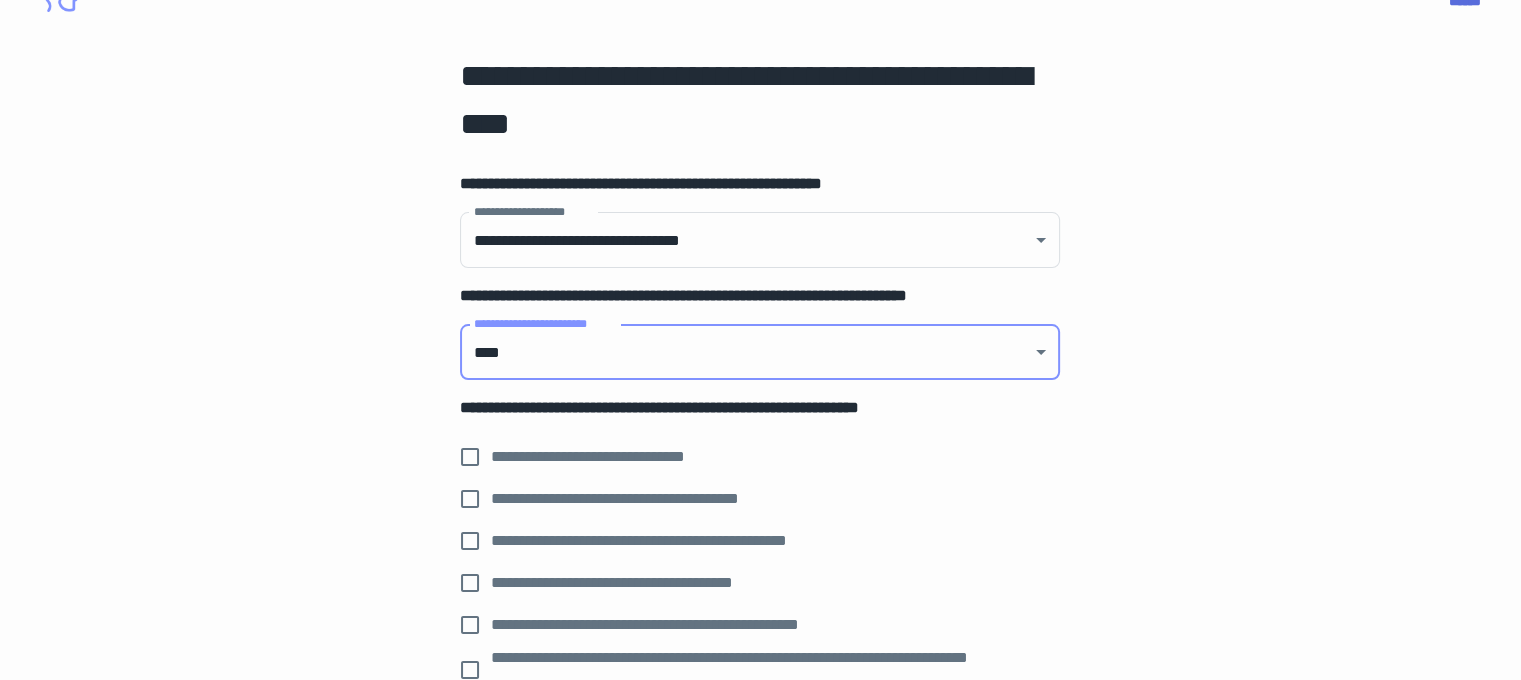 scroll, scrollTop: 64, scrollLeft: 0, axis: vertical 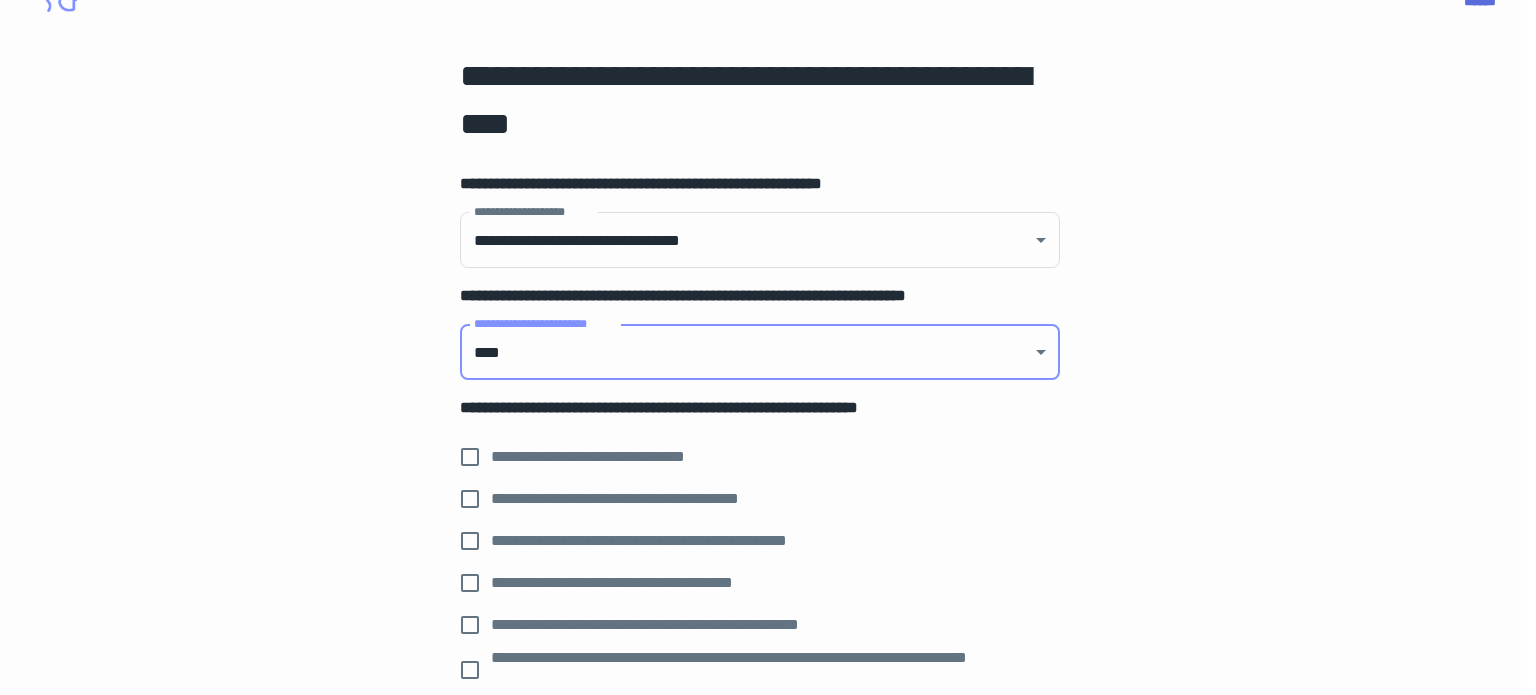 click on "**********" at bounding box center [760, 276] 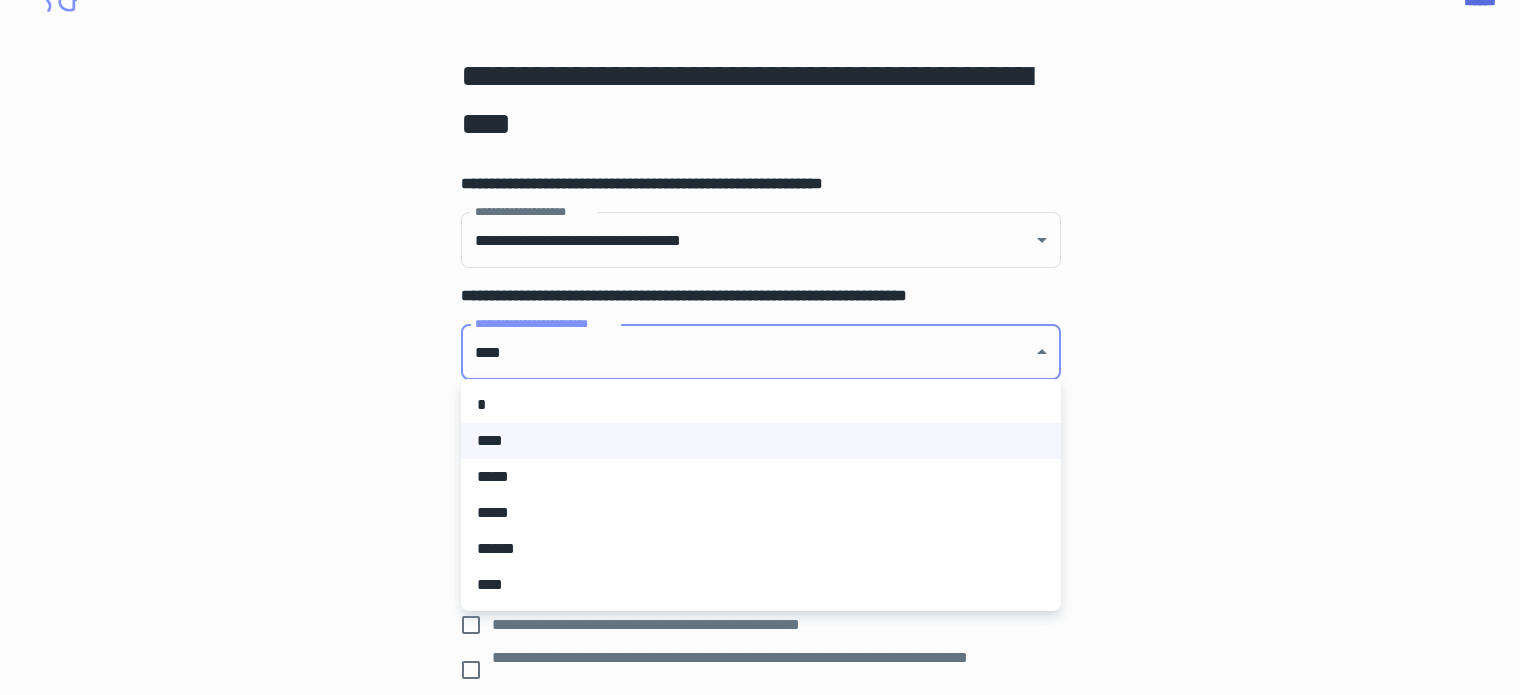 click on "*" at bounding box center [761, 405] 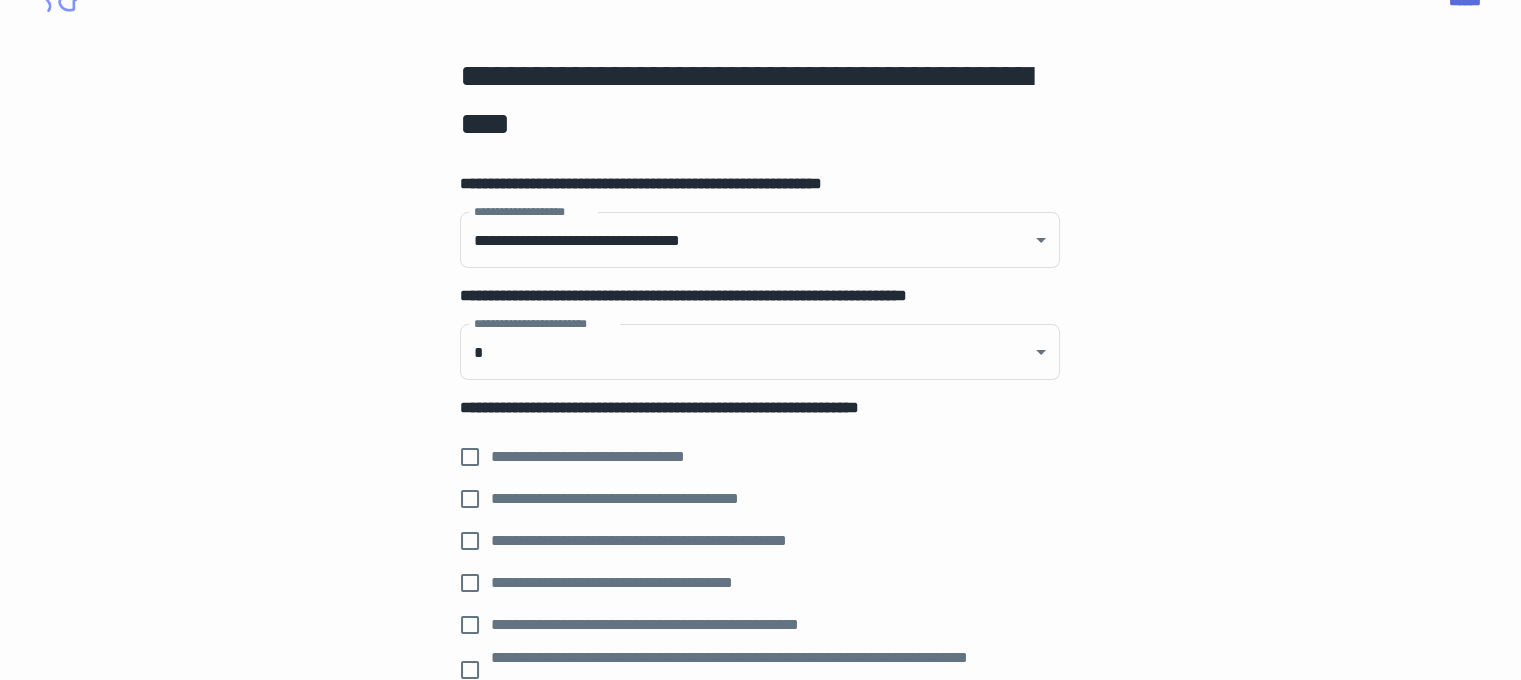 click on "**********" at bounding box center (610, 457) 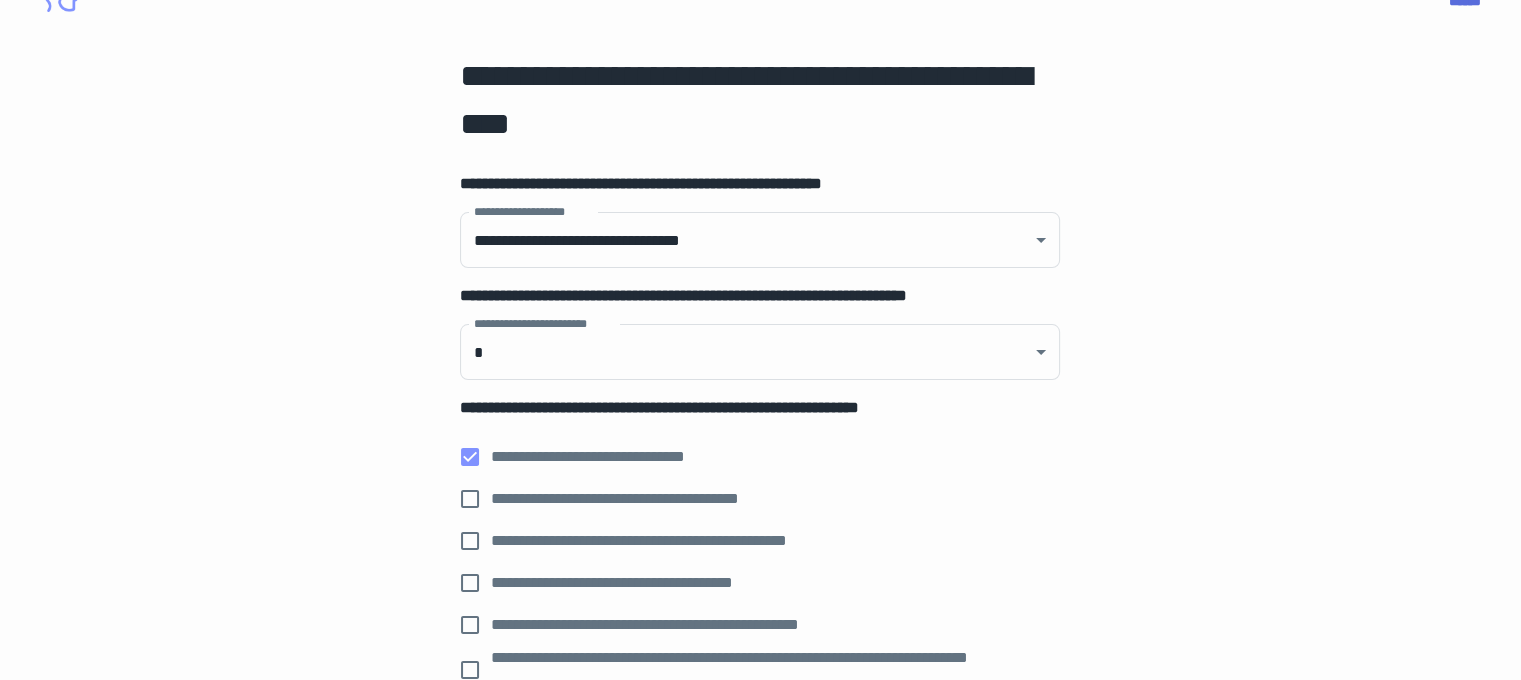 click on "**********" at bounding box center [639, 499] 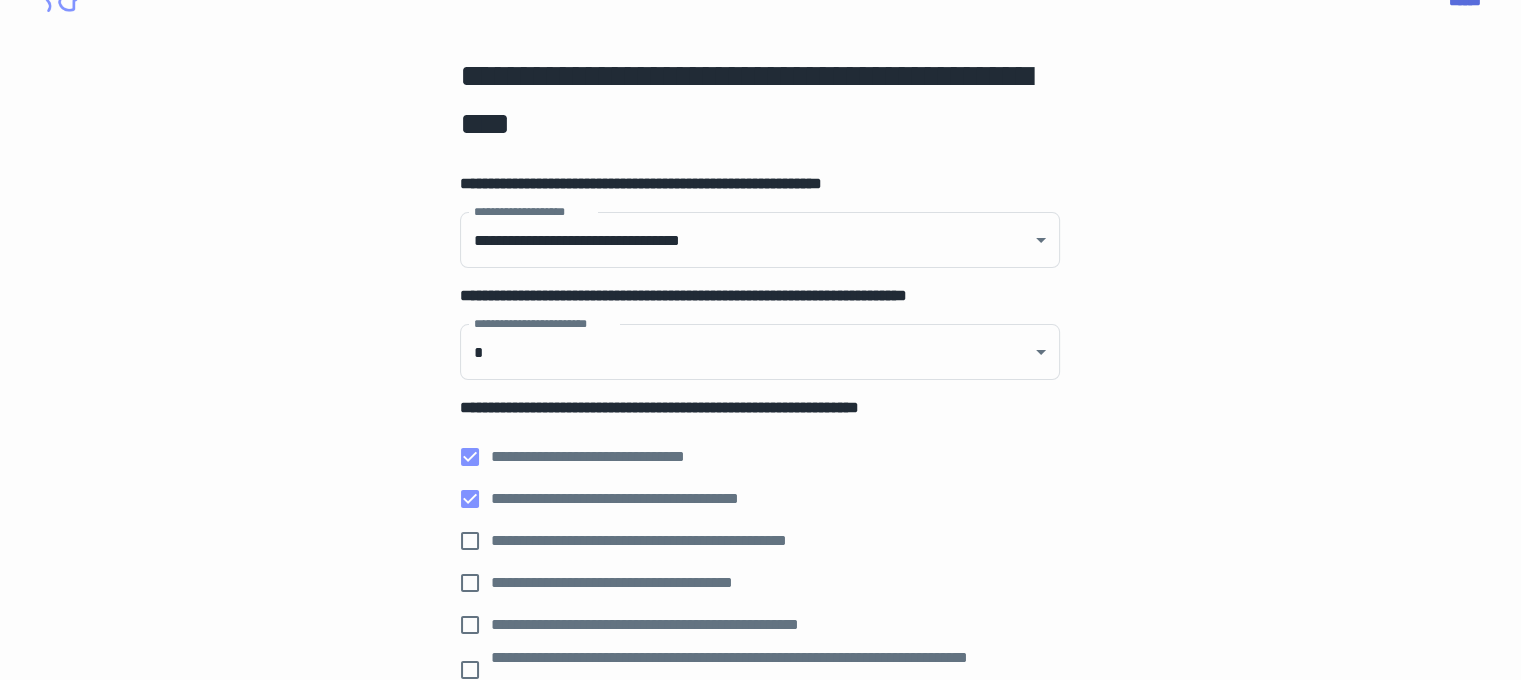 click on "**********" at bounding box center [677, 541] 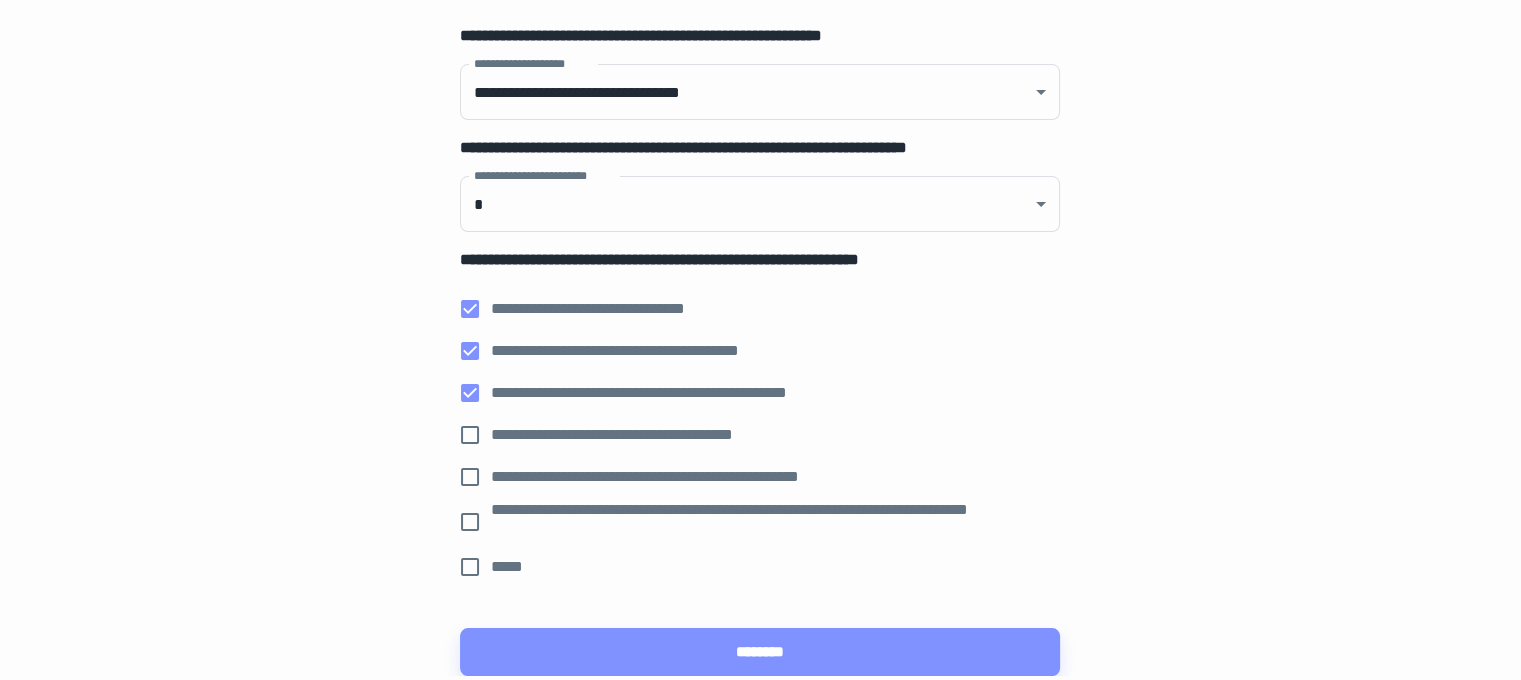 scroll, scrollTop: 212, scrollLeft: 0, axis: vertical 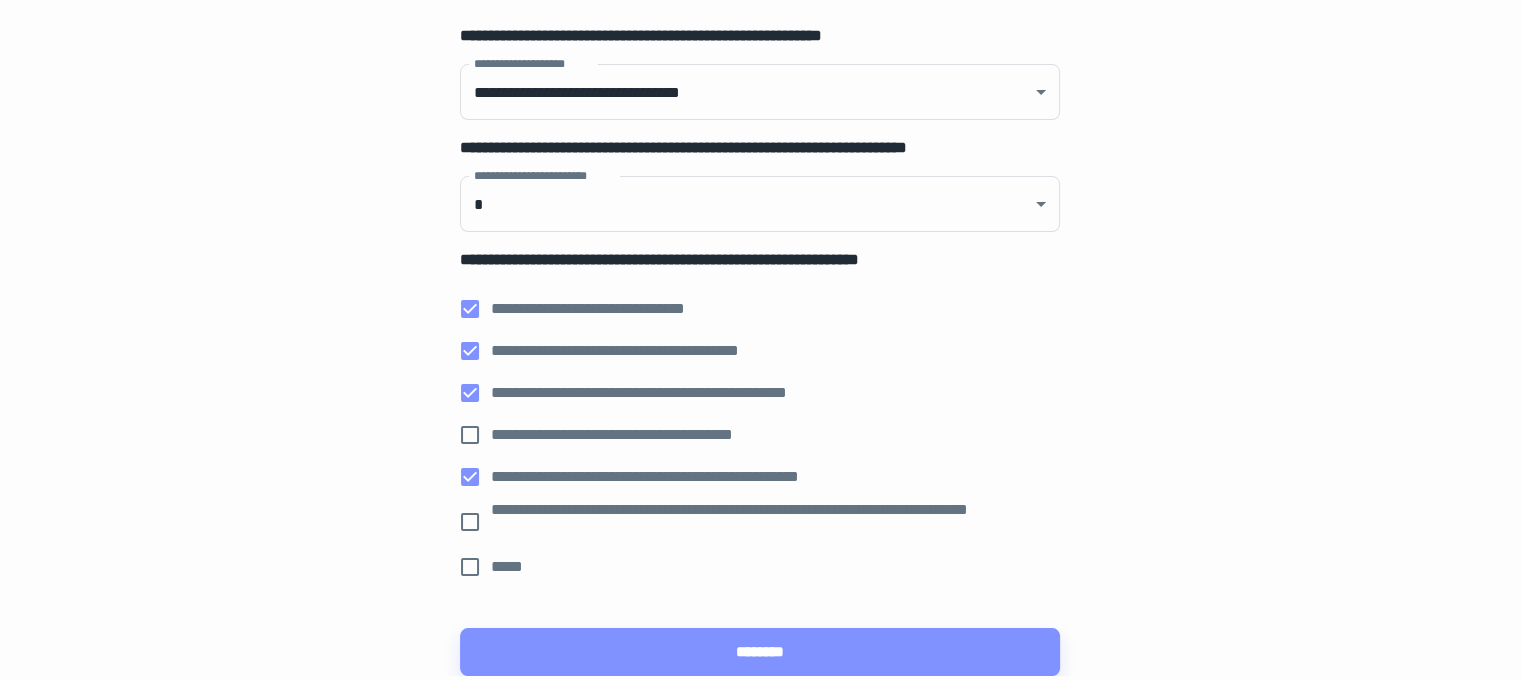 click on "**********" at bounding box center [767, 522] 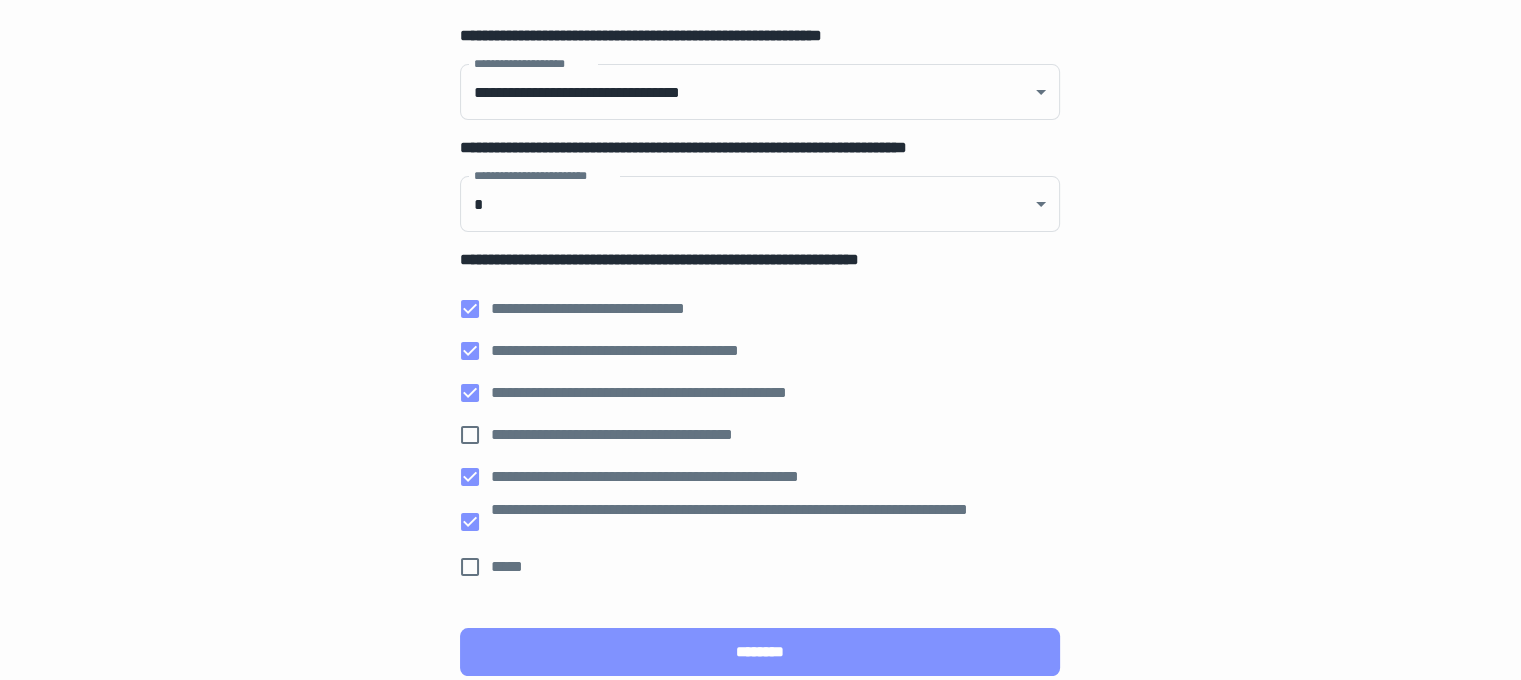 click on "********" at bounding box center [760, 652] 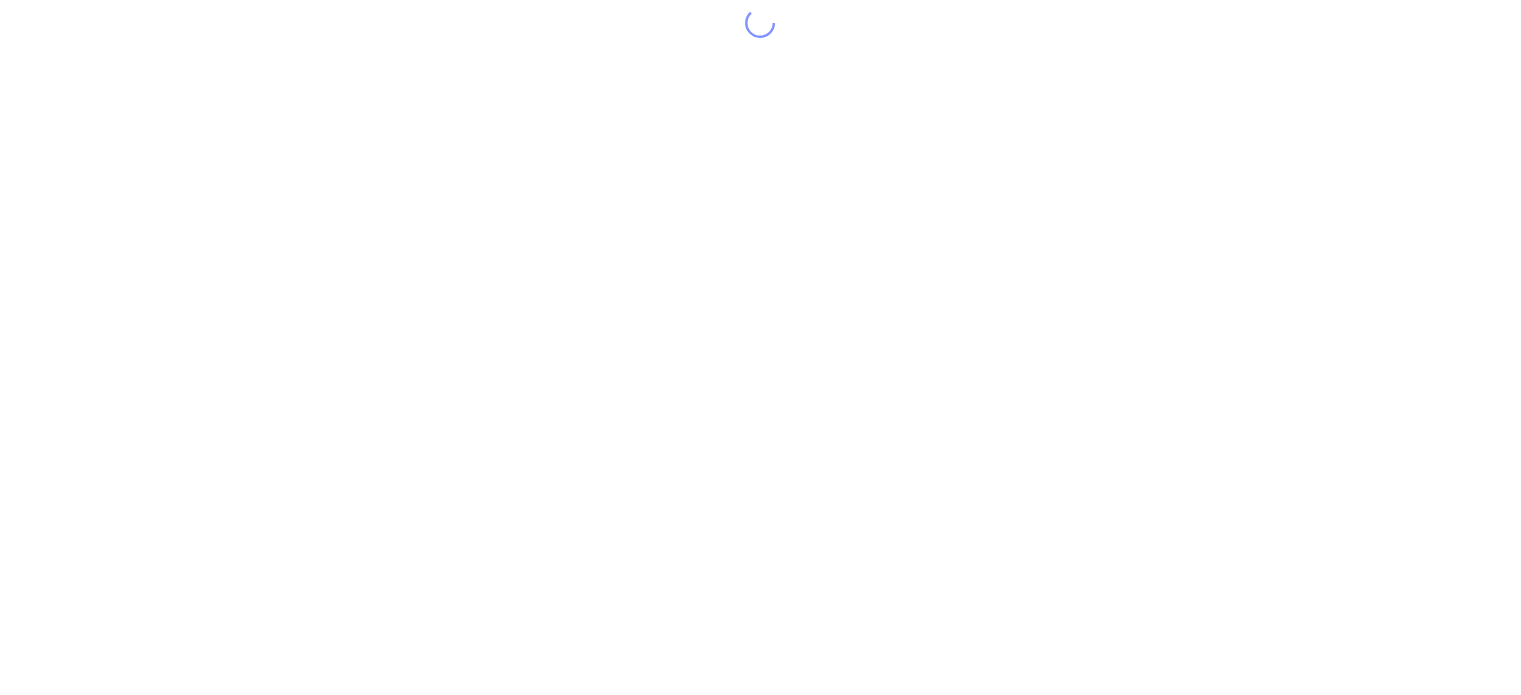scroll, scrollTop: 0, scrollLeft: 0, axis: both 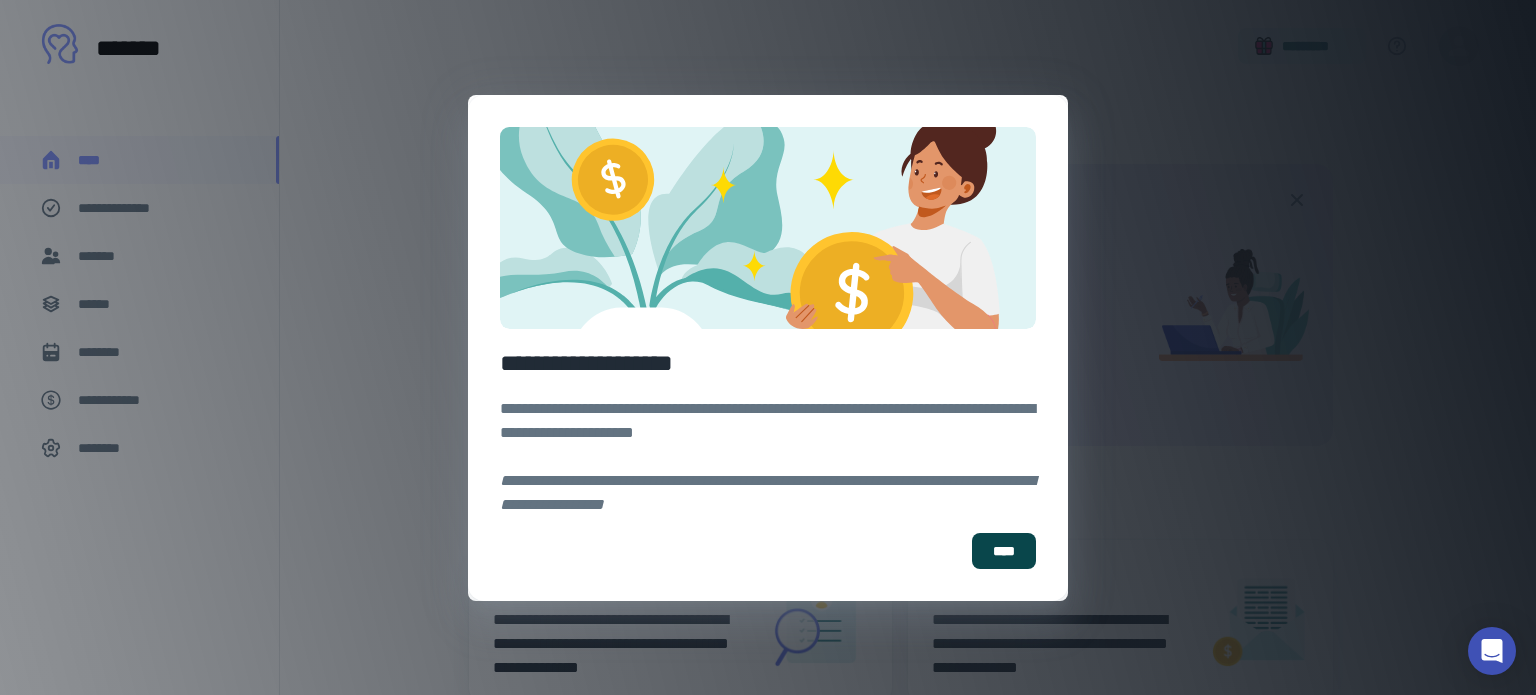 click on "****" at bounding box center (1004, 551) 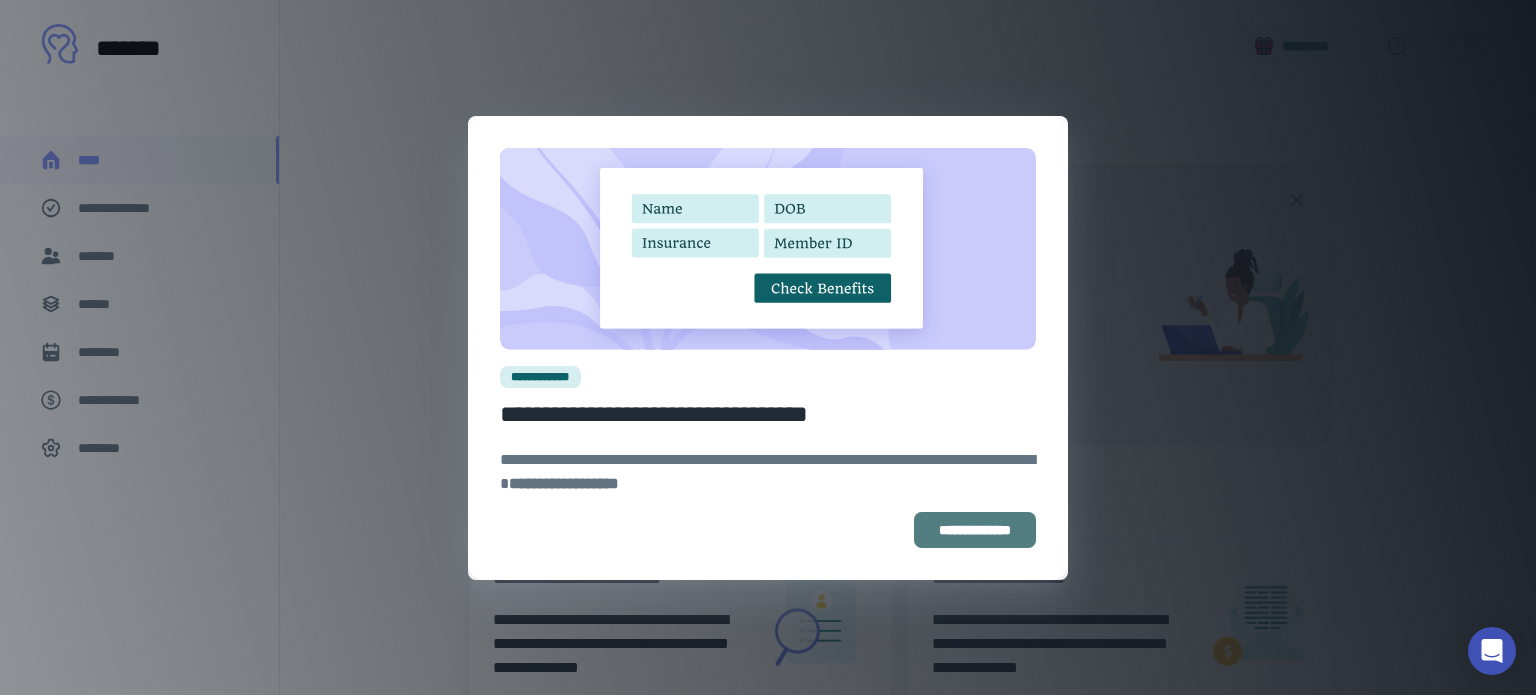 click on "**********" at bounding box center (975, 530) 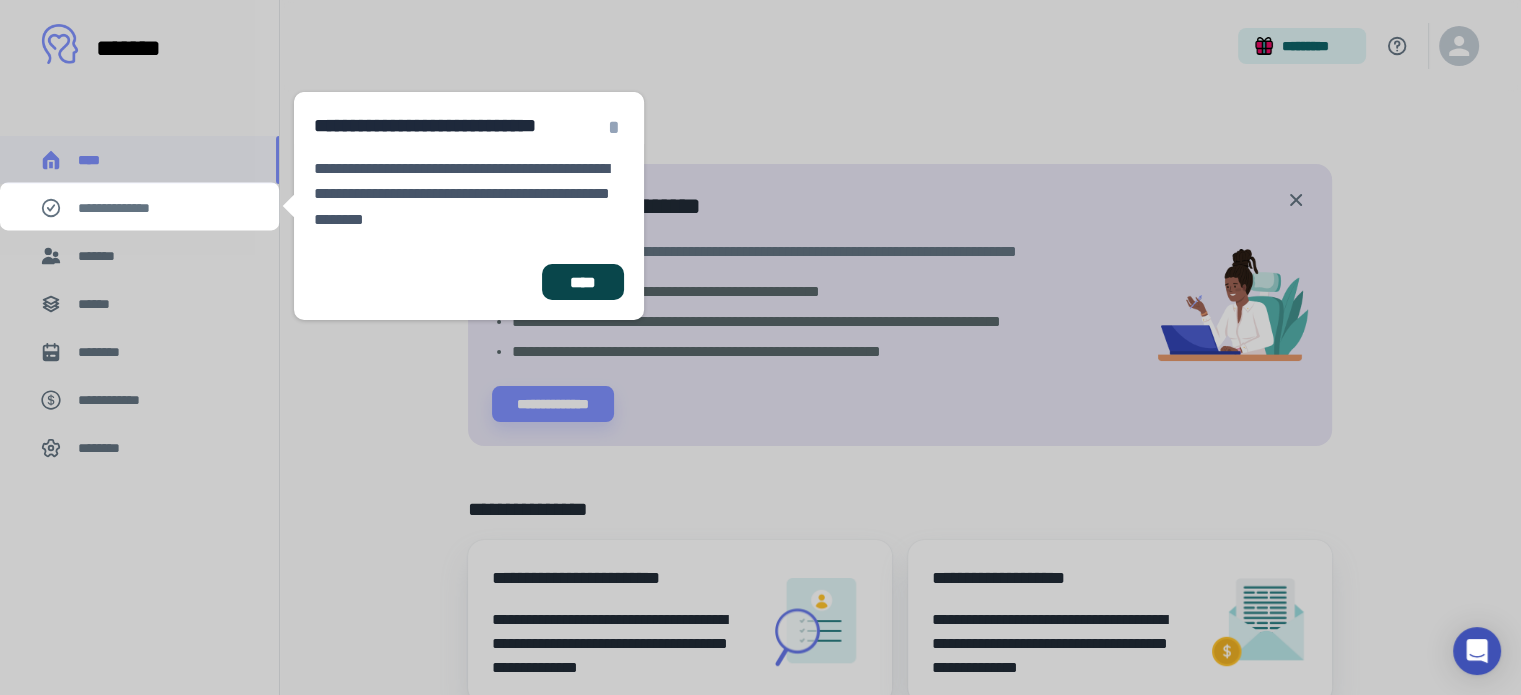 click on "****" at bounding box center [583, 282] 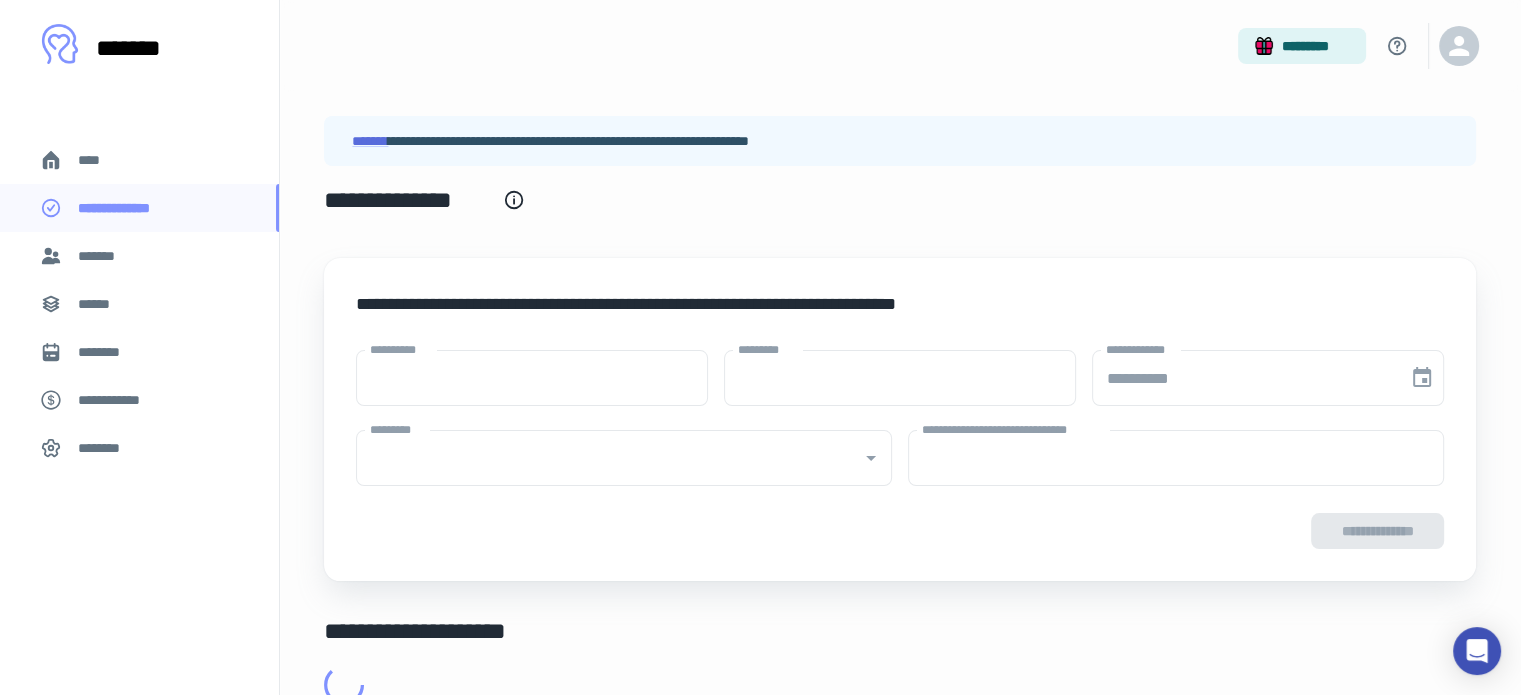 type on "****" 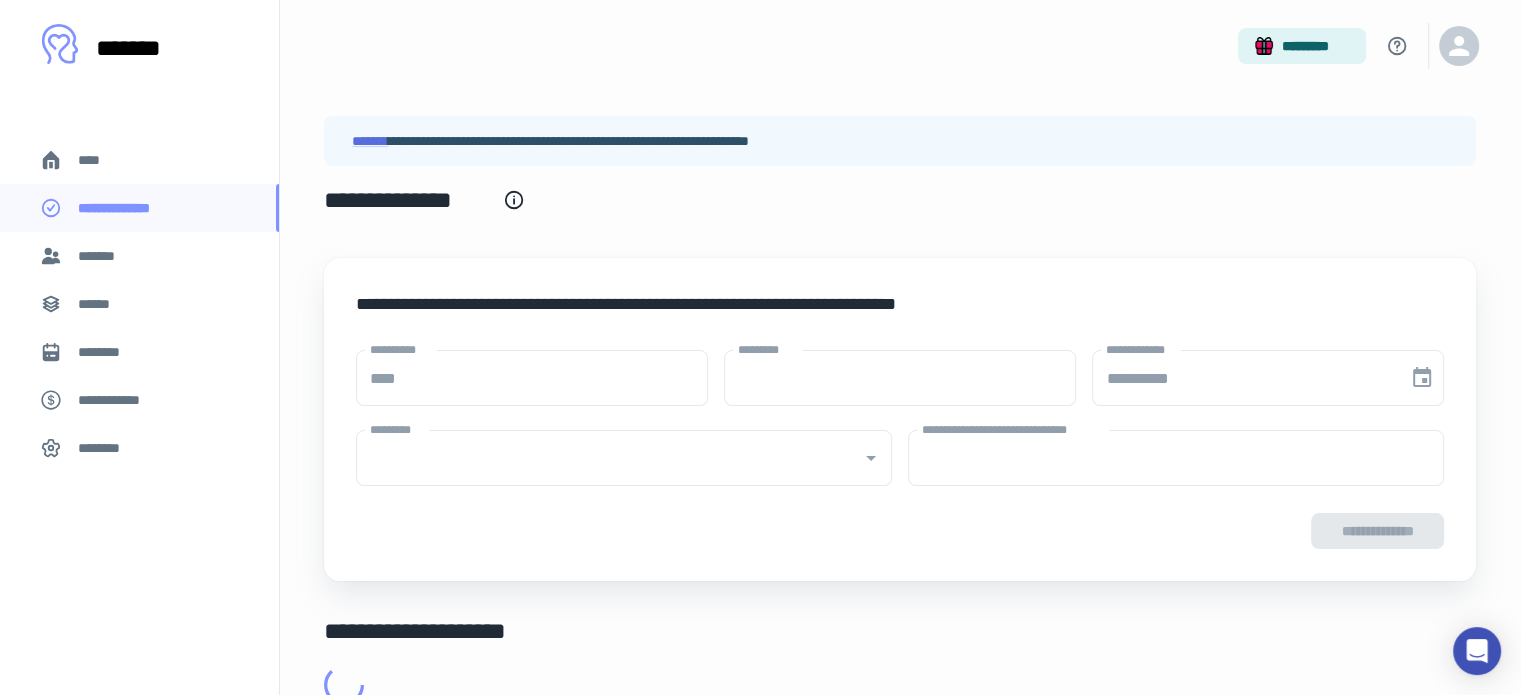 type on "******" 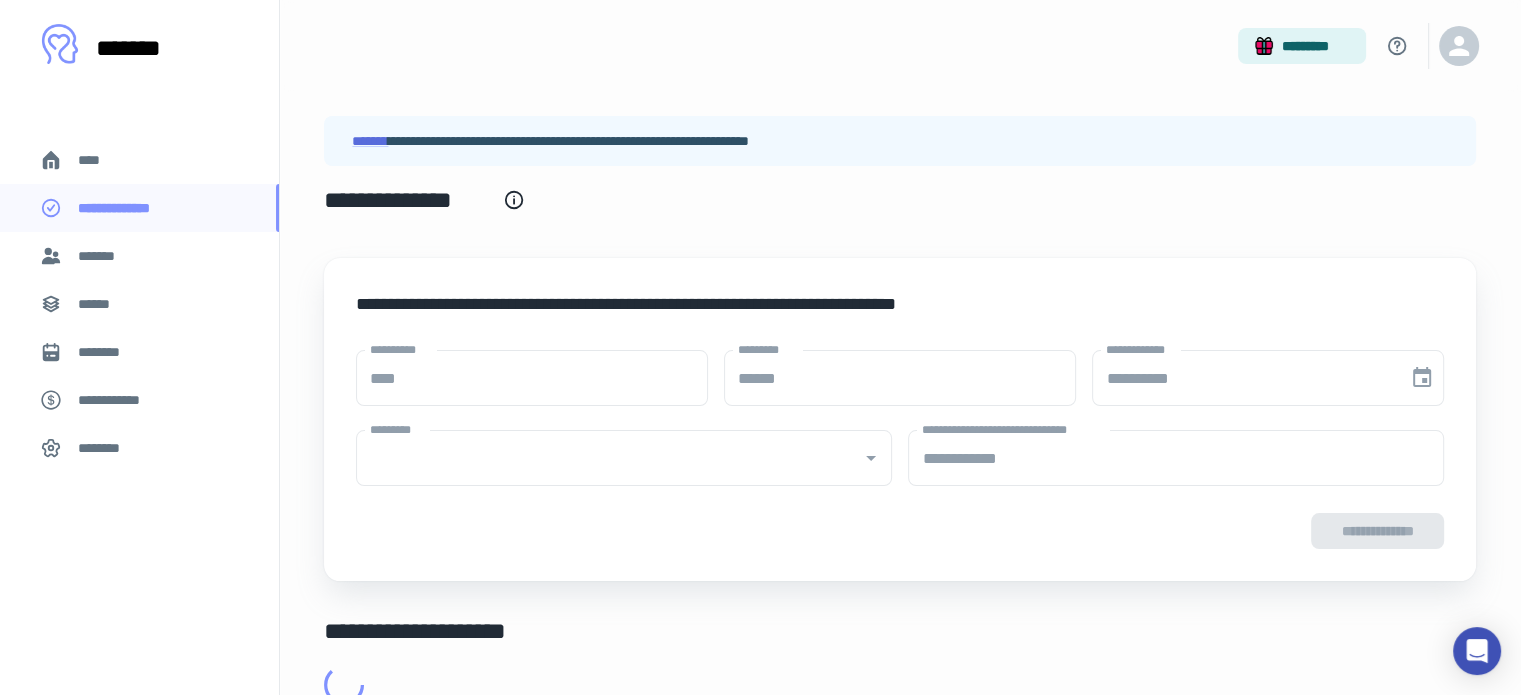 type on "**********" 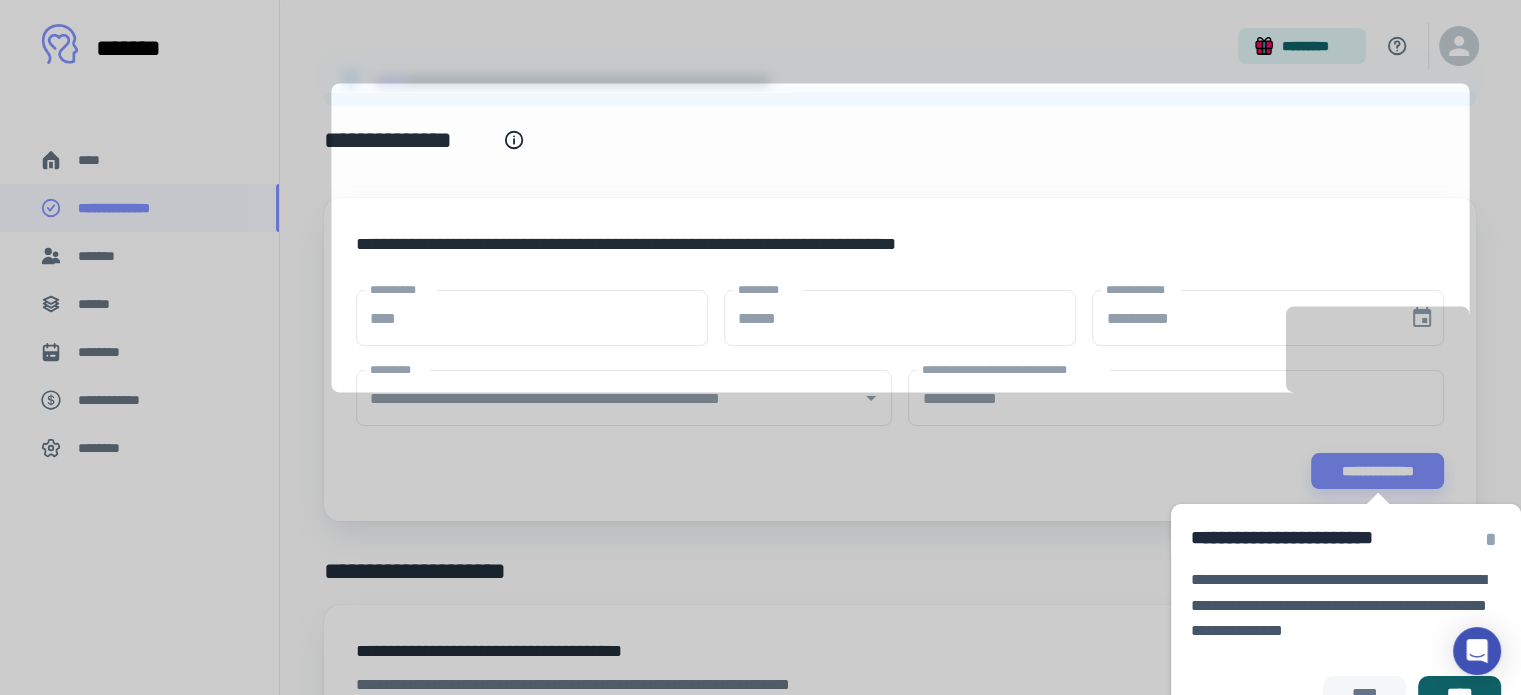 scroll, scrollTop: 183, scrollLeft: 0, axis: vertical 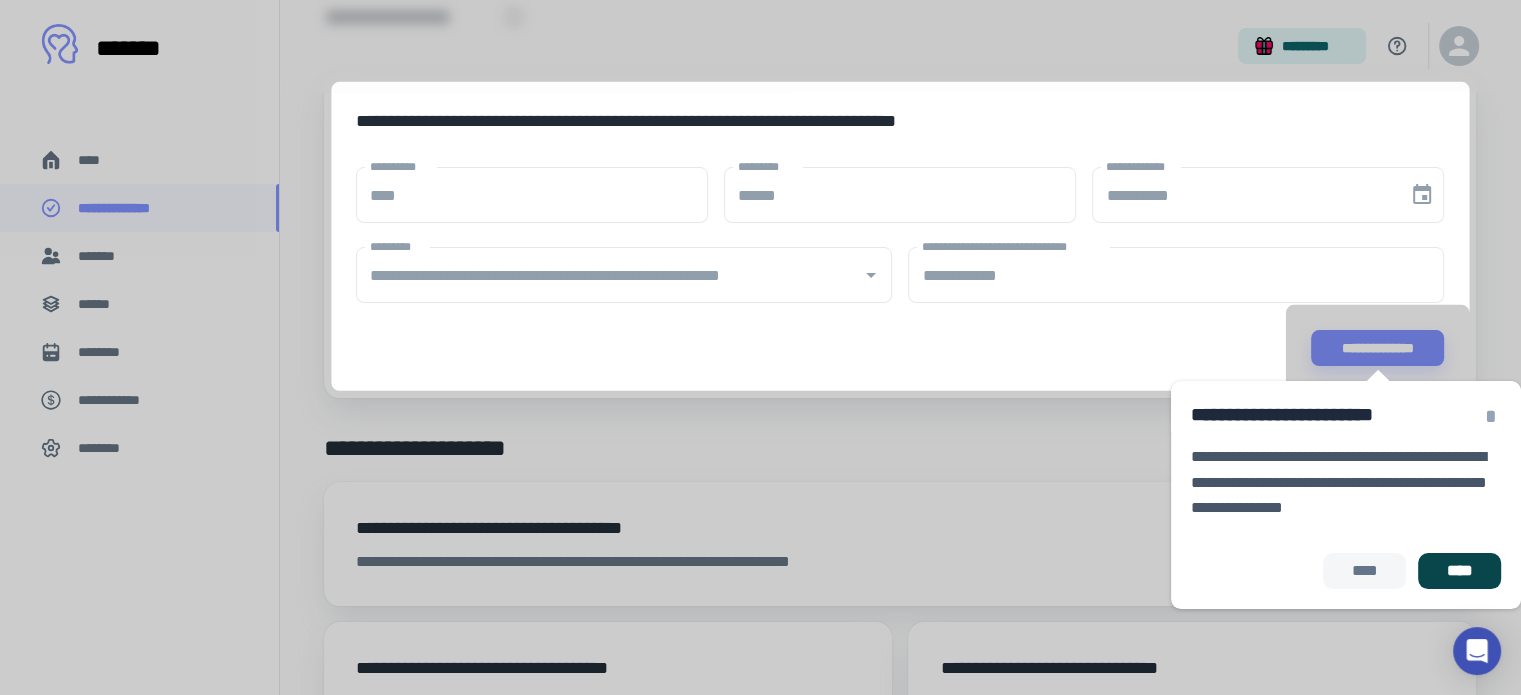 click on "****" at bounding box center (1459, 571) 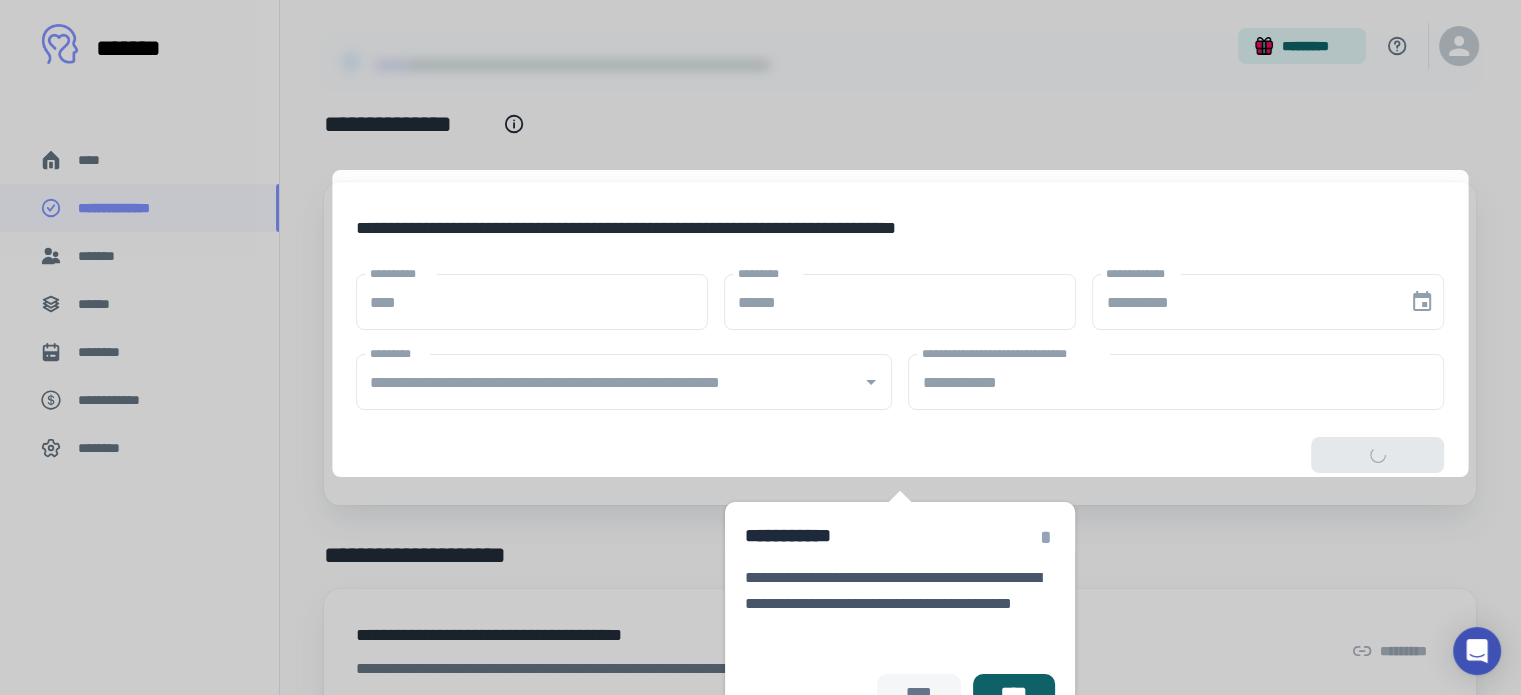 scroll, scrollTop: 72, scrollLeft: 0, axis: vertical 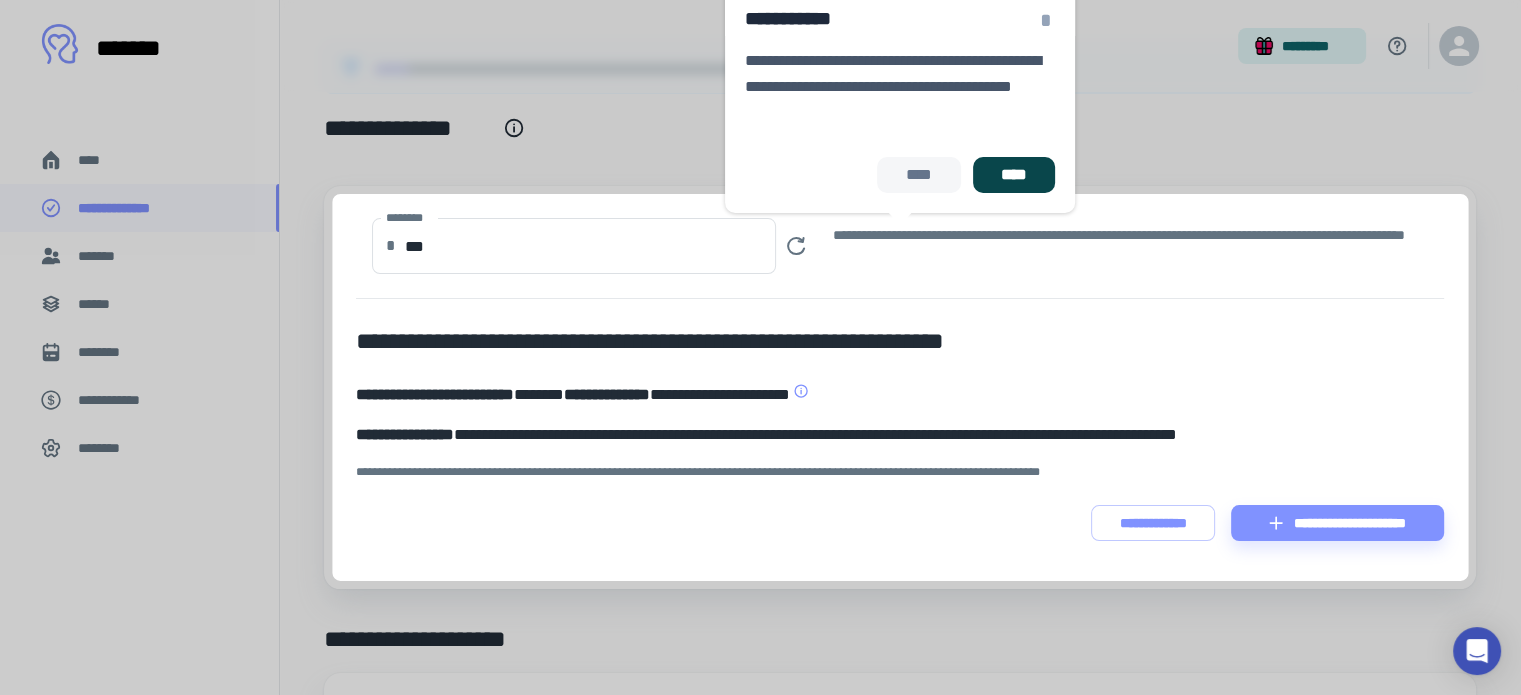 click on "****" at bounding box center [1014, 175] 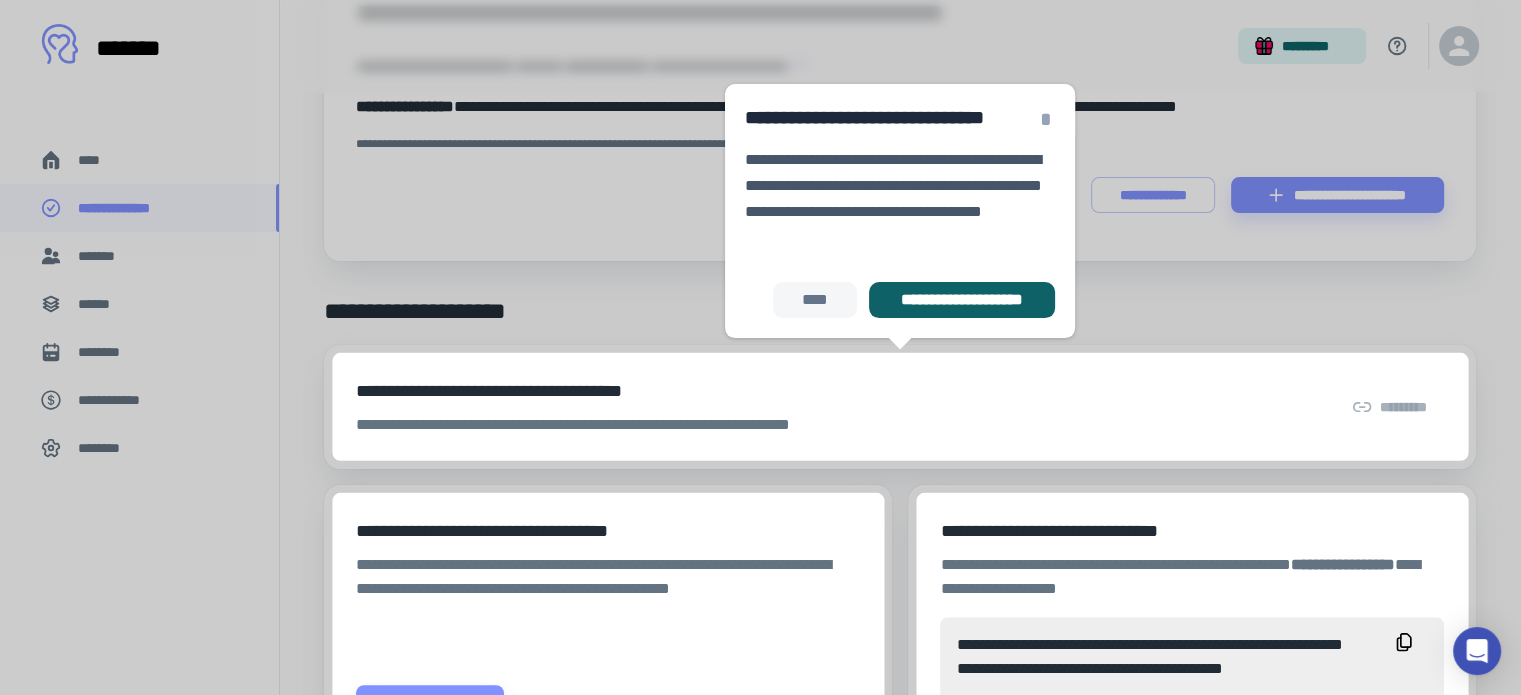 scroll, scrollTop: 459, scrollLeft: 0, axis: vertical 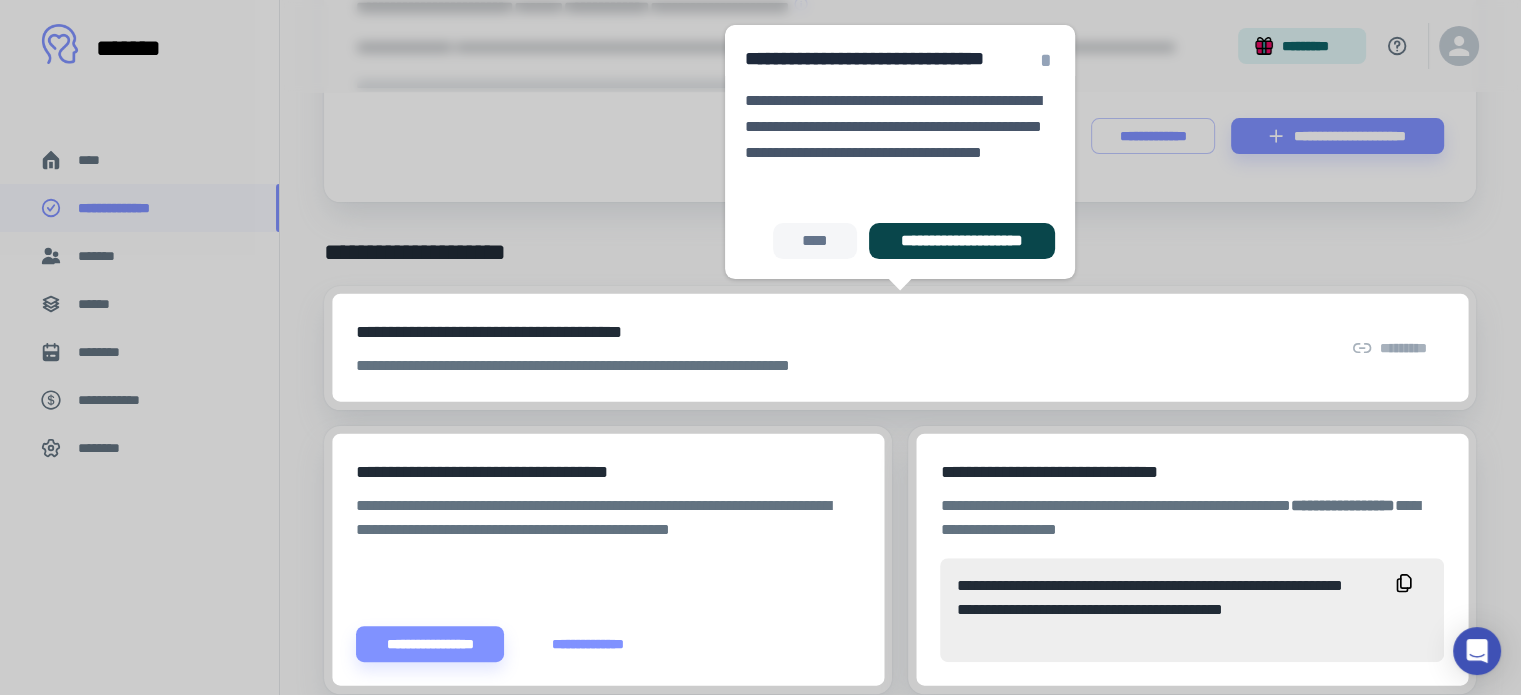 click on "**********" at bounding box center (962, 241) 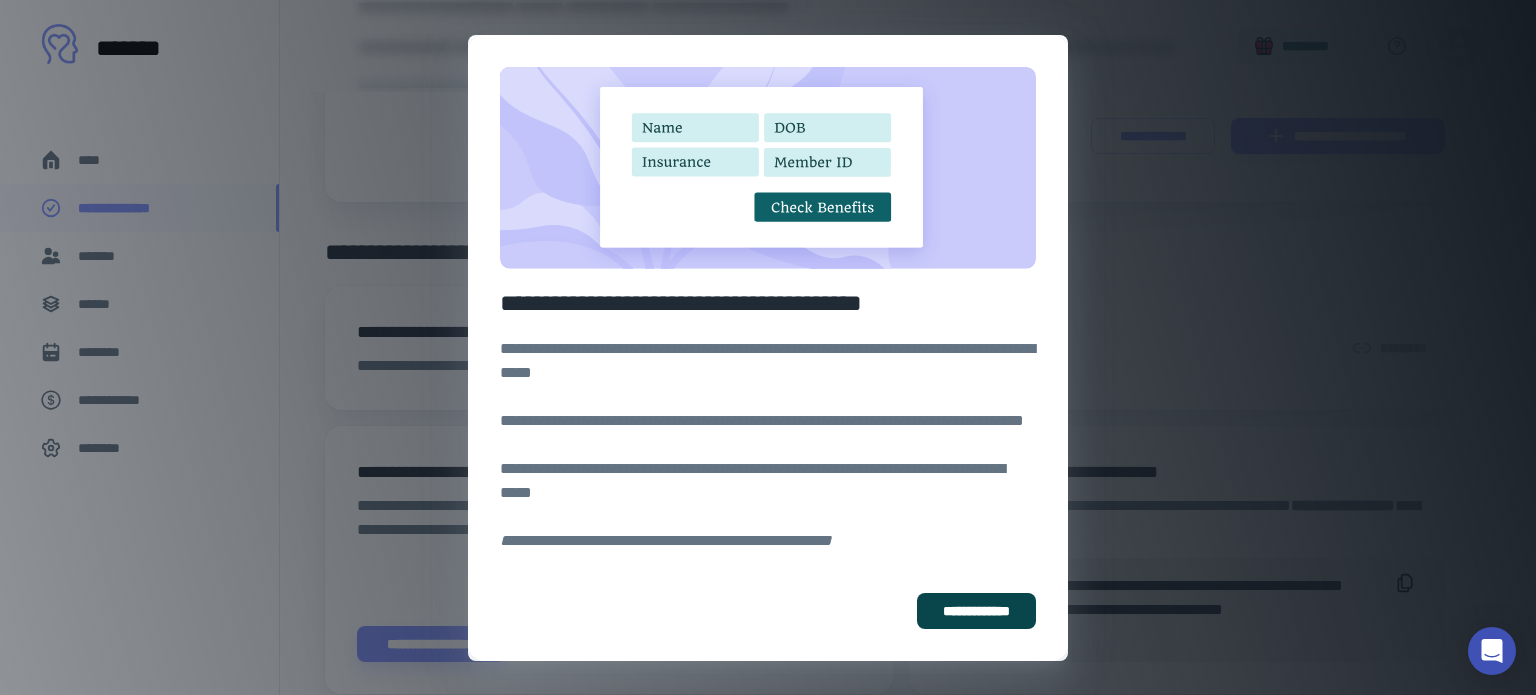 click on "**********" at bounding box center (976, 611) 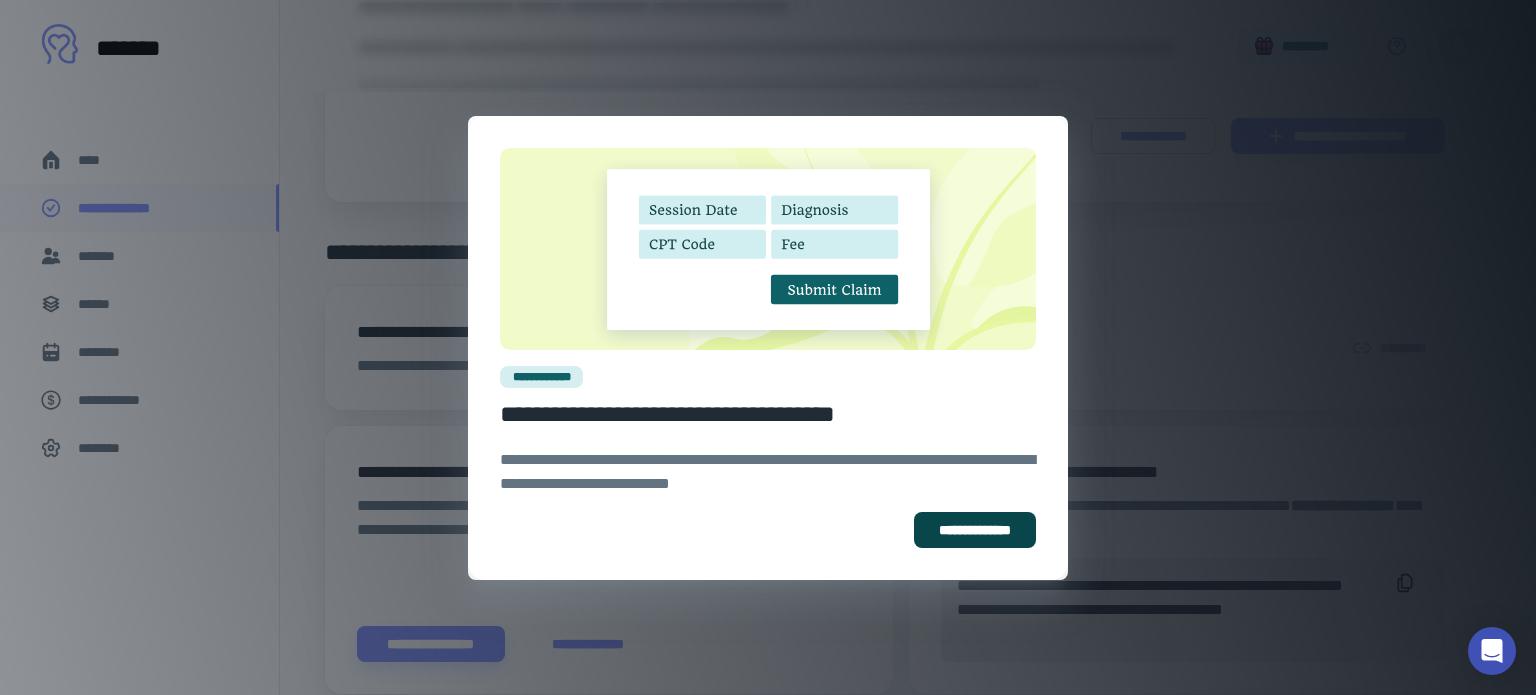 click on "**********" at bounding box center (975, 530) 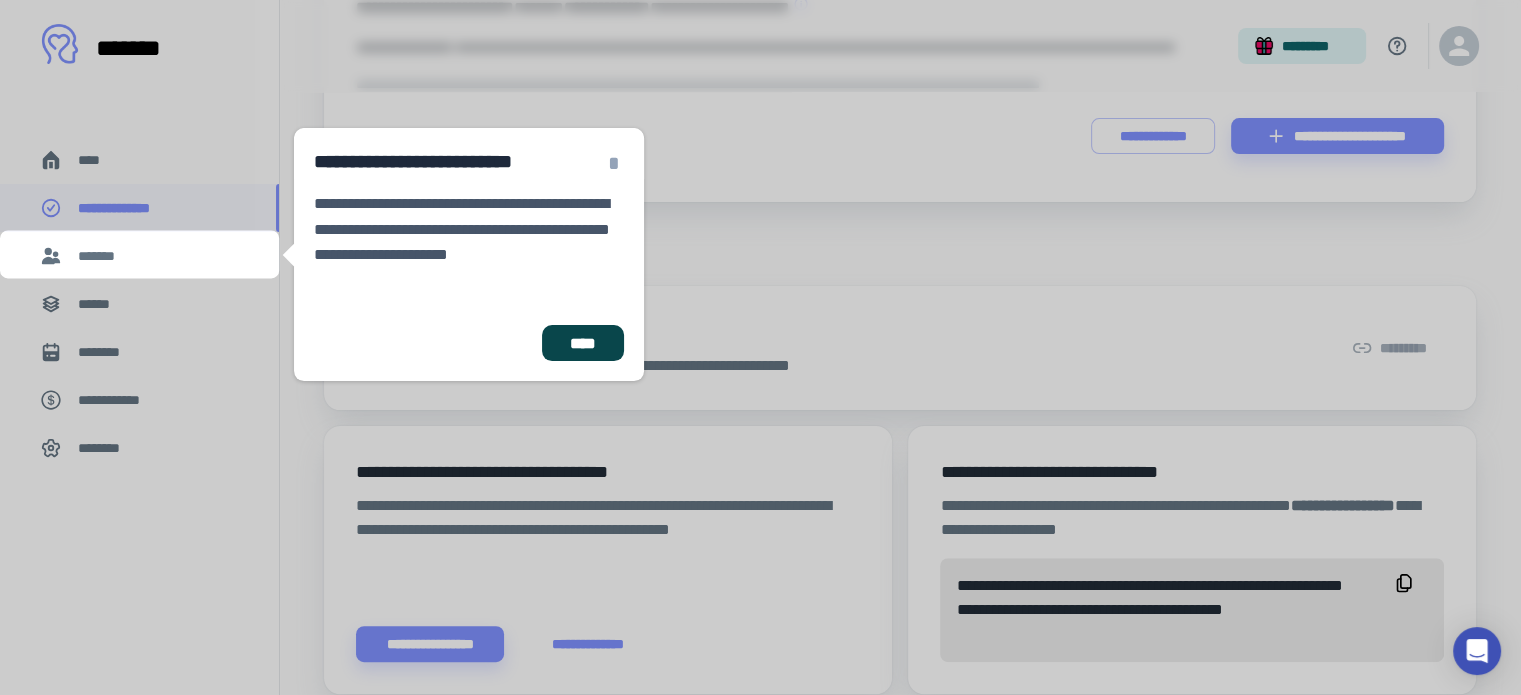 click on "****" at bounding box center (583, 343) 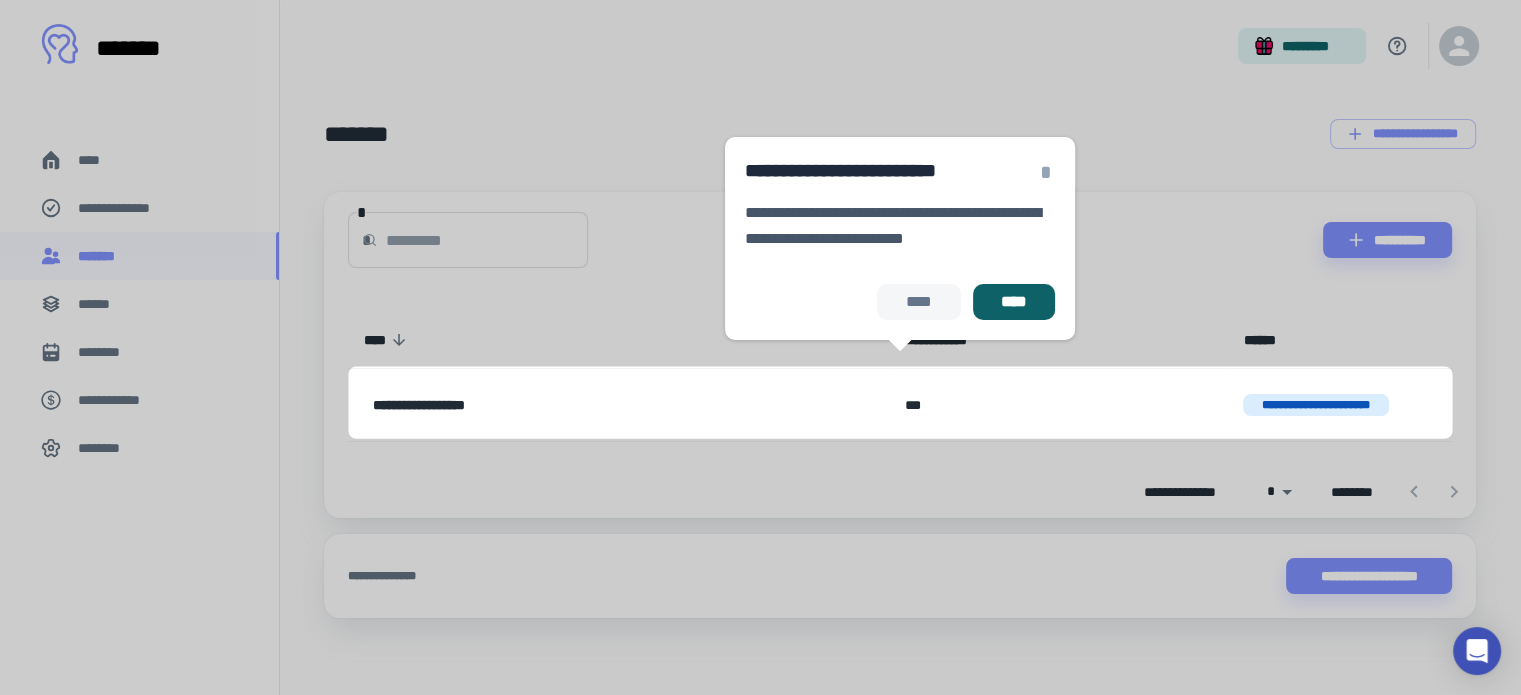 scroll, scrollTop: 3, scrollLeft: 0, axis: vertical 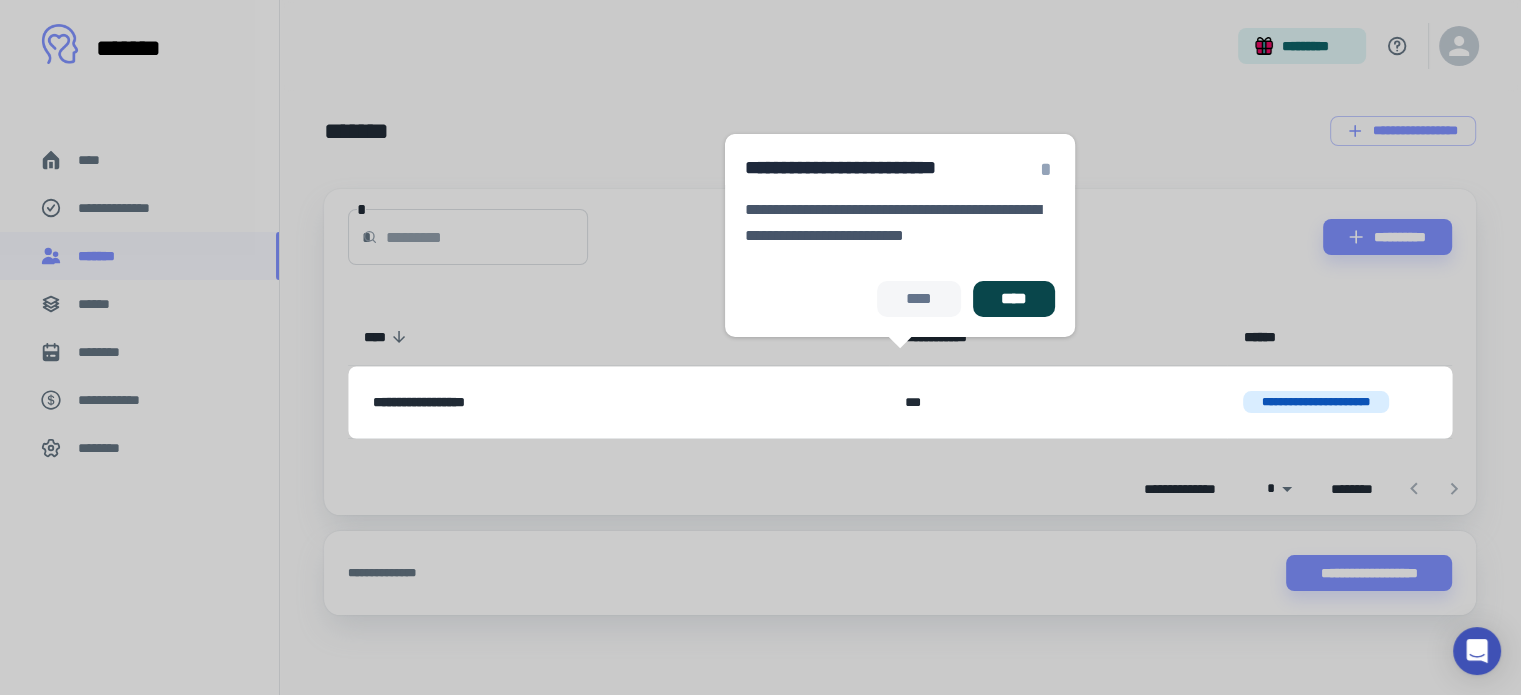 click on "****" at bounding box center [1014, 299] 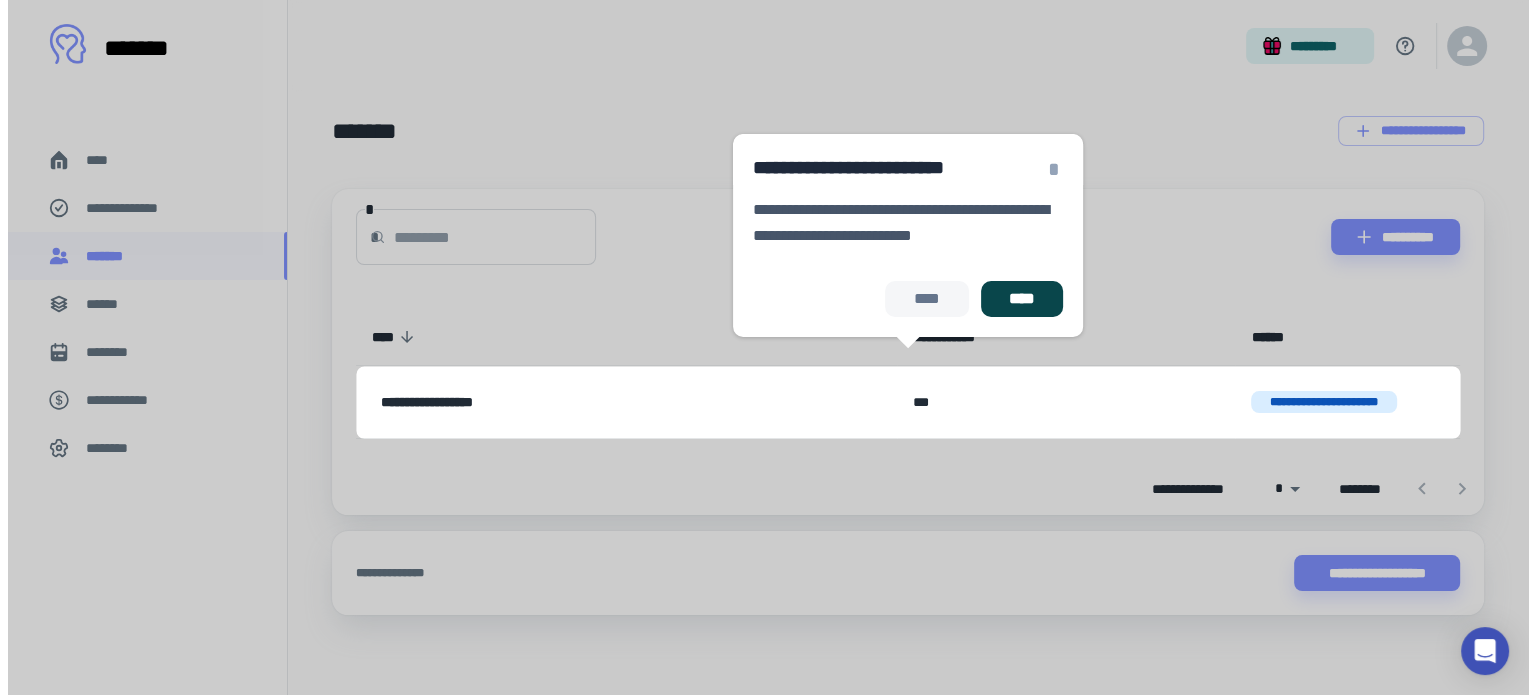 scroll, scrollTop: 0, scrollLeft: 0, axis: both 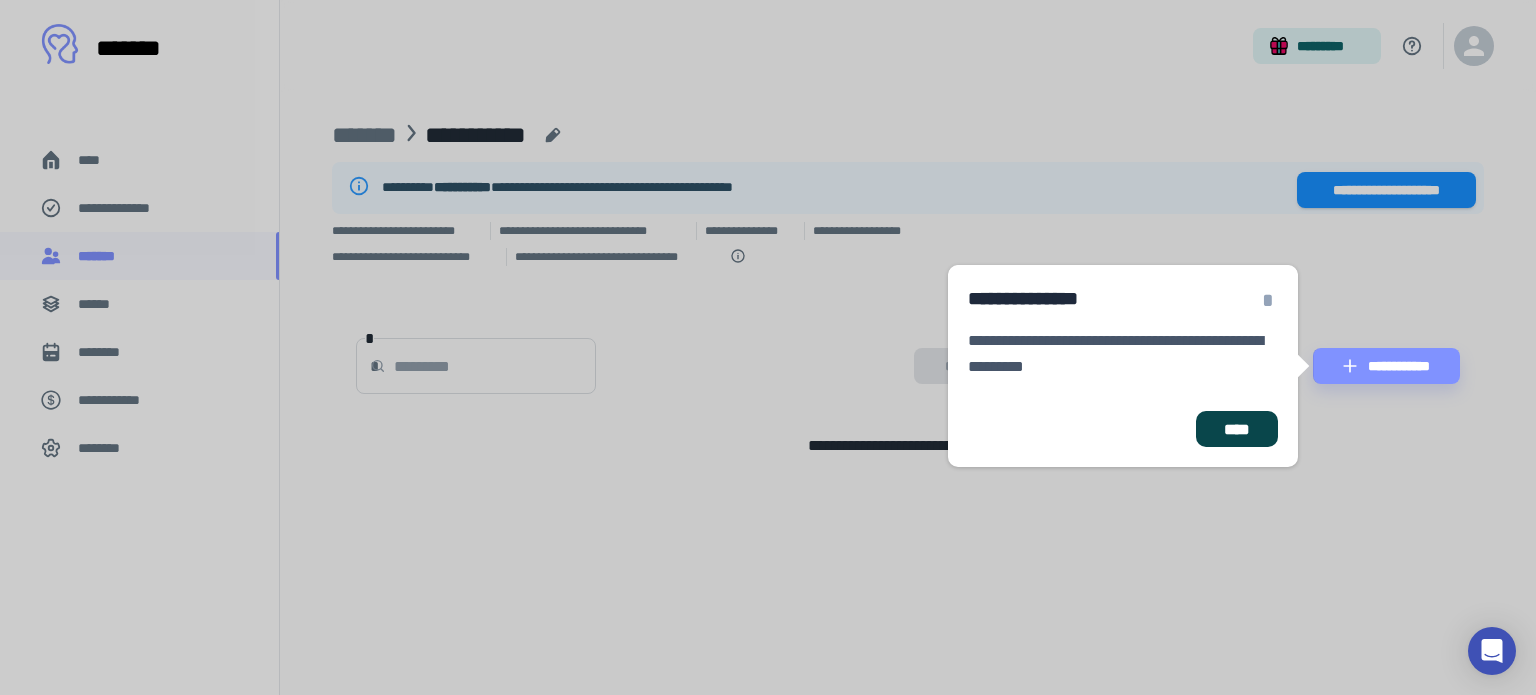 click on "****" at bounding box center [1237, 429] 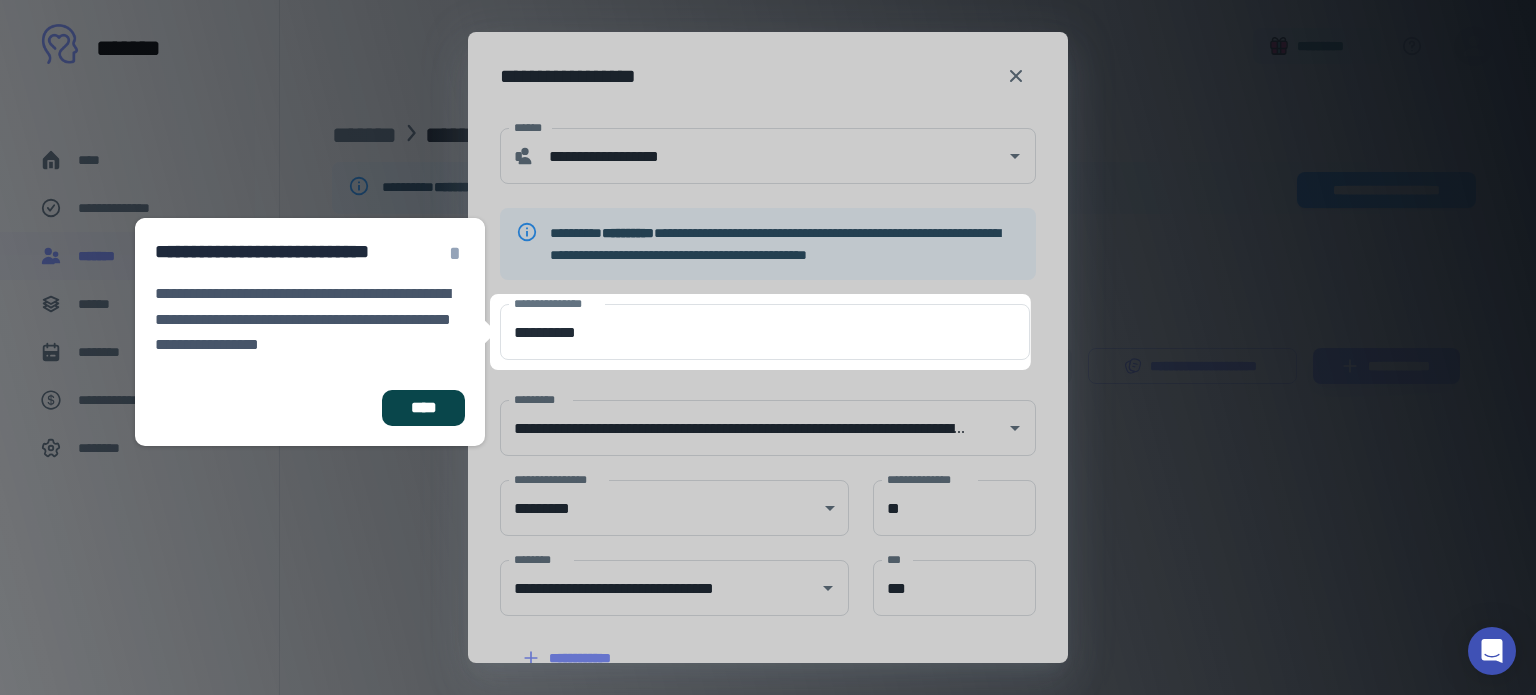 click on "****" at bounding box center (423, 408) 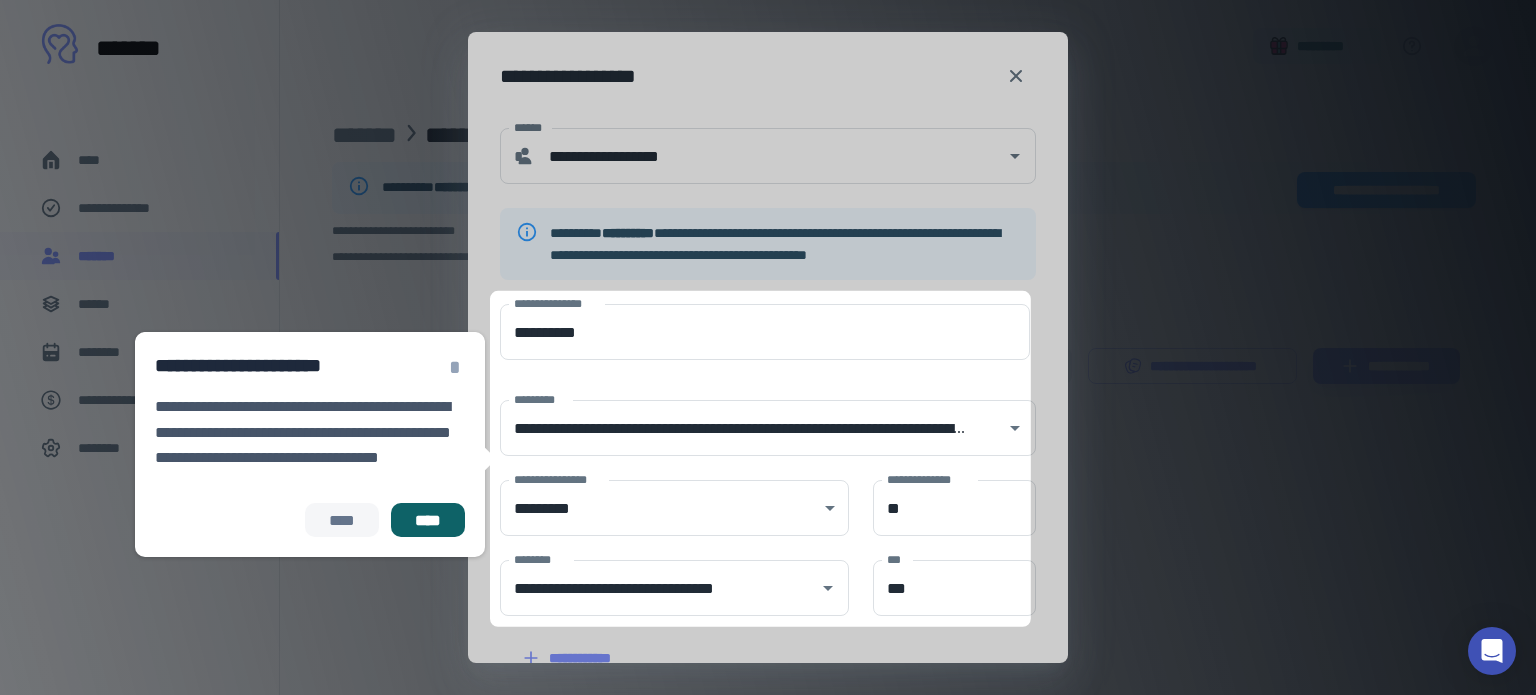 scroll, scrollTop: 170, scrollLeft: 0, axis: vertical 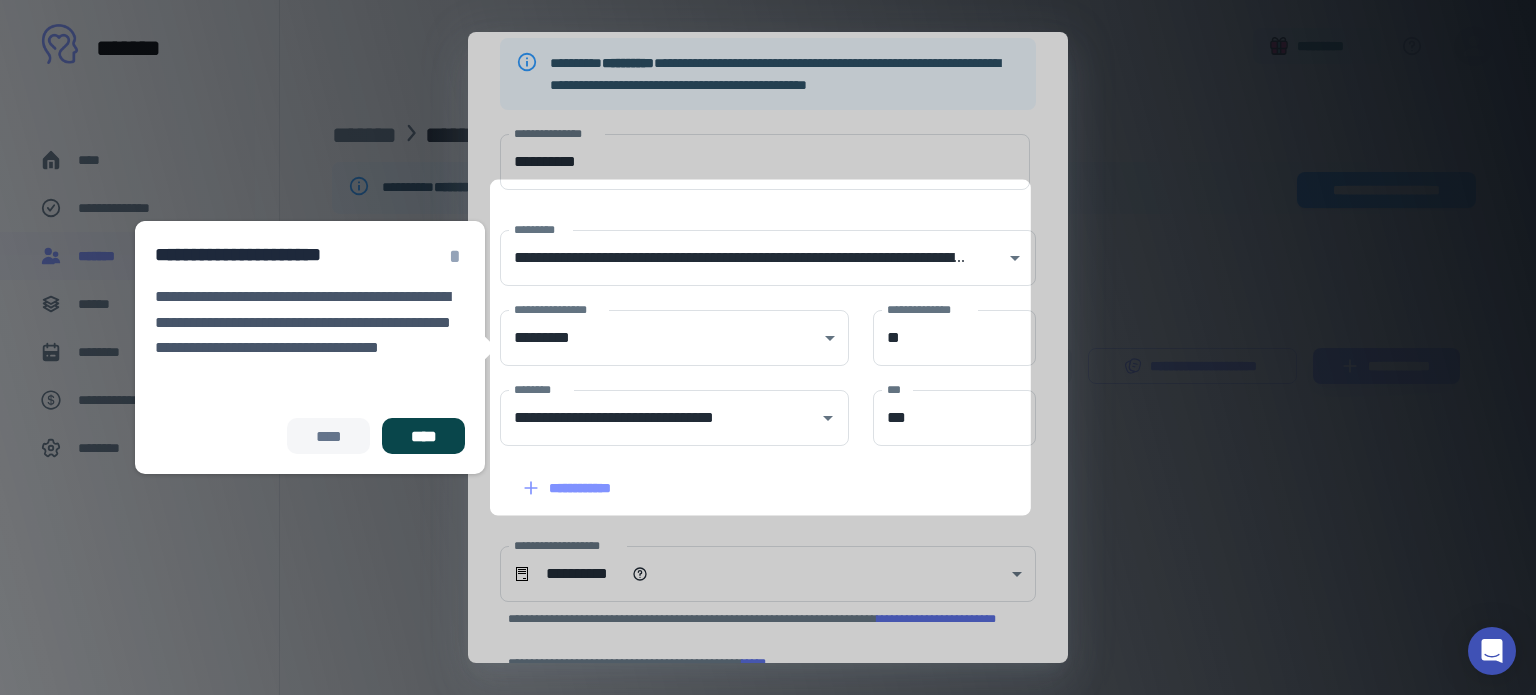 click on "****" at bounding box center (423, 436) 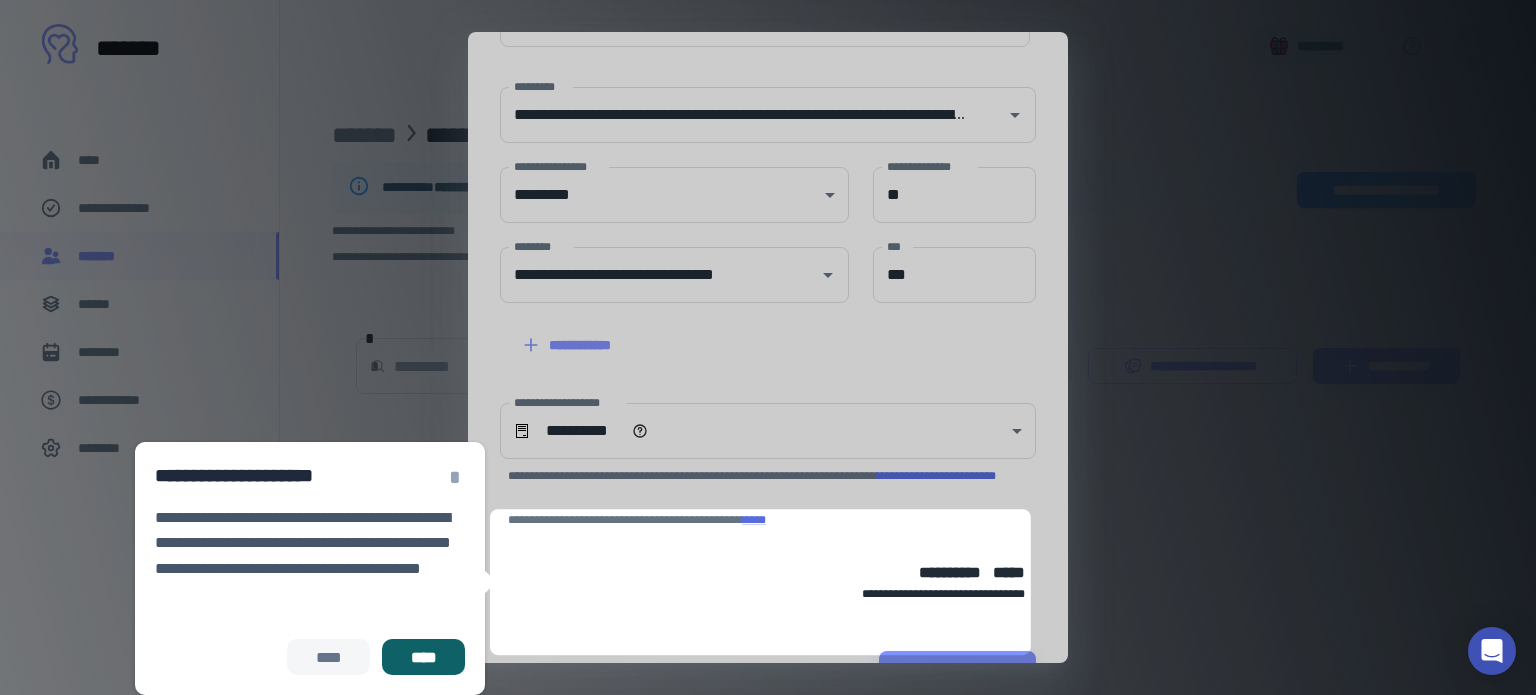 scroll, scrollTop: 368, scrollLeft: 0, axis: vertical 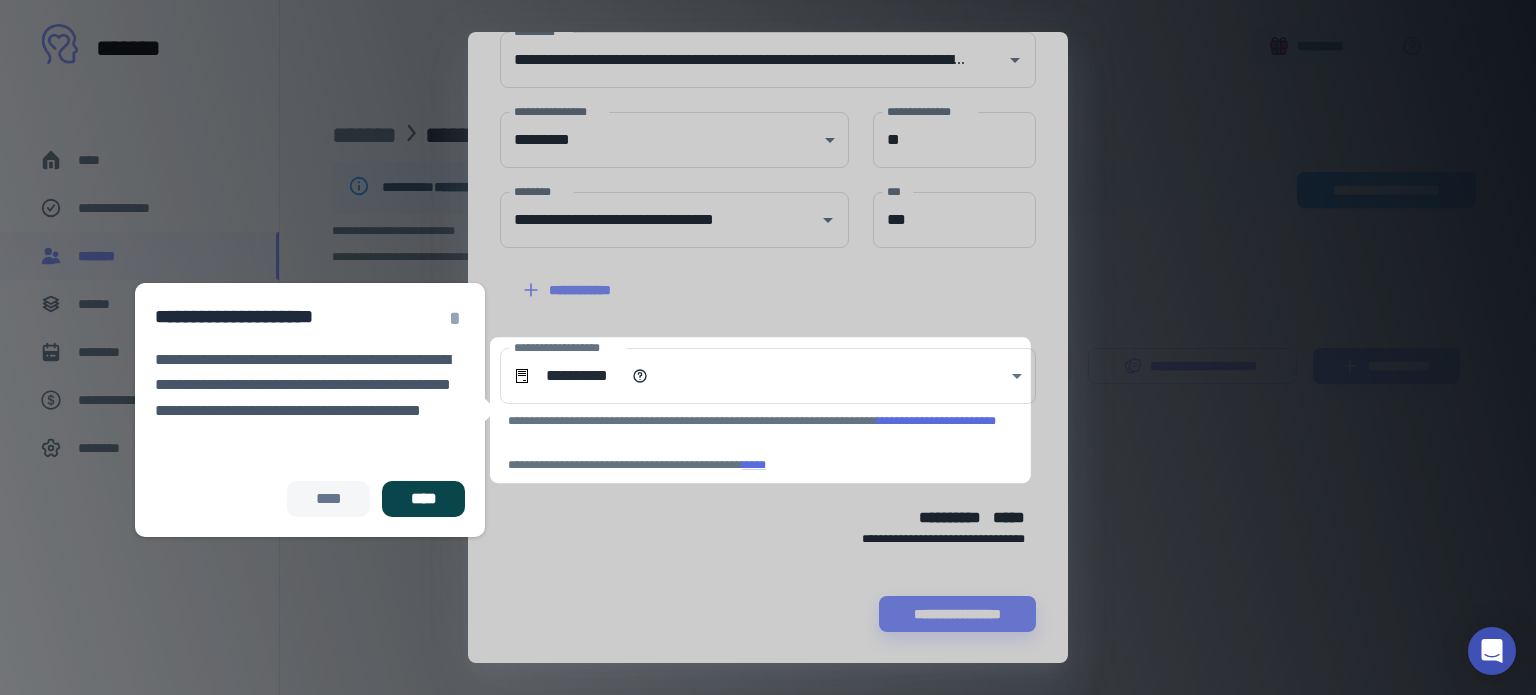 click on "****" at bounding box center (423, 499) 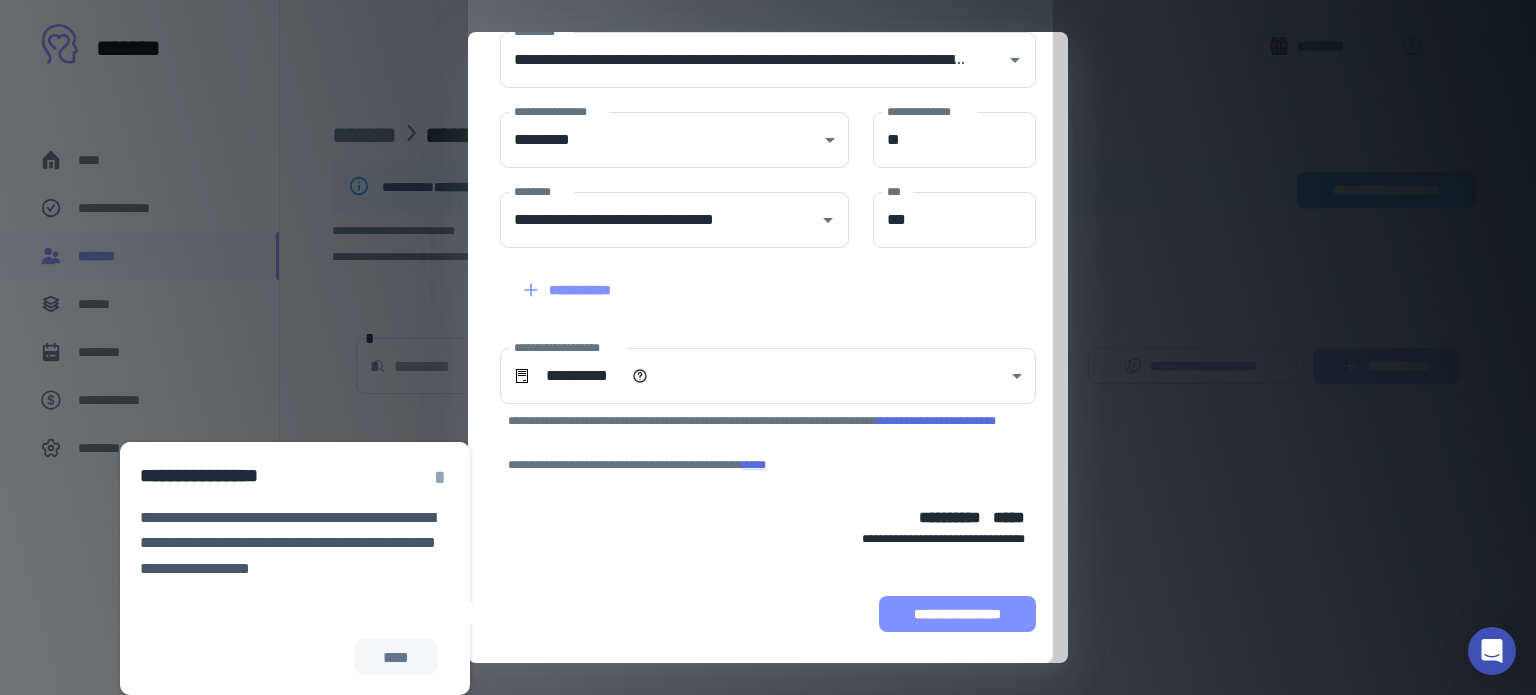 click on "**********" at bounding box center [957, 614] 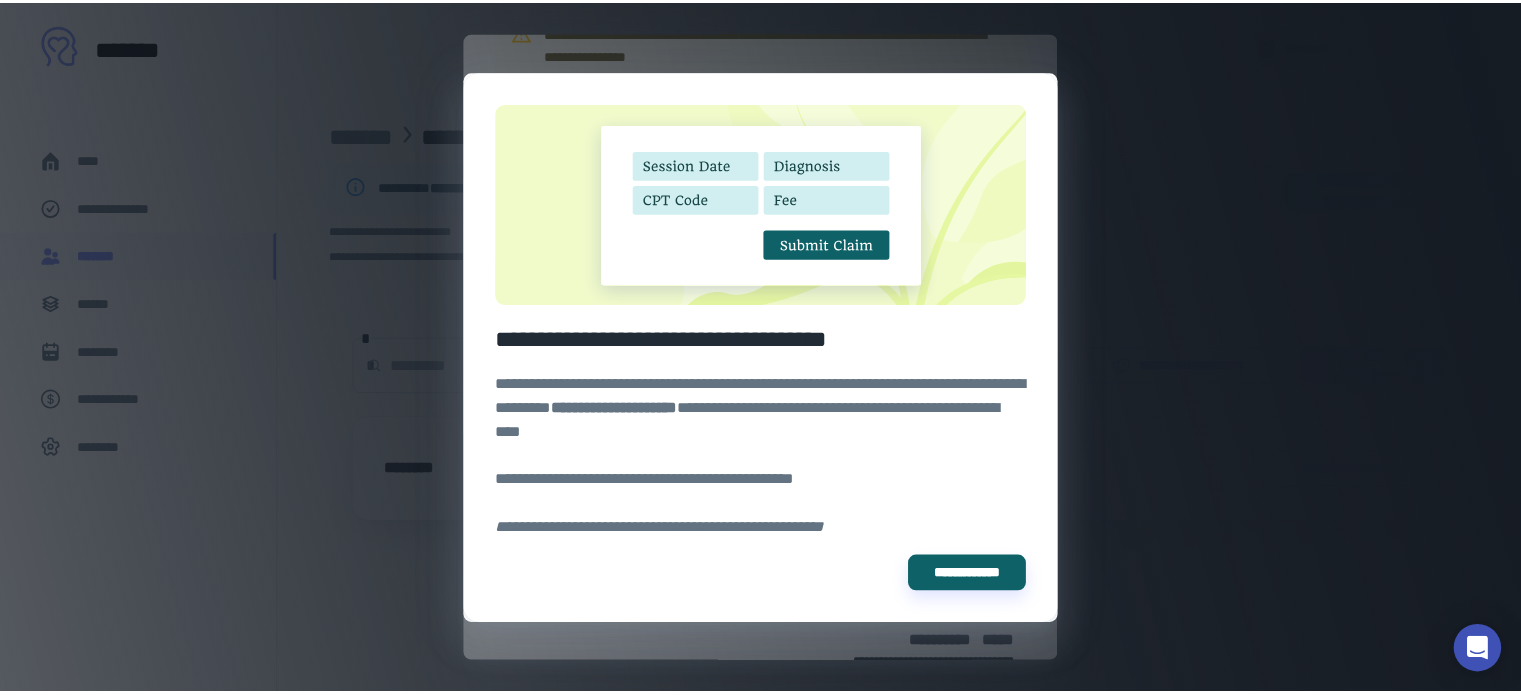 scroll, scrollTop: 495, scrollLeft: 0, axis: vertical 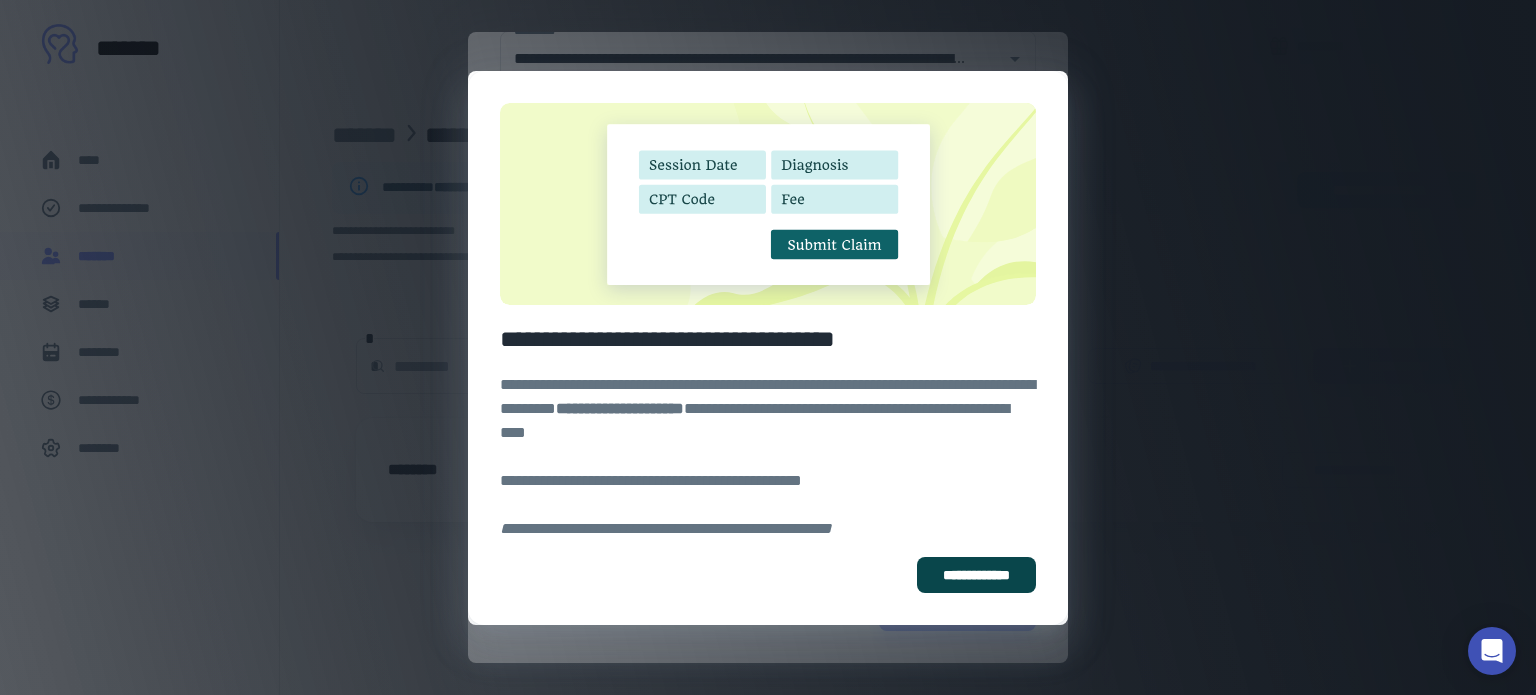click on "**********" at bounding box center (976, 575) 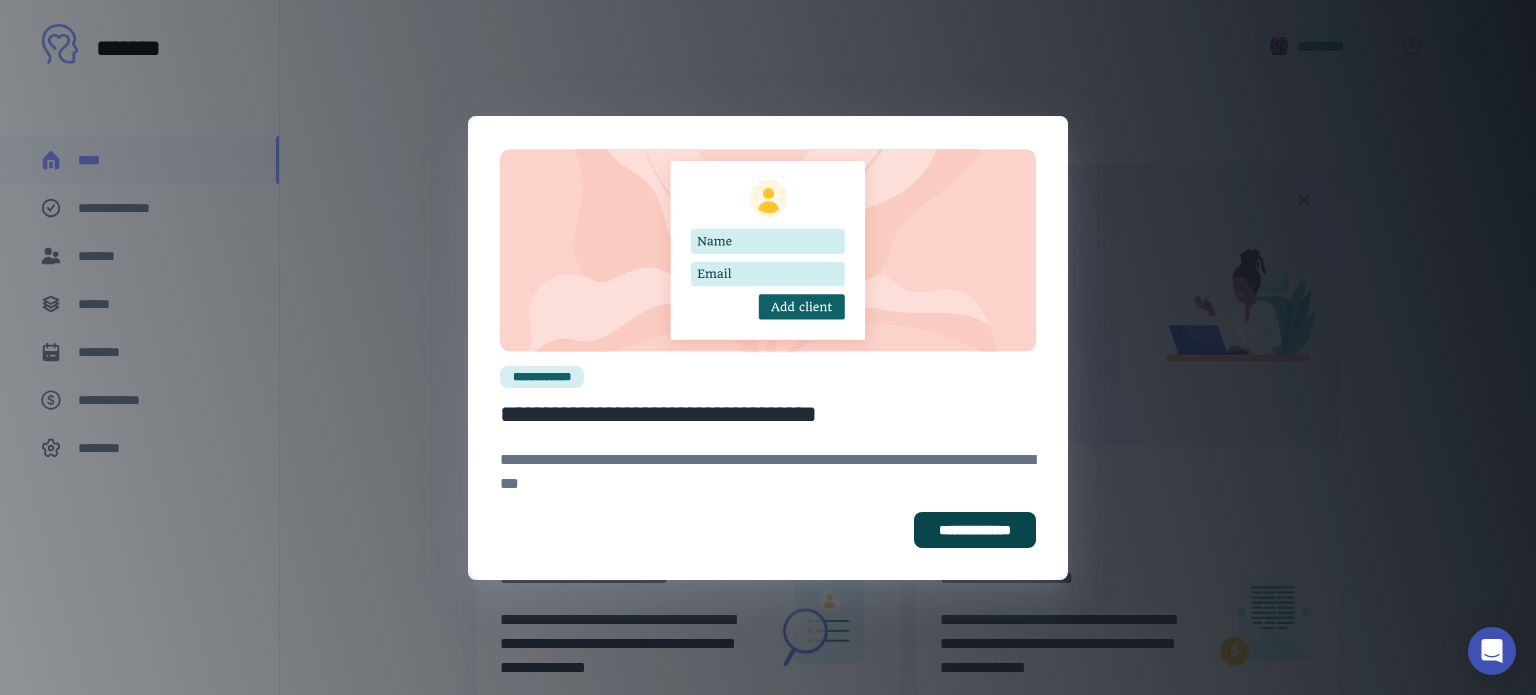 click on "**********" at bounding box center [975, 530] 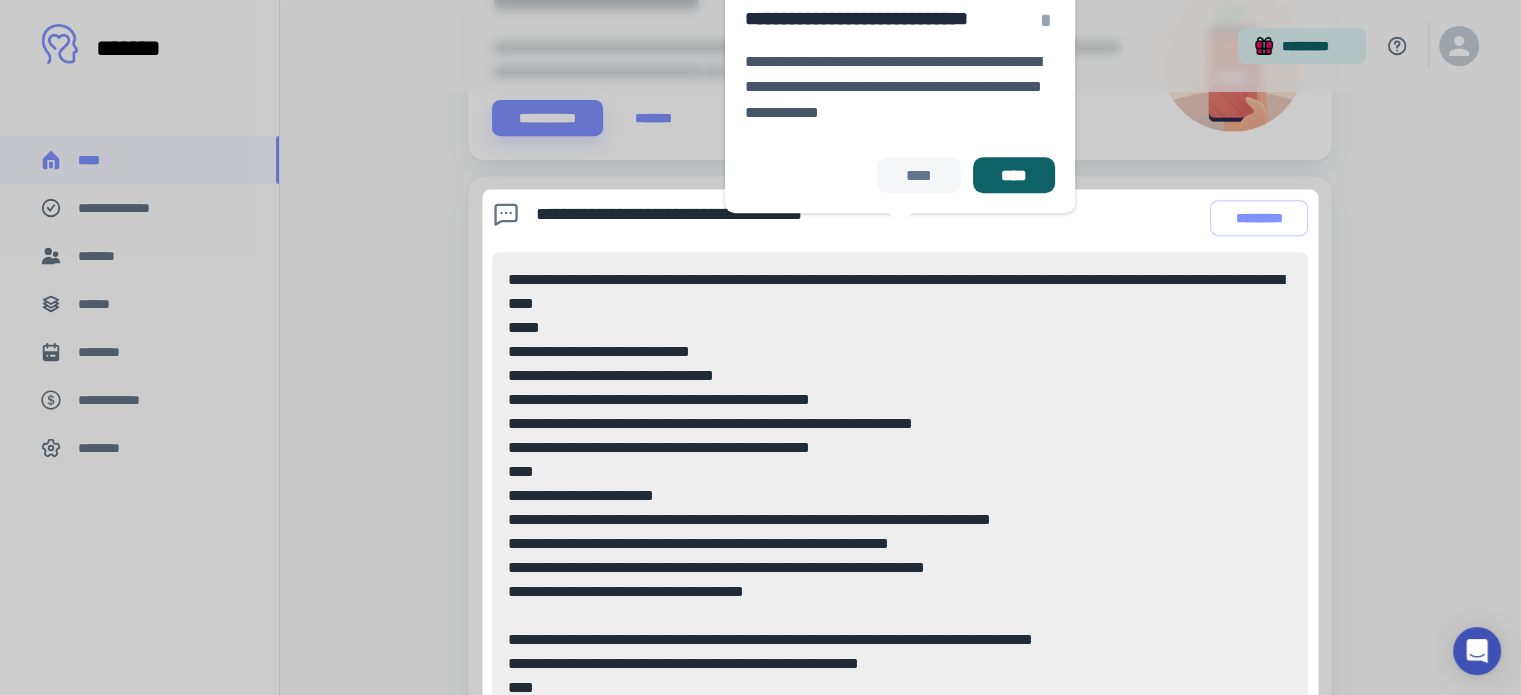 scroll, scrollTop: 883, scrollLeft: 0, axis: vertical 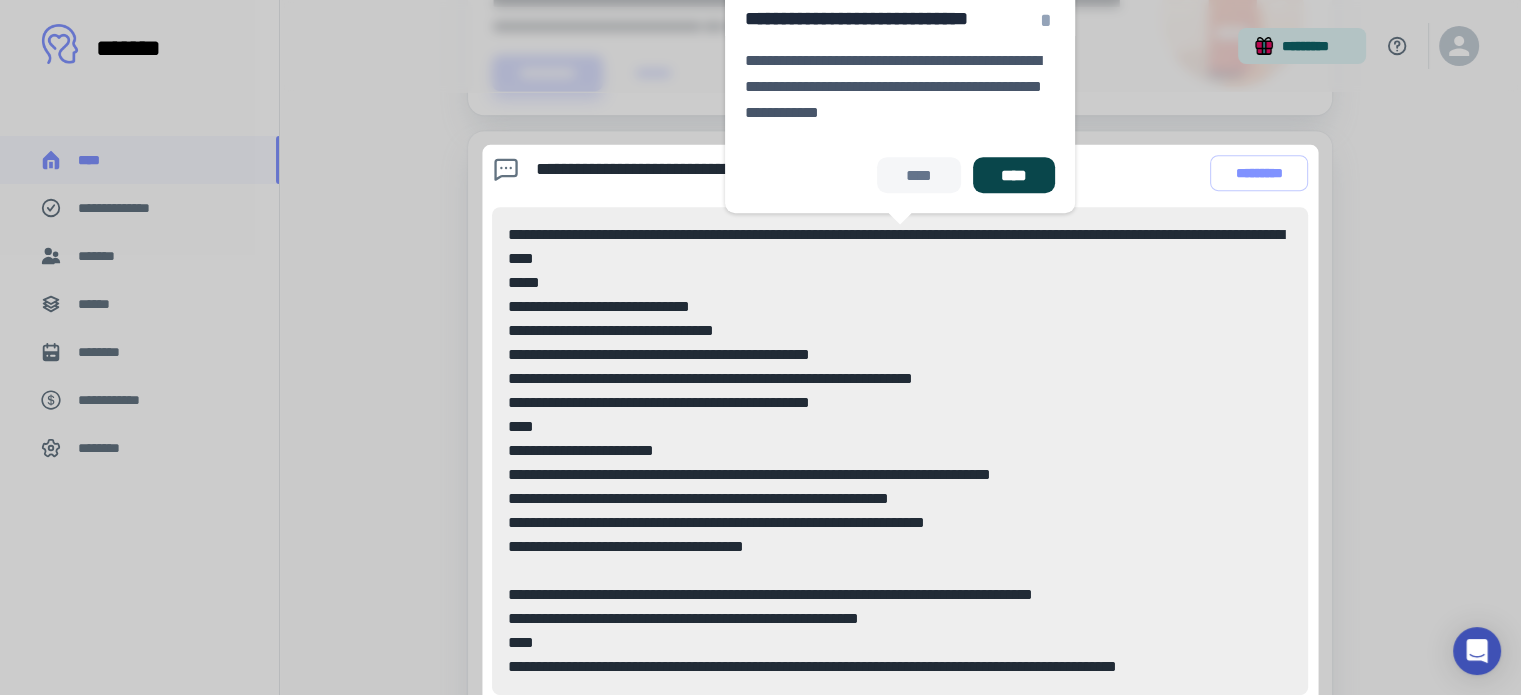 click on "****" at bounding box center (1014, 175) 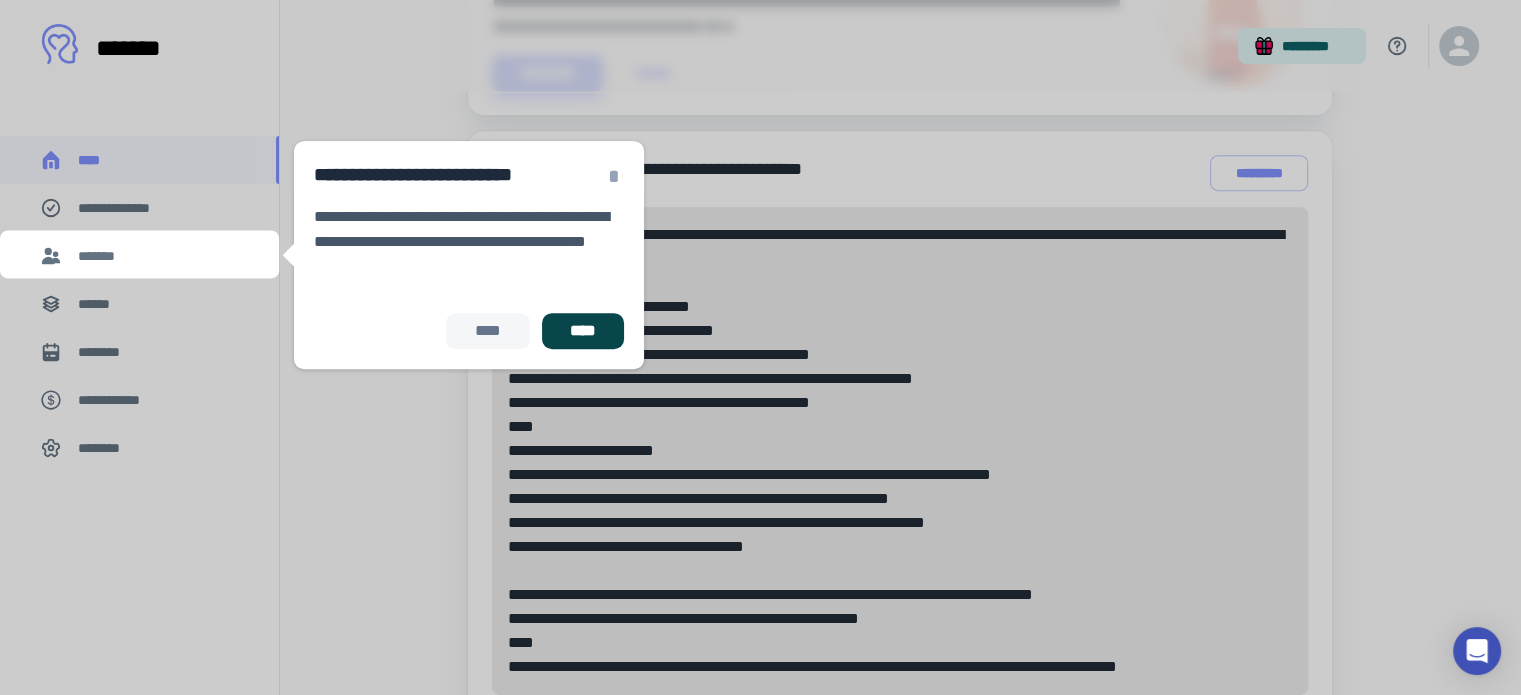 click on "****" at bounding box center [583, 331] 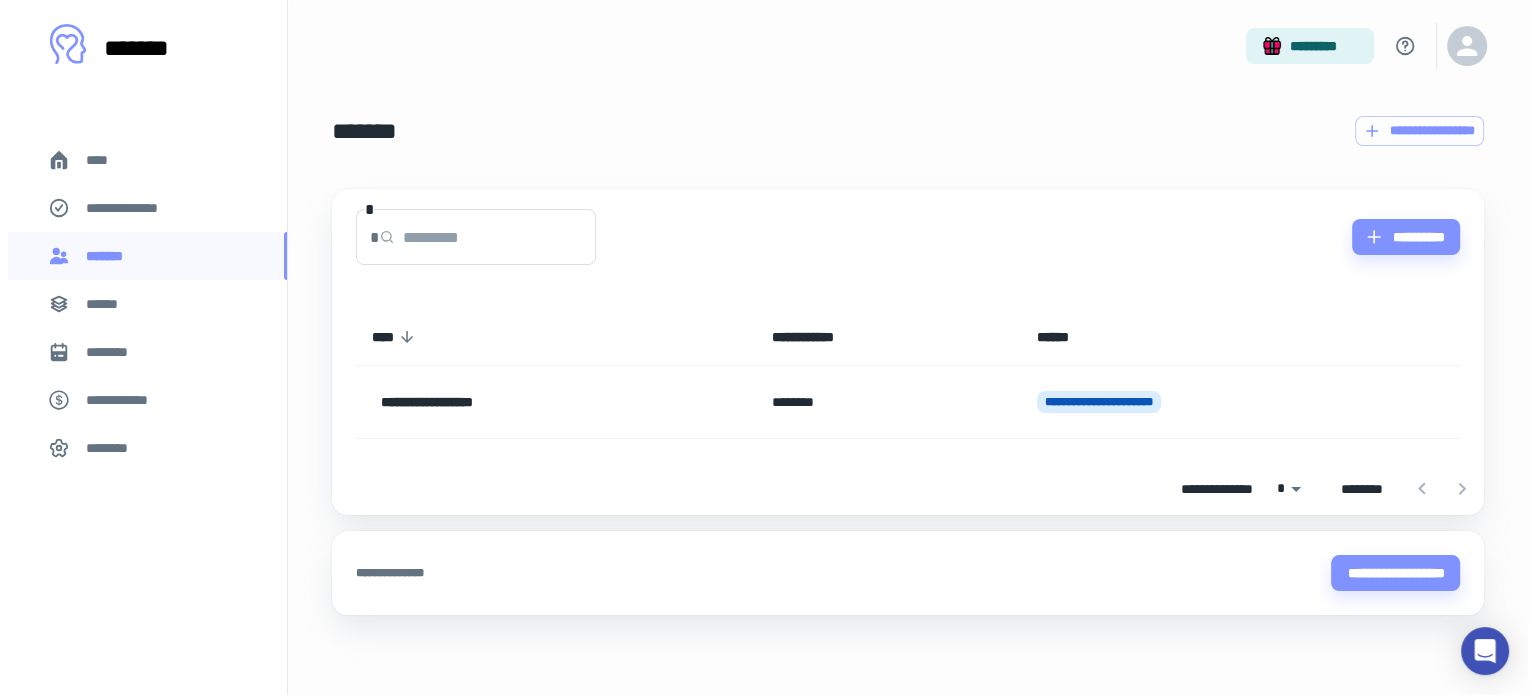 scroll, scrollTop: 0, scrollLeft: 0, axis: both 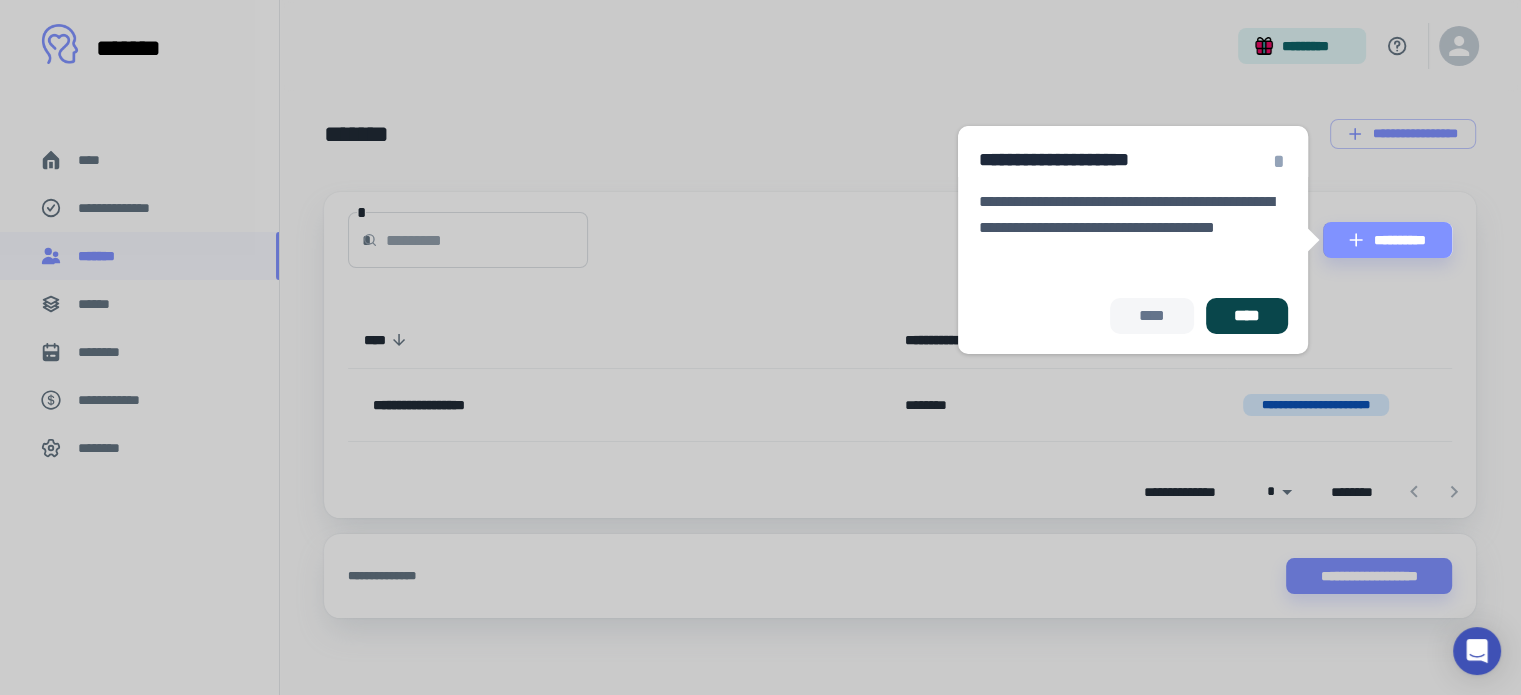 click on "****" at bounding box center [1247, 316] 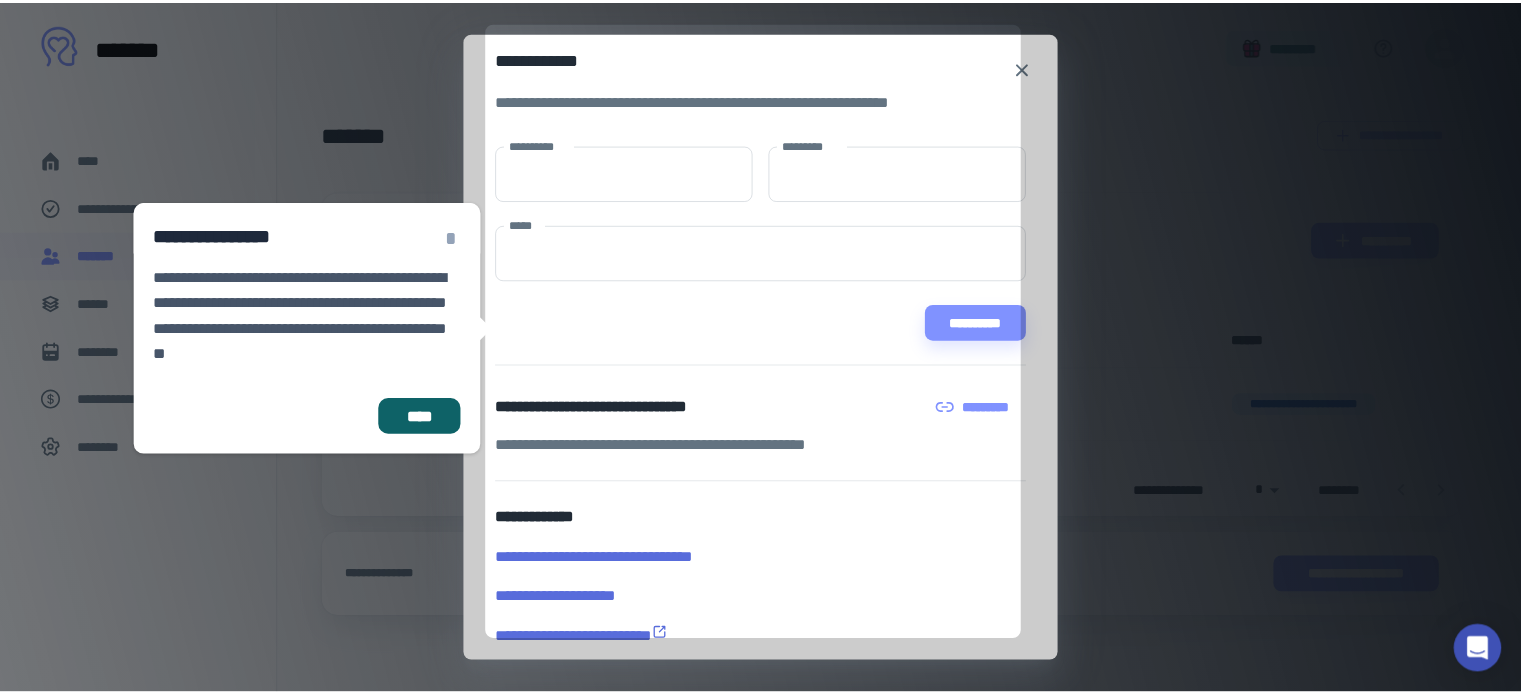 scroll, scrollTop: 38, scrollLeft: 0, axis: vertical 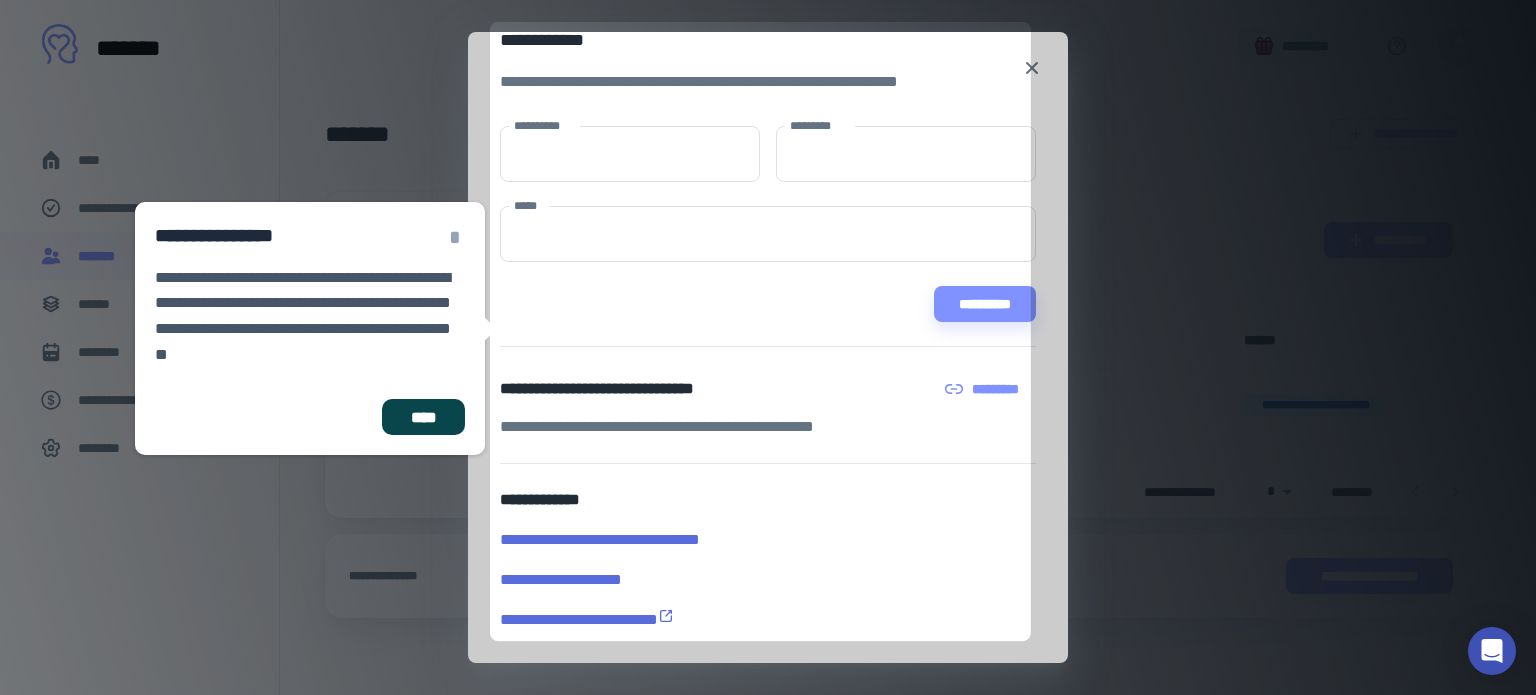 click on "****" at bounding box center (423, 417) 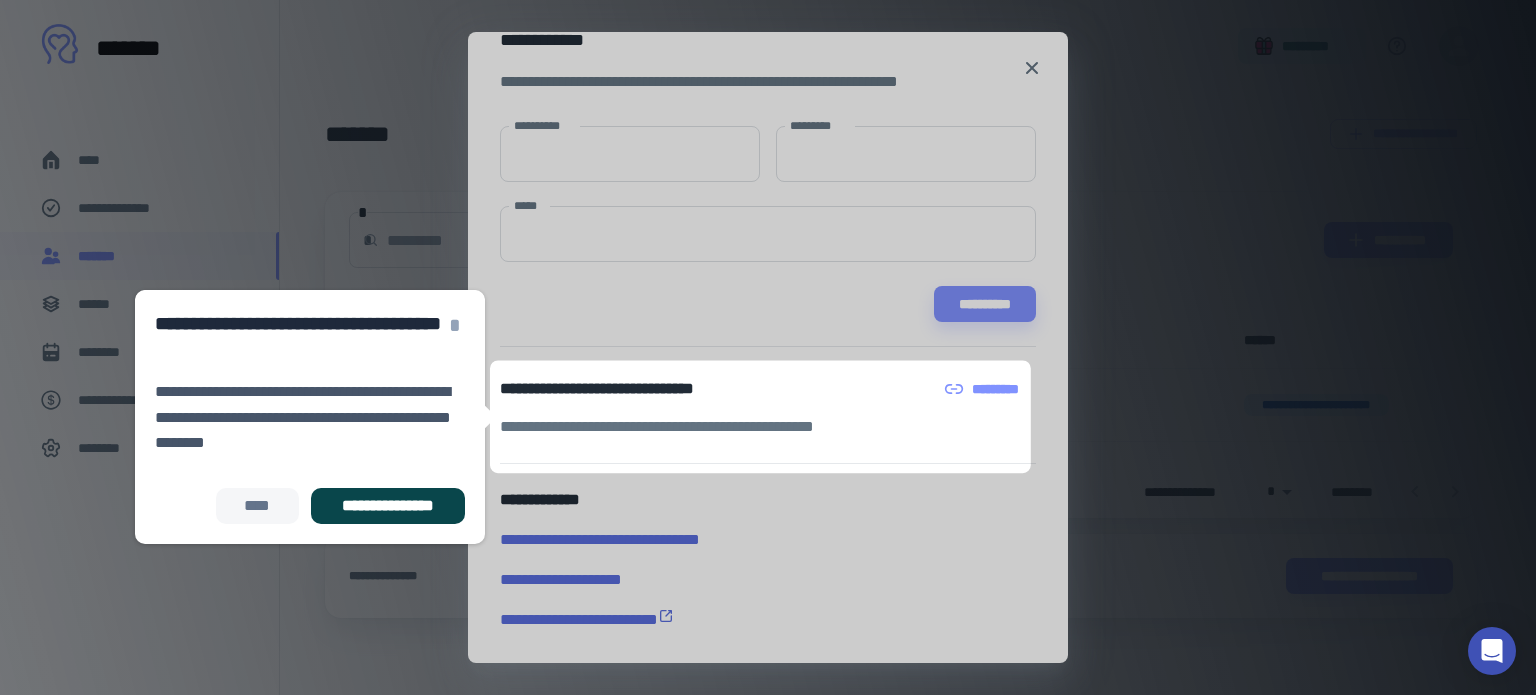 click on "**********" at bounding box center (388, 506) 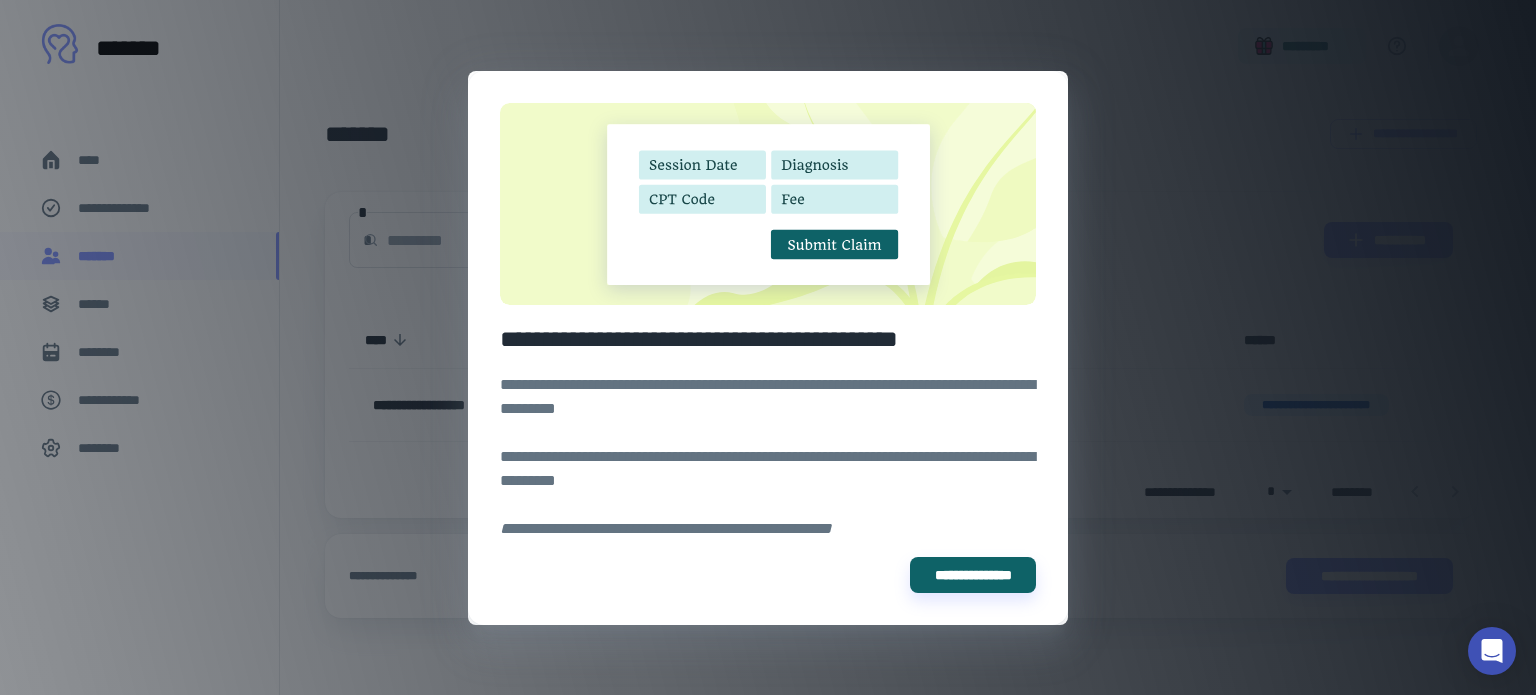 click on "**********" at bounding box center (768, 347) 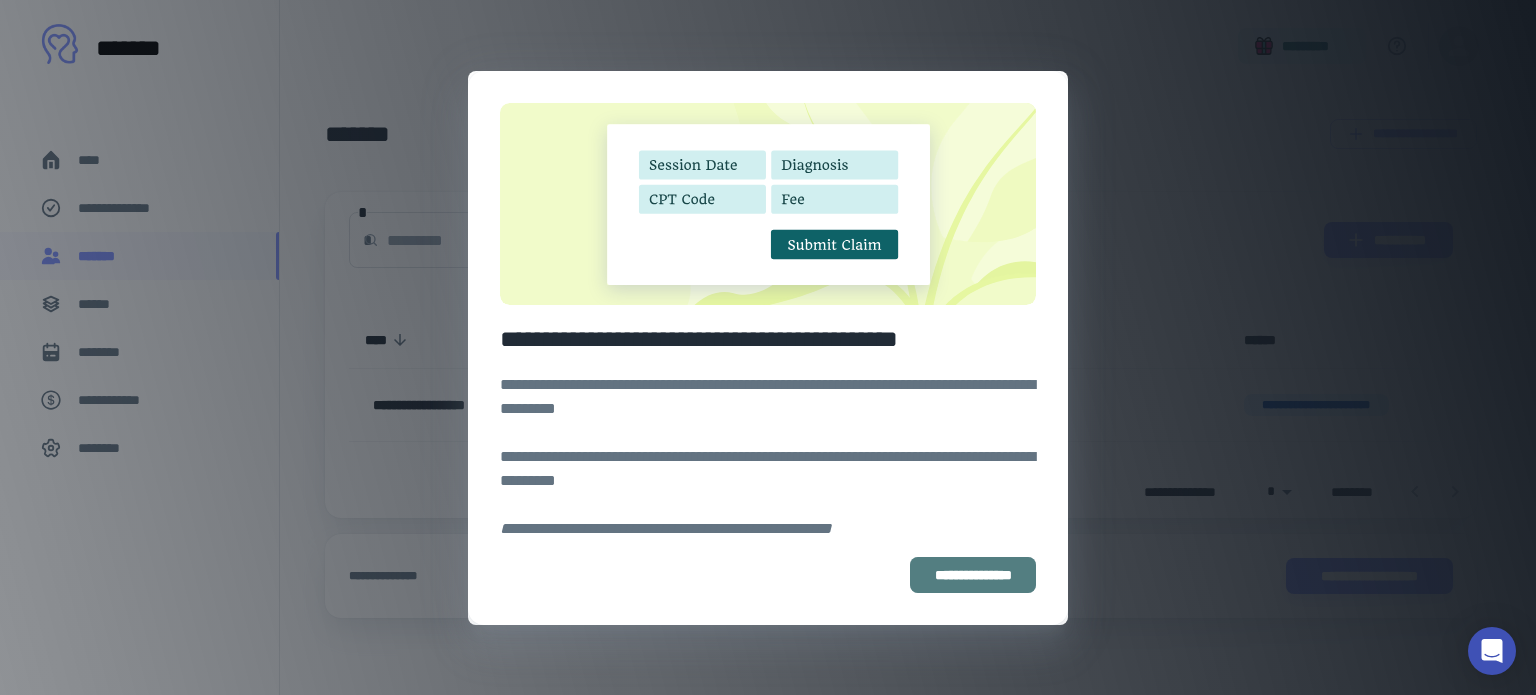 click on "**********" at bounding box center (973, 575) 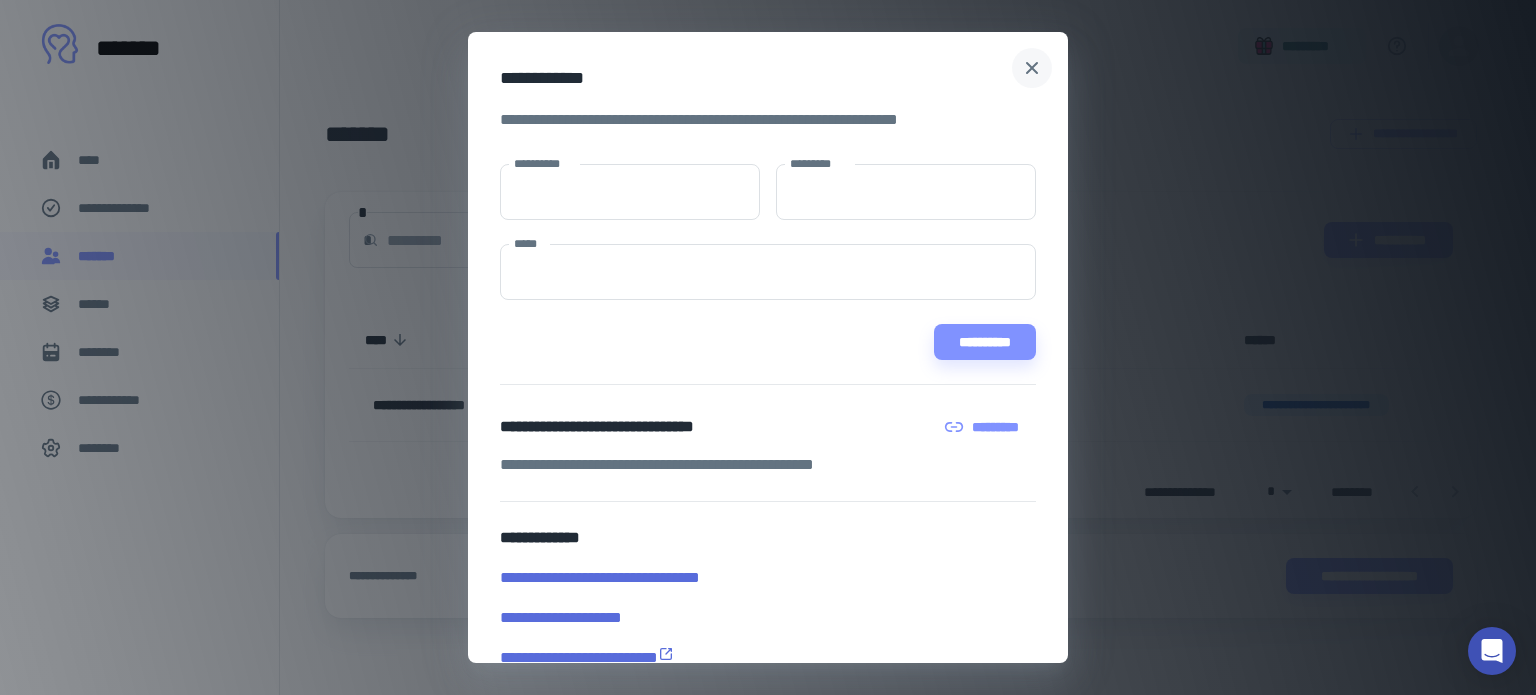 click 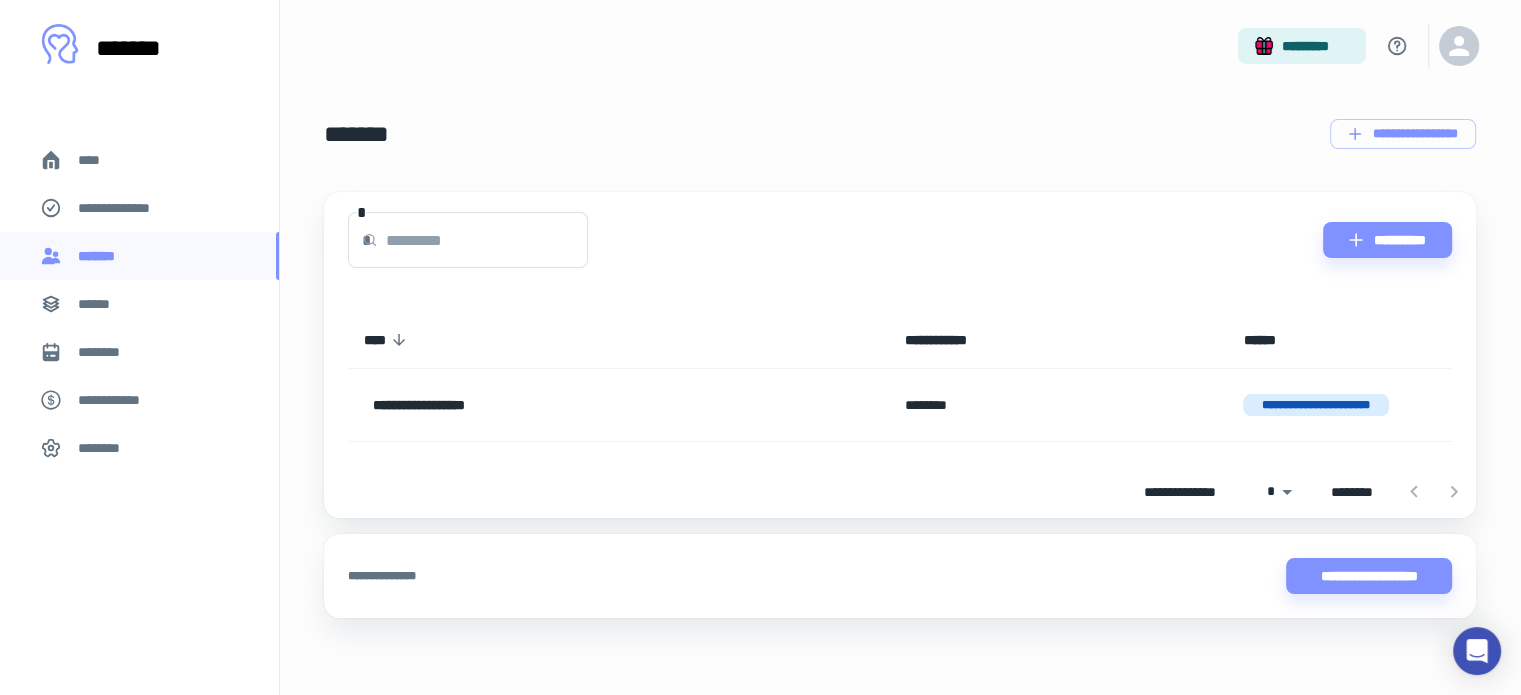 scroll, scrollTop: 3, scrollLeft: 0, axis: vertical 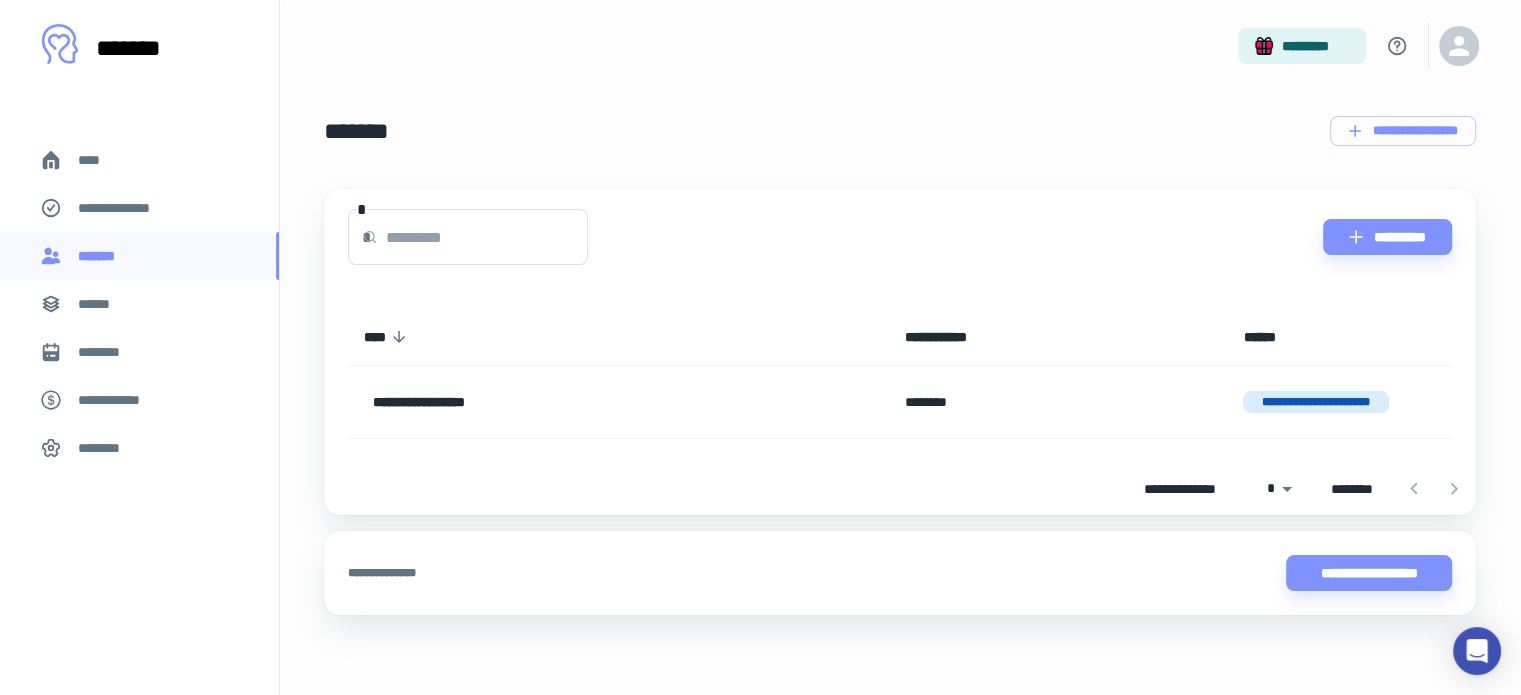 click on "**********" at bounding box center (127, 208) 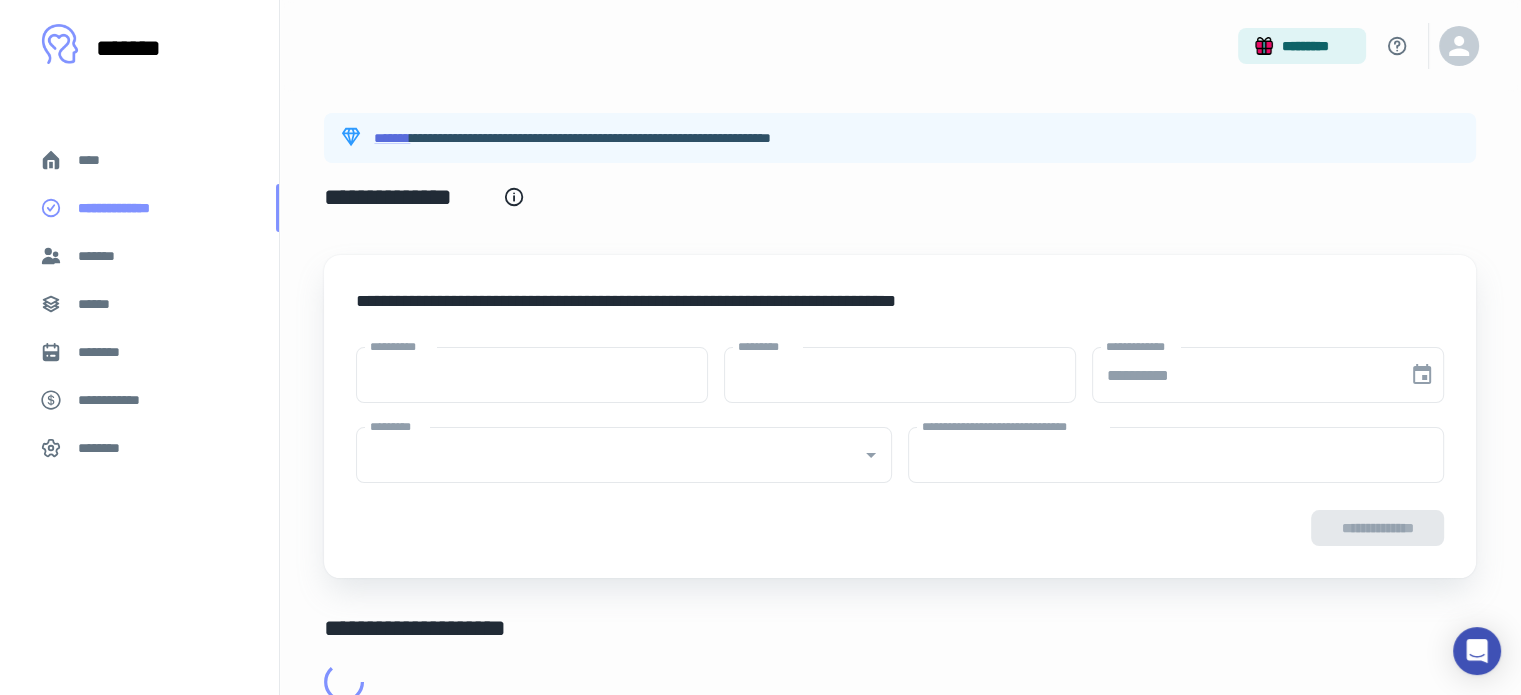 scroll, scrollTop: 0, scrollLeft: 0, axis: both 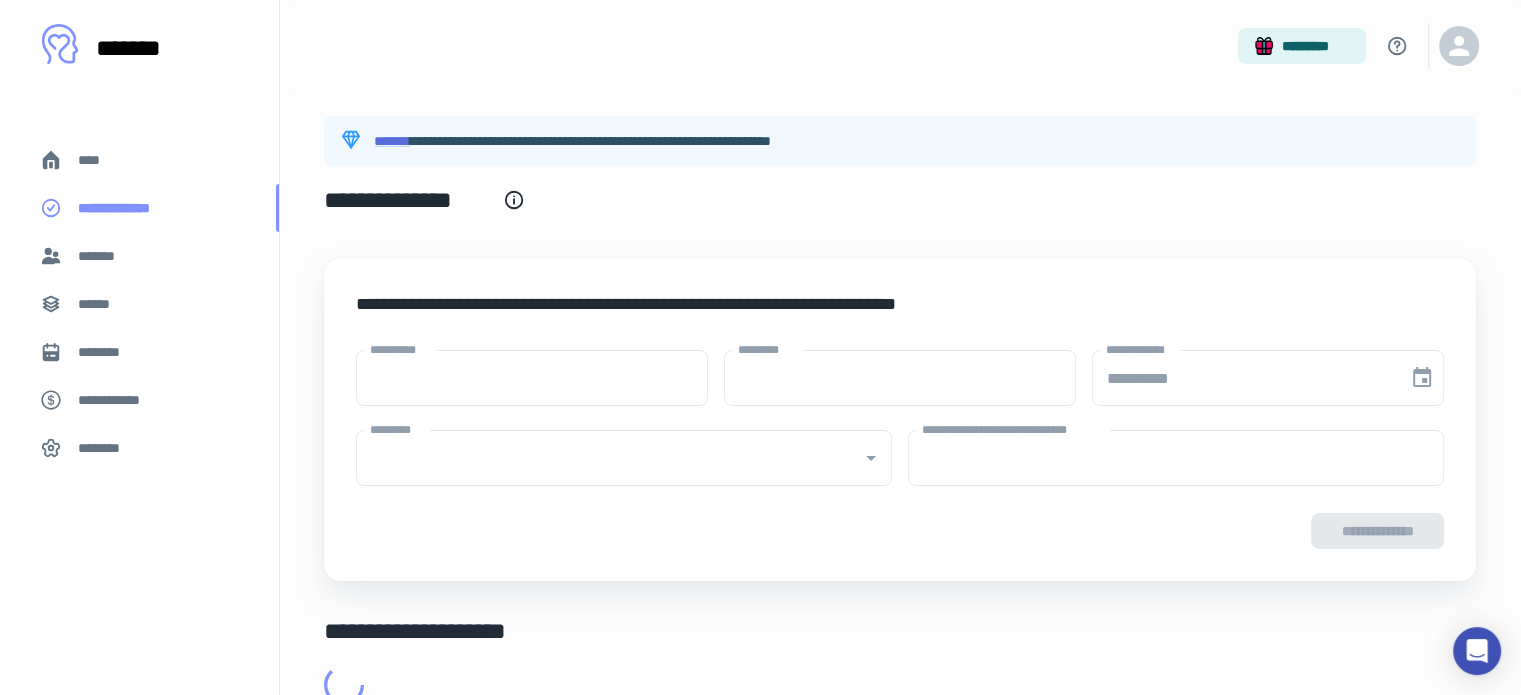 type on "****" 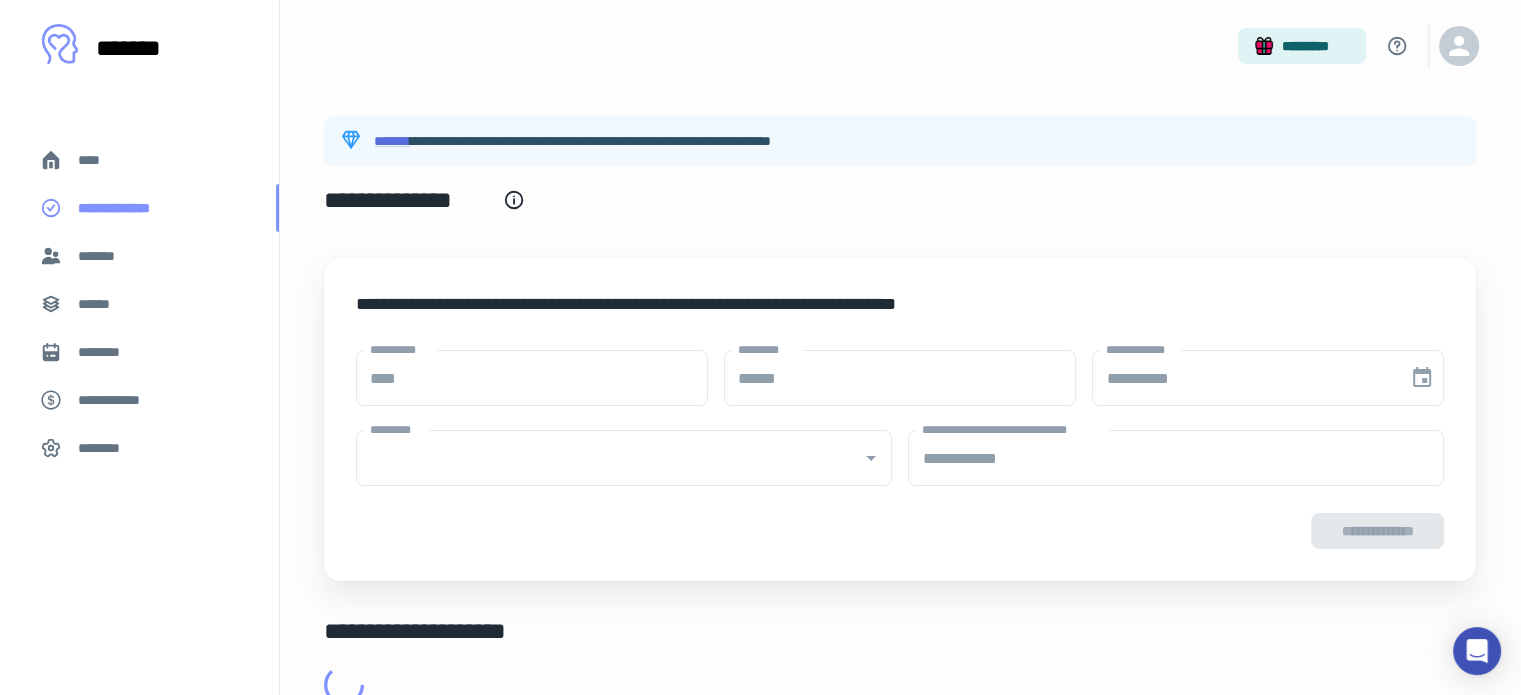 type on "**********" 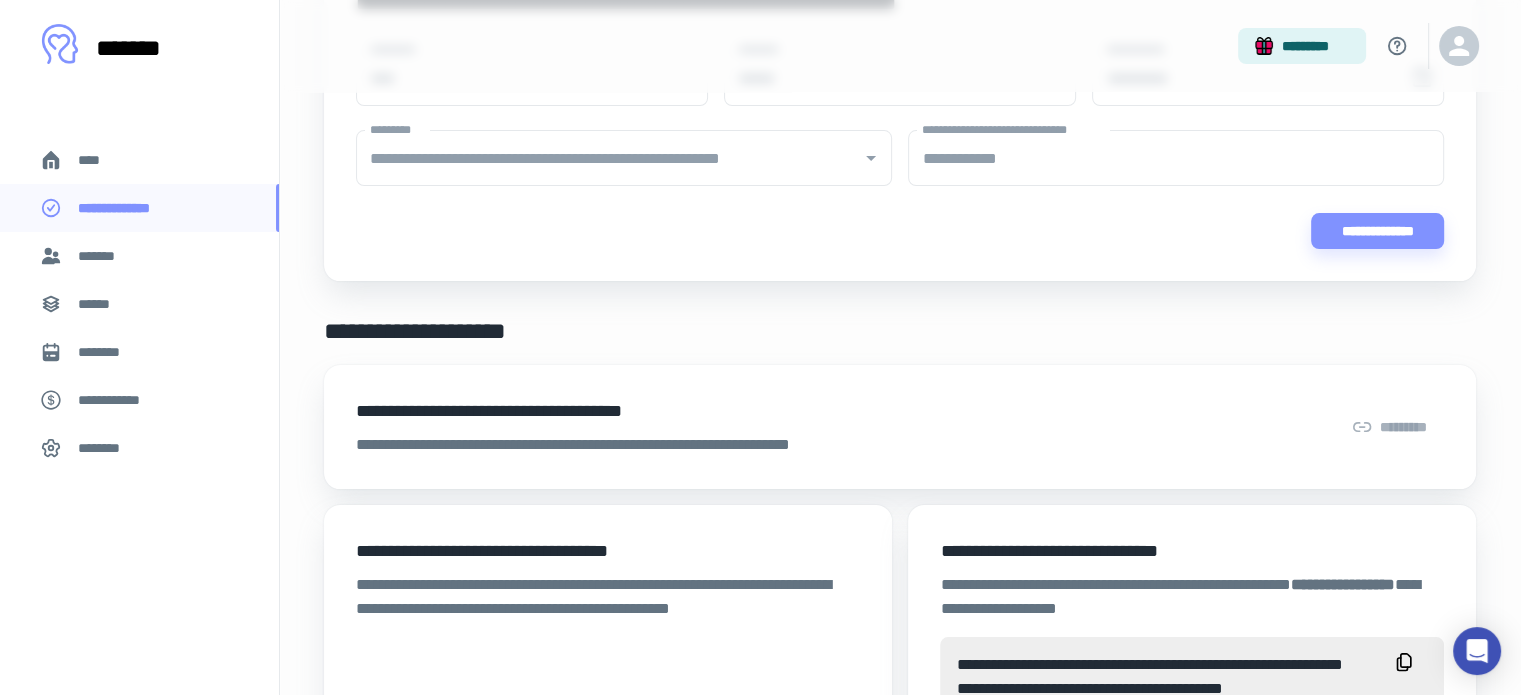 scroll, scrollTop: 210, scrollLeft: 0, axis: vertical 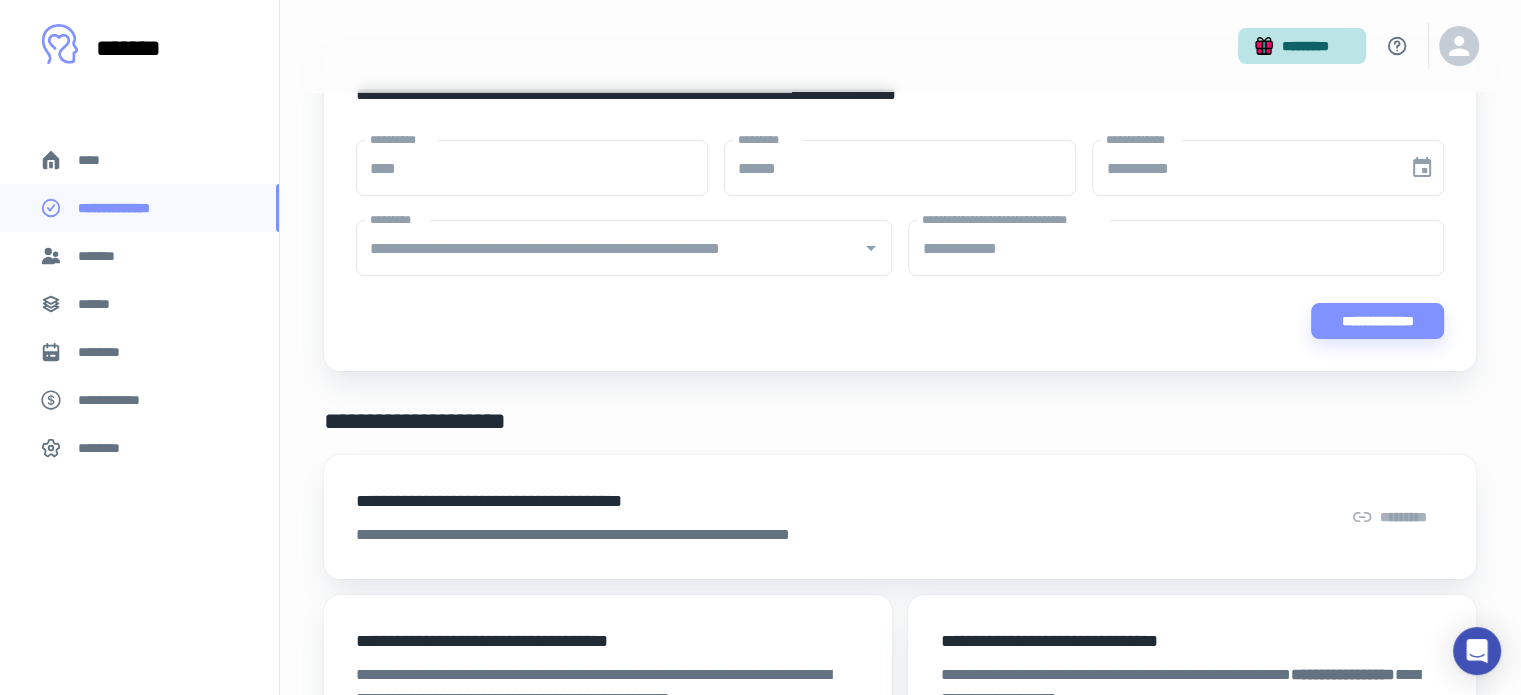 click on "*********" at bounding box center (1302, 46) 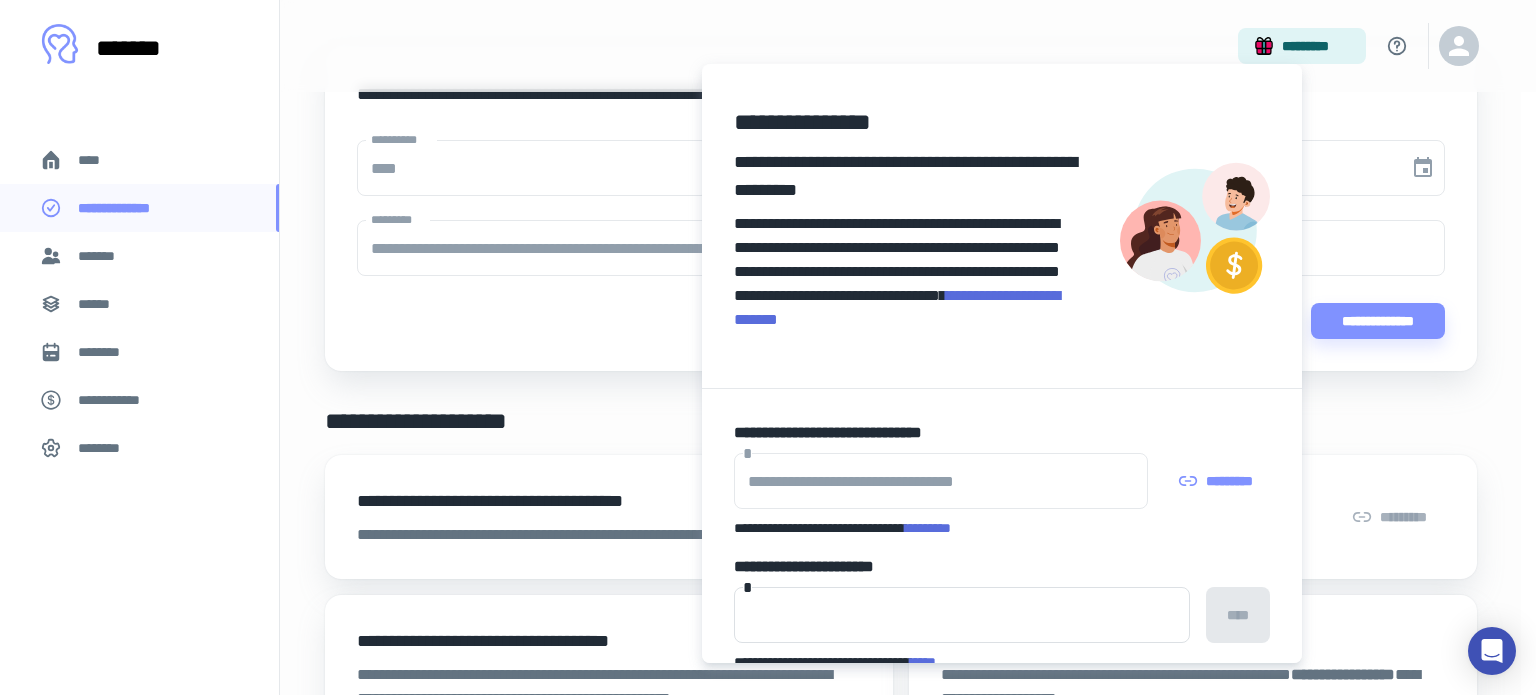 click at bounding box center (768, 347) 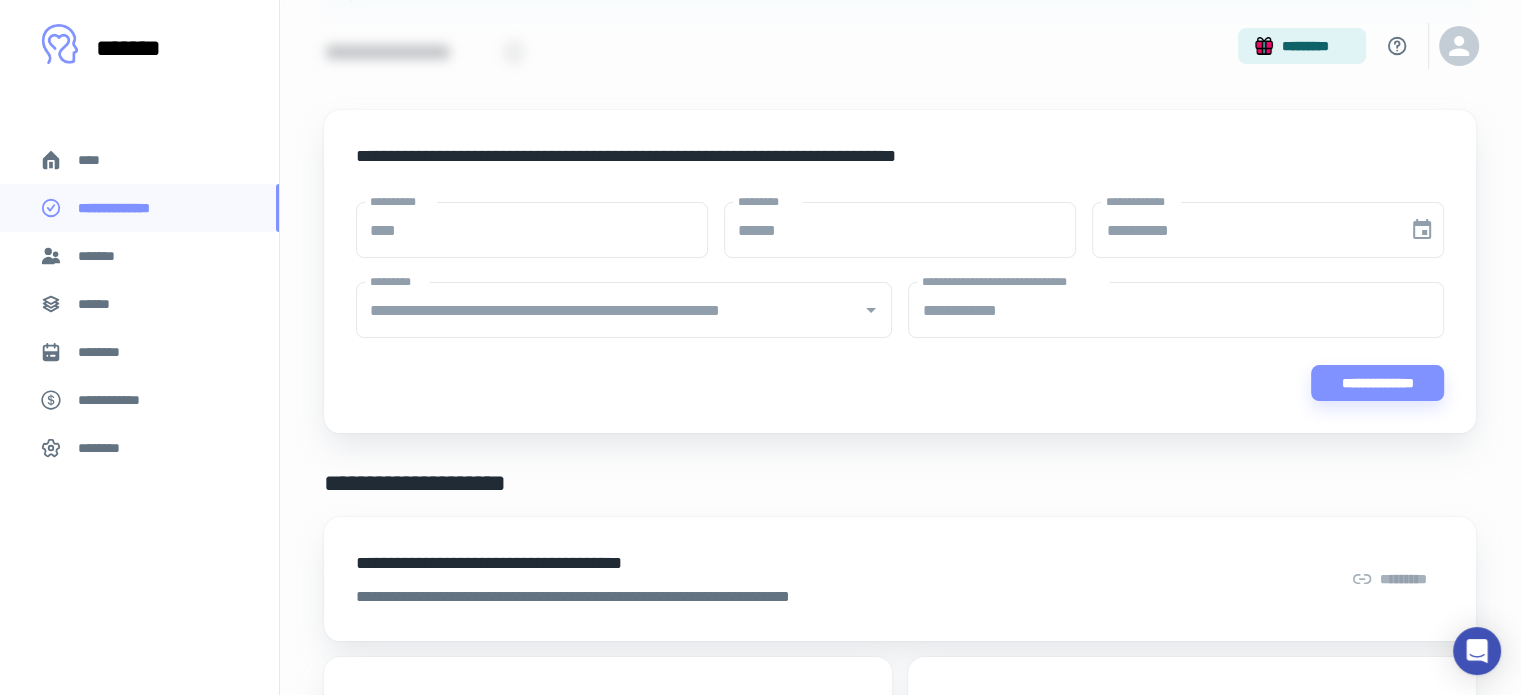 scroll, scrollTop: 60, scrollLeft: 0, axis: vertical 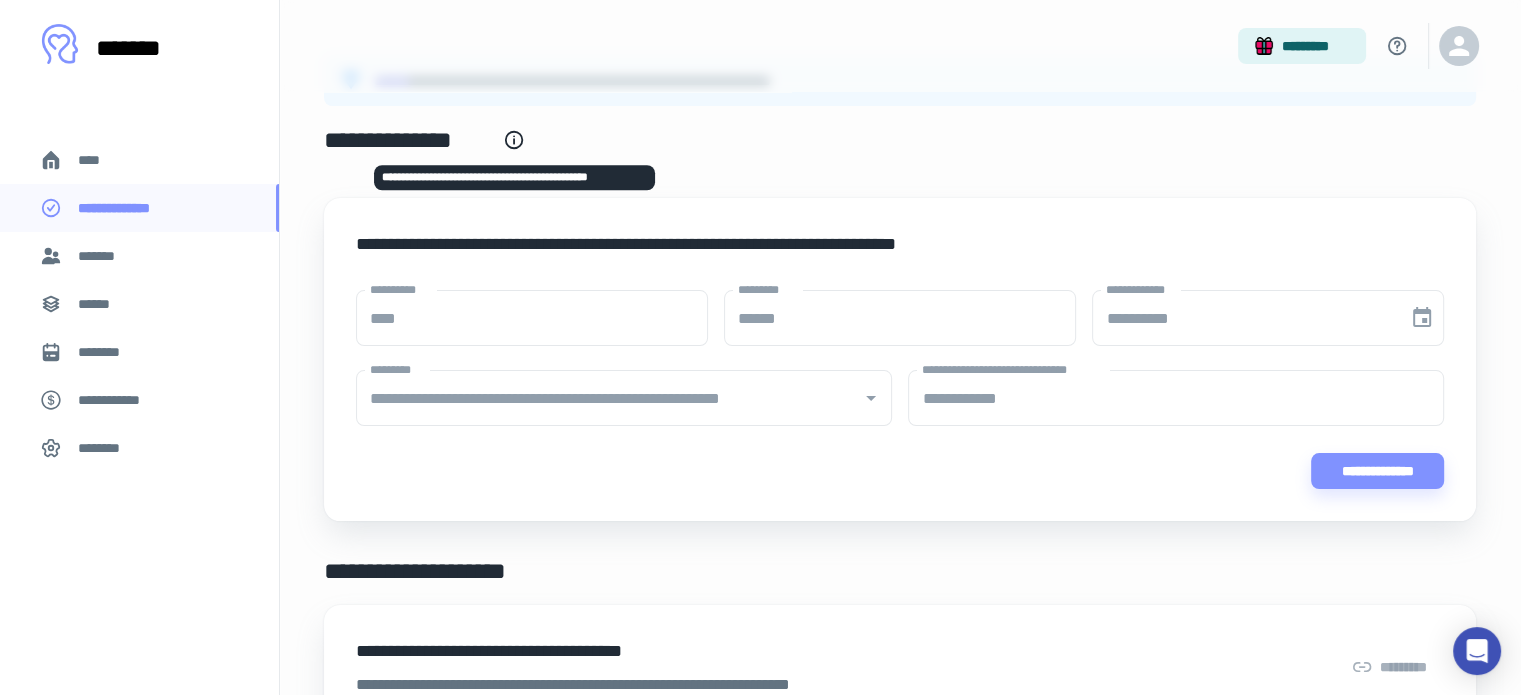 click 